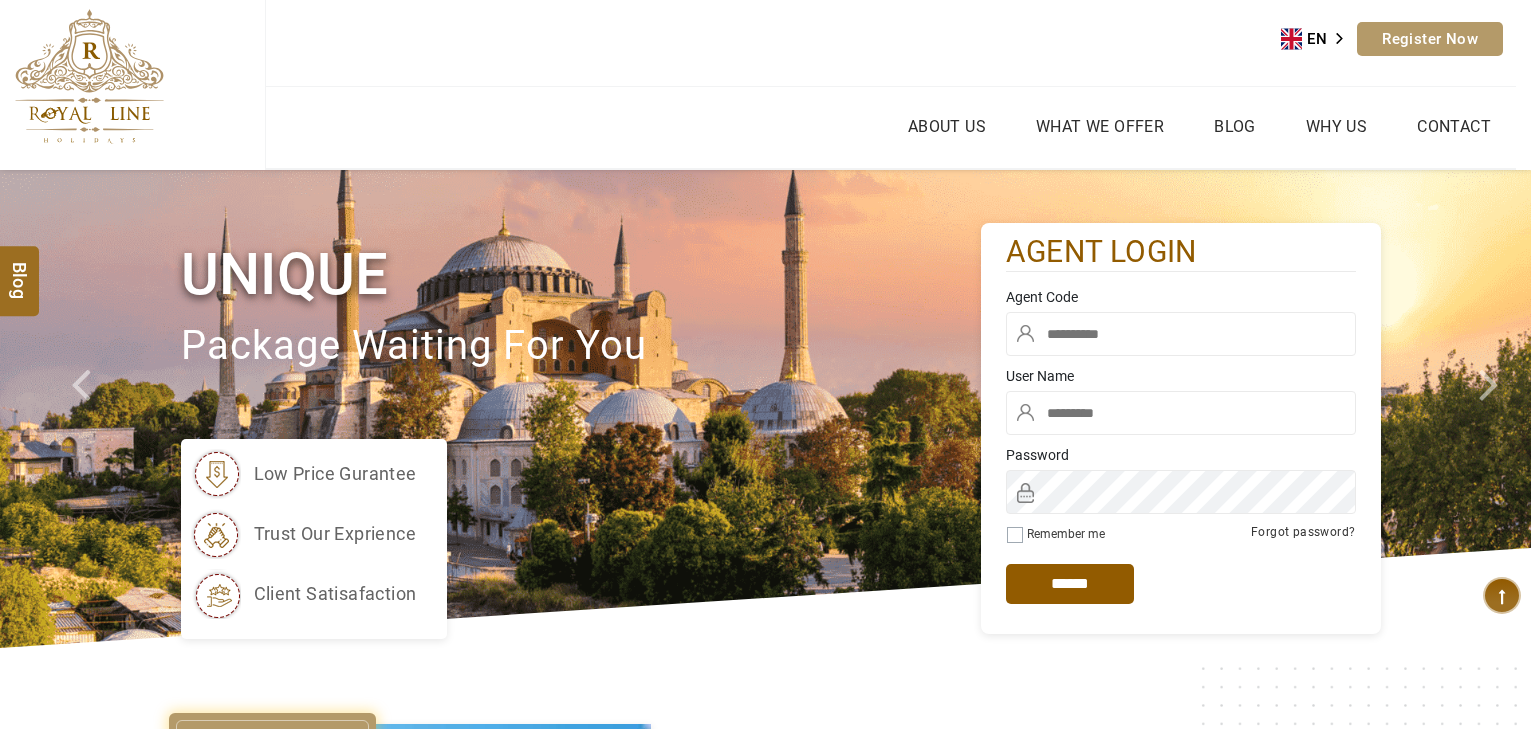 scroll, scrollTop: 0, scrollLeft: 0, axis: both 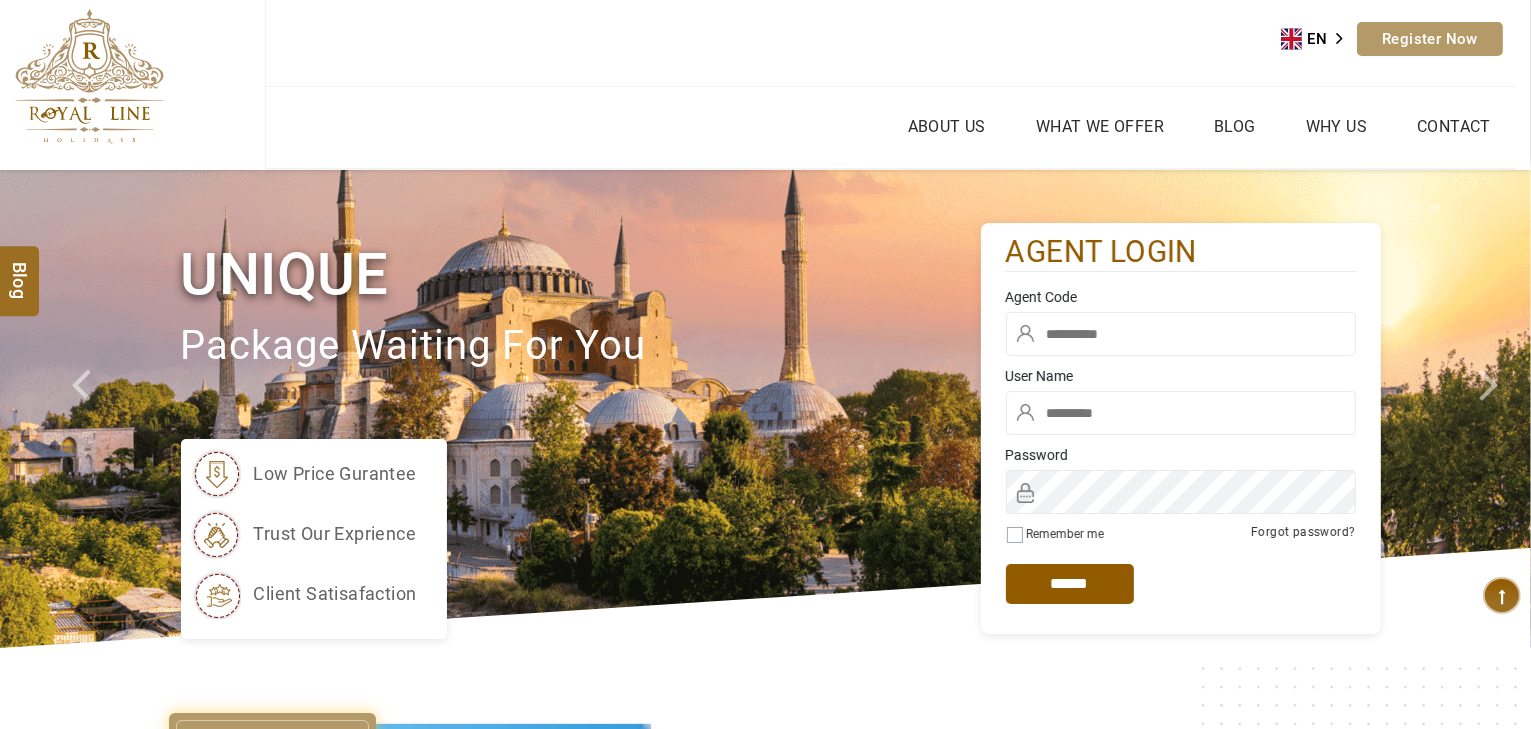 type on "*****" 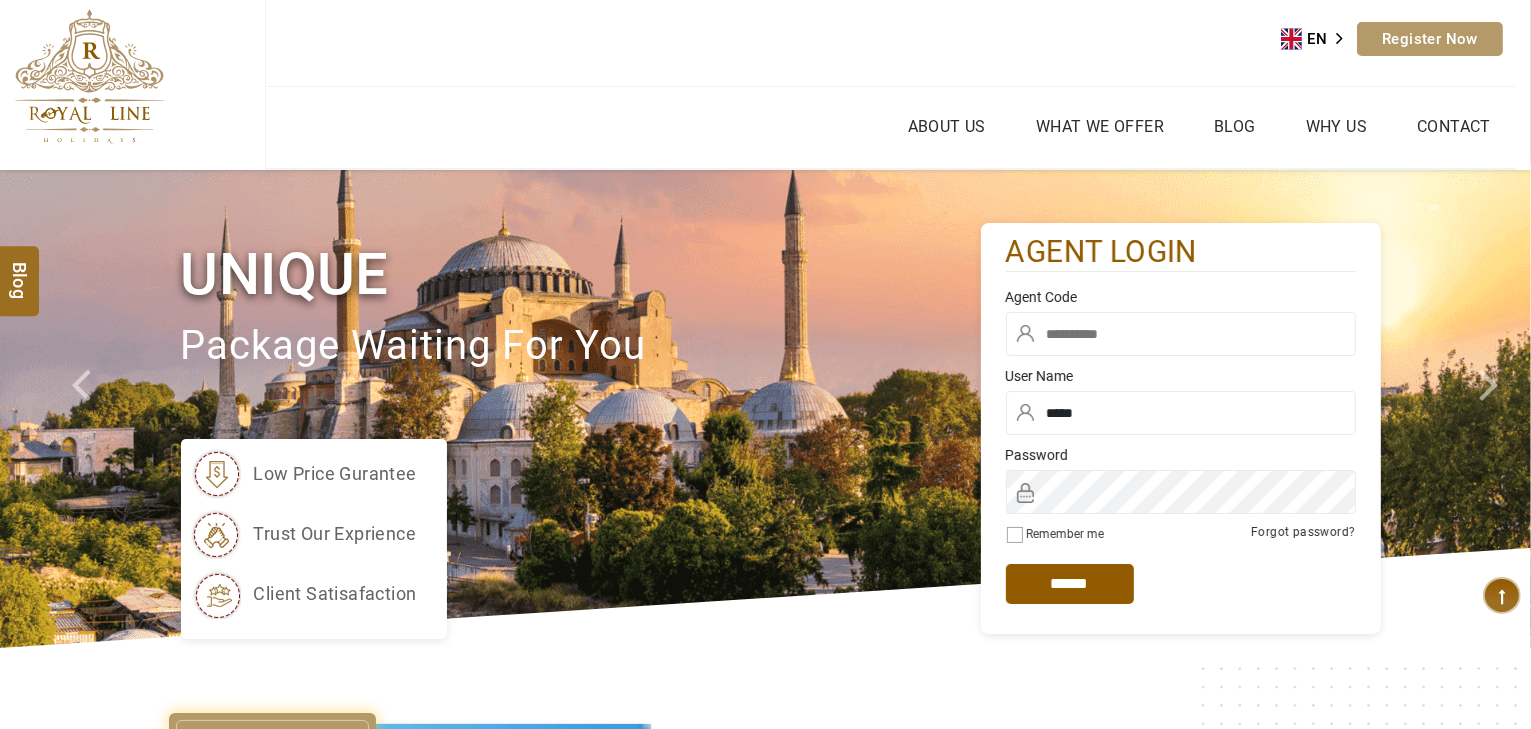 click at bounding box center [1181, 334] 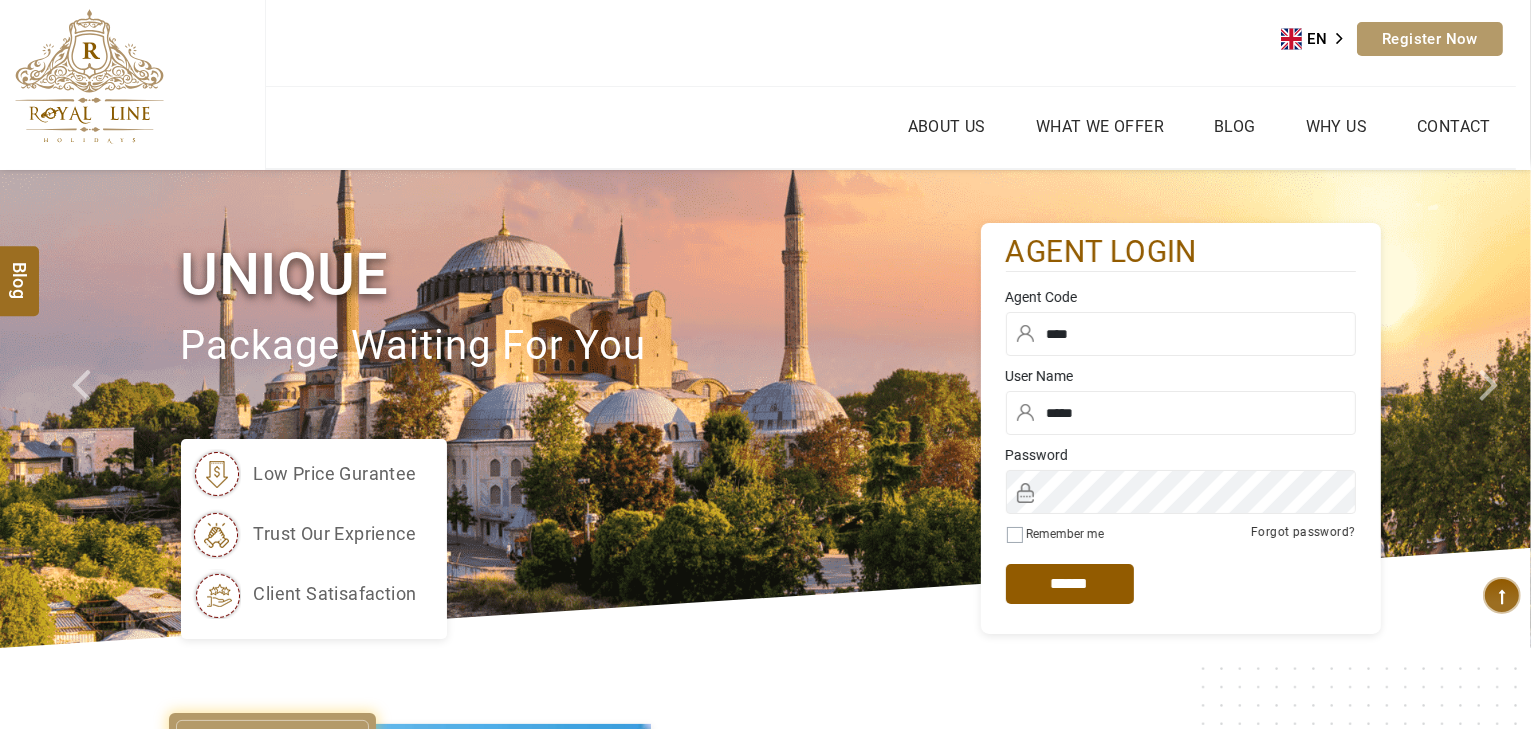 type on "****" 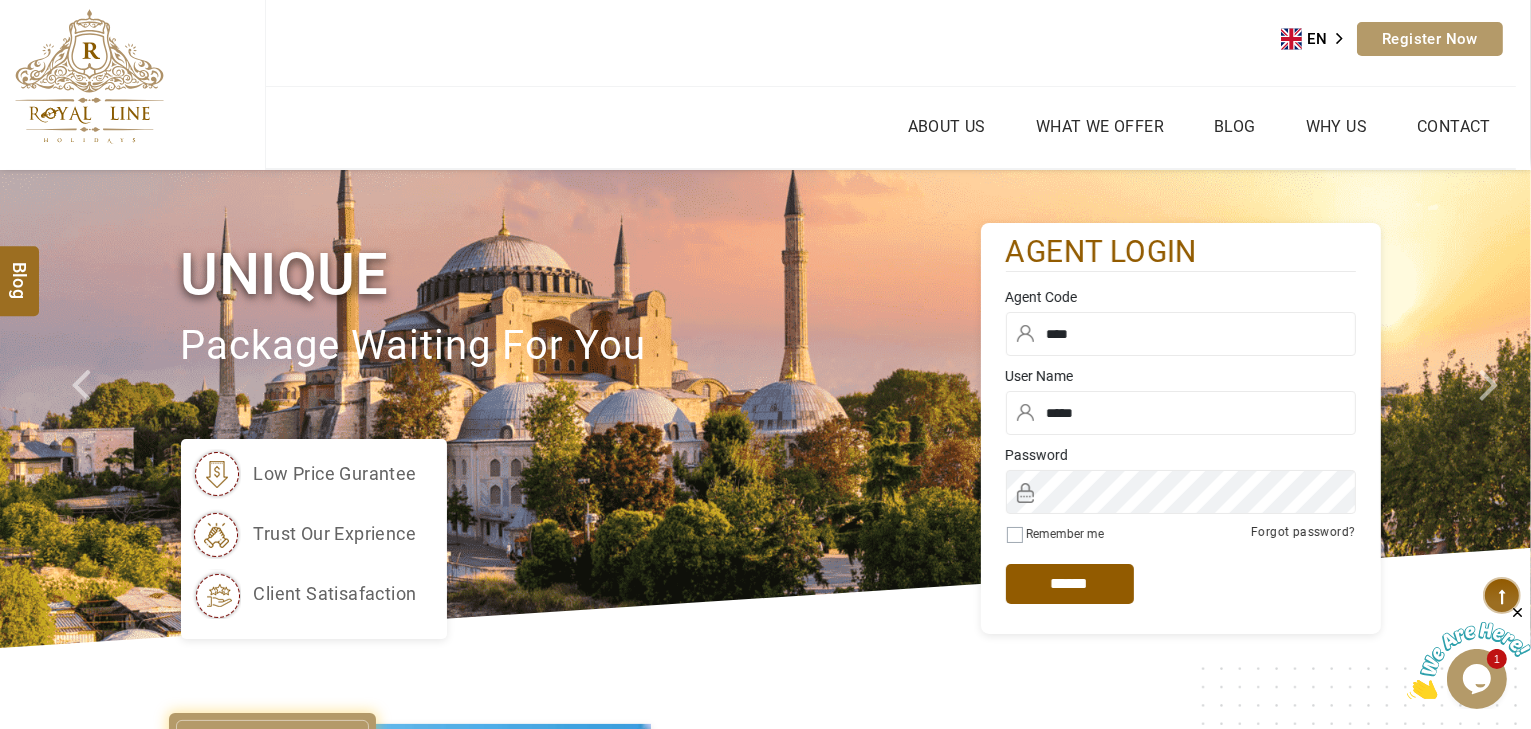 scroll, scrollTop: 0, scrollLeft: 0, axis: both 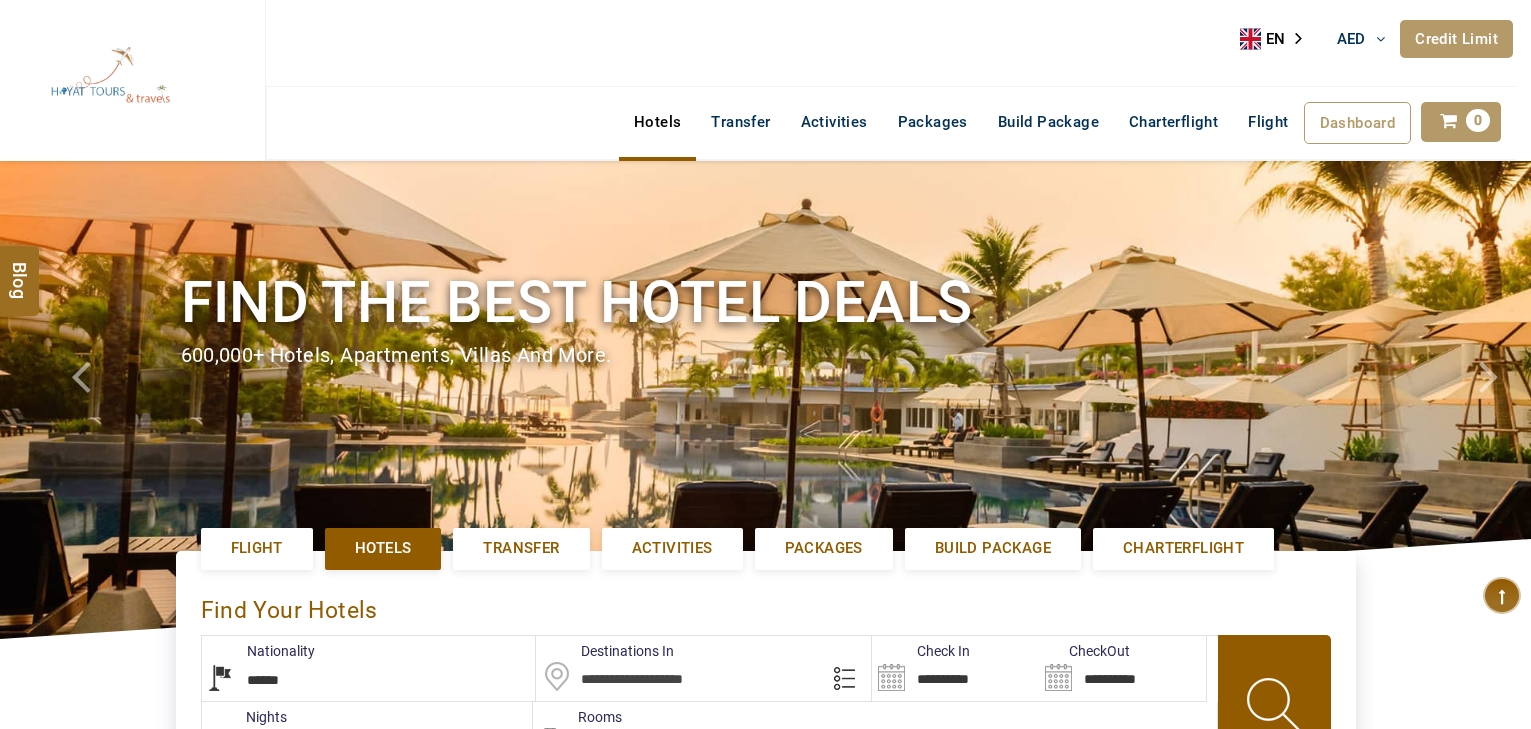 select on "******" 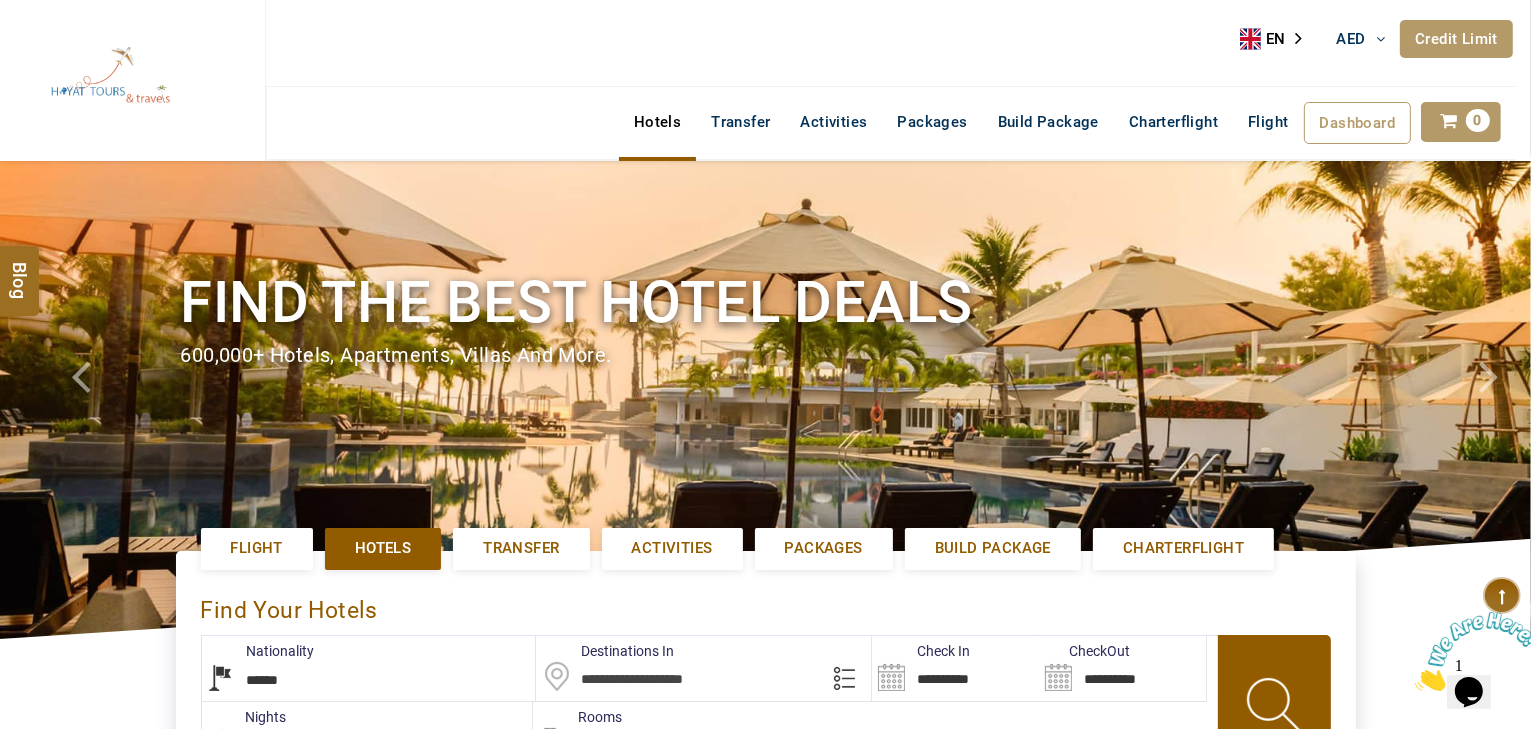 scroll, scrollTop: 0, scrollLeft: 0, axis: both 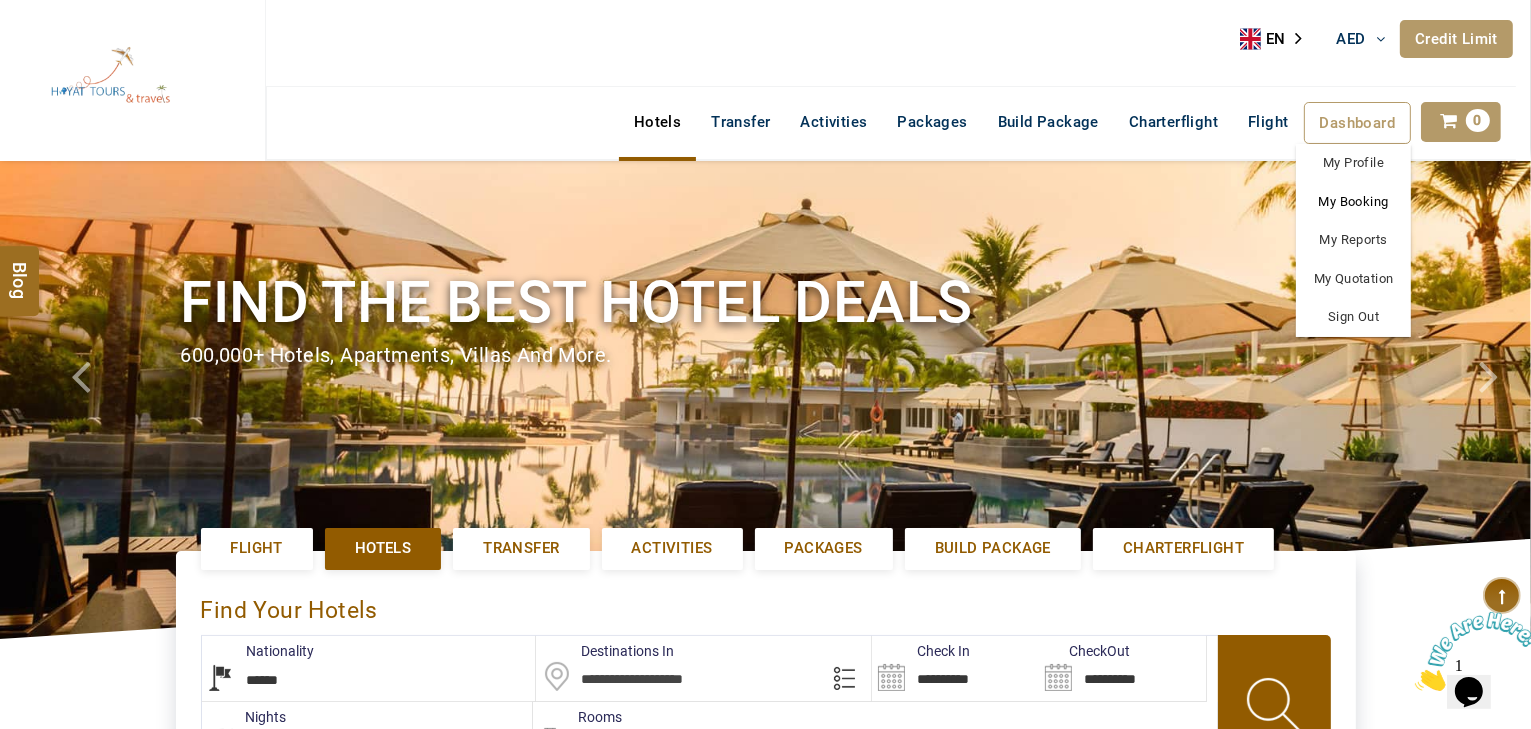 click on "My Booking" at bounding box center (1353, 202) 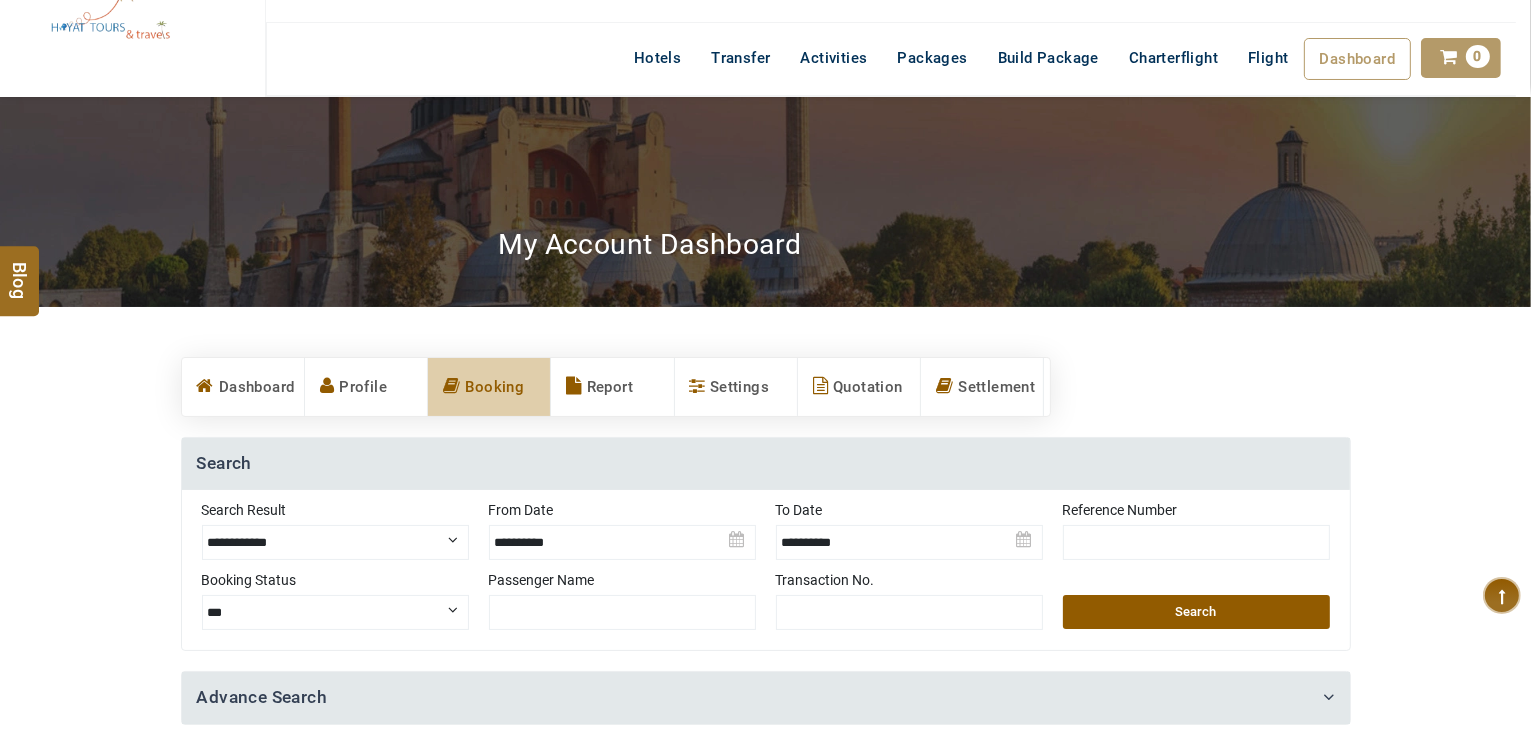 scroll, scrollTop: 160, scrollLeft: 0, axis: vertical 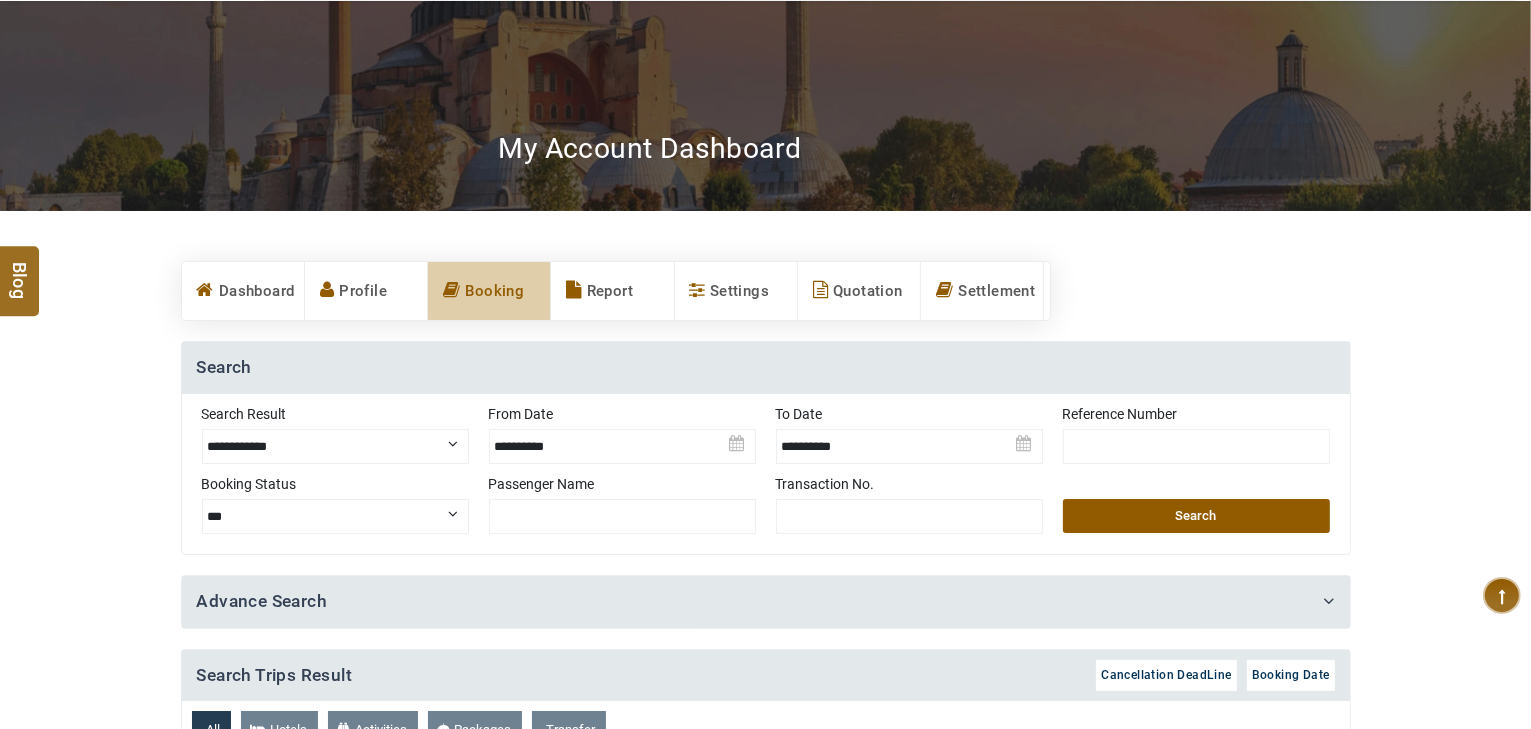 drag, startPoint x: 278, startPoint y: 446, endPoint x: 279, endPoint y: 459, distance: 13.038404 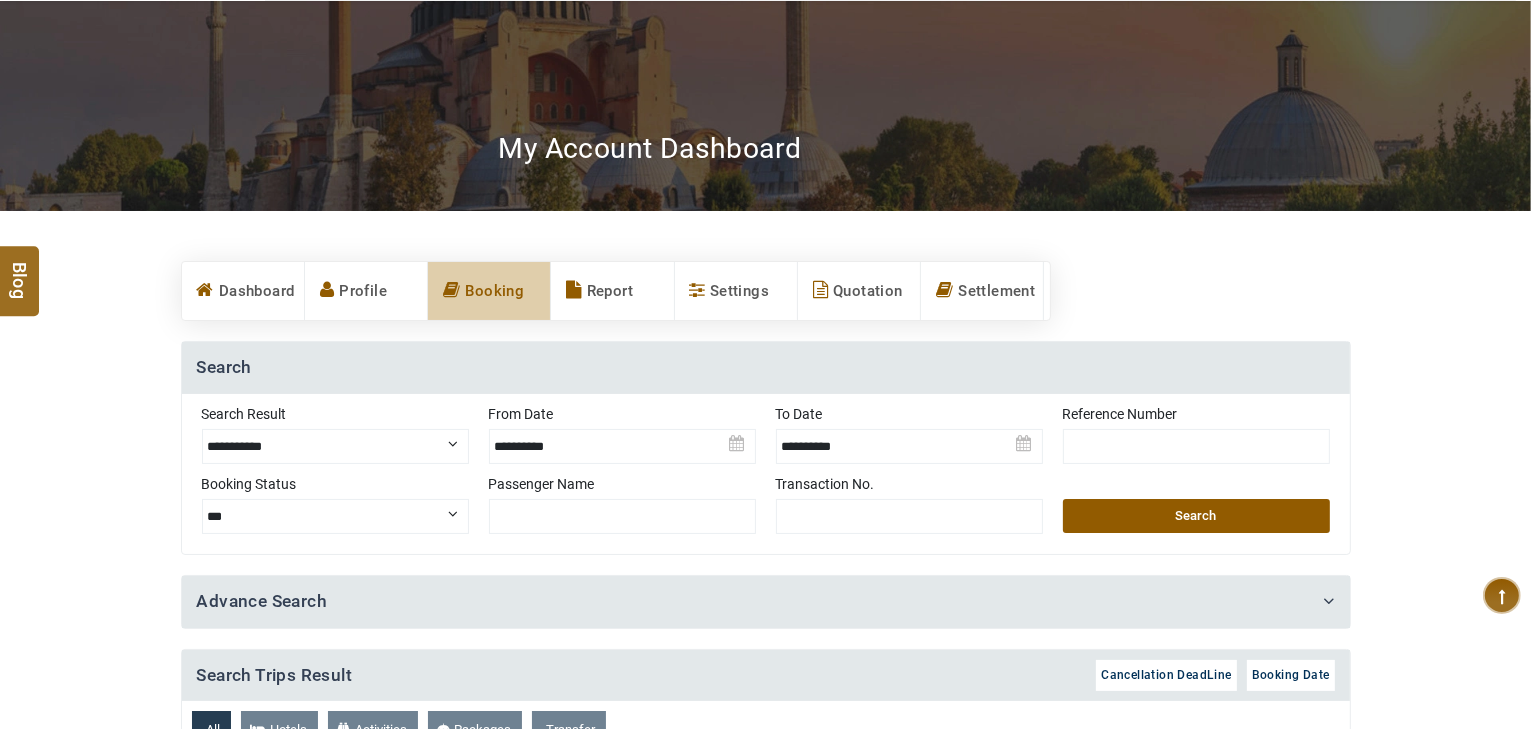 click on "**********" at bounding box center (335, 446) 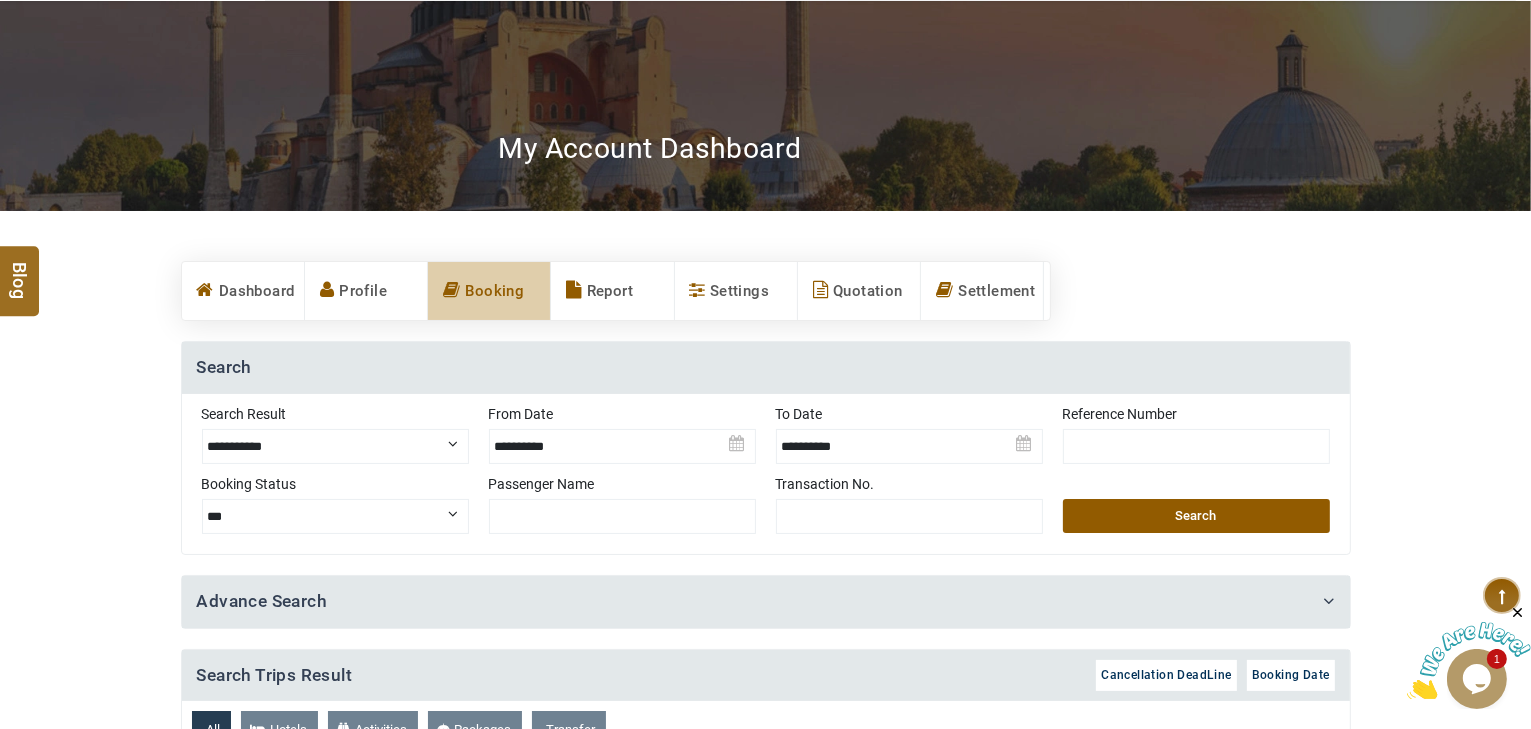 scroll, scrollTop: 0, scrollLeft: 0, axis: both 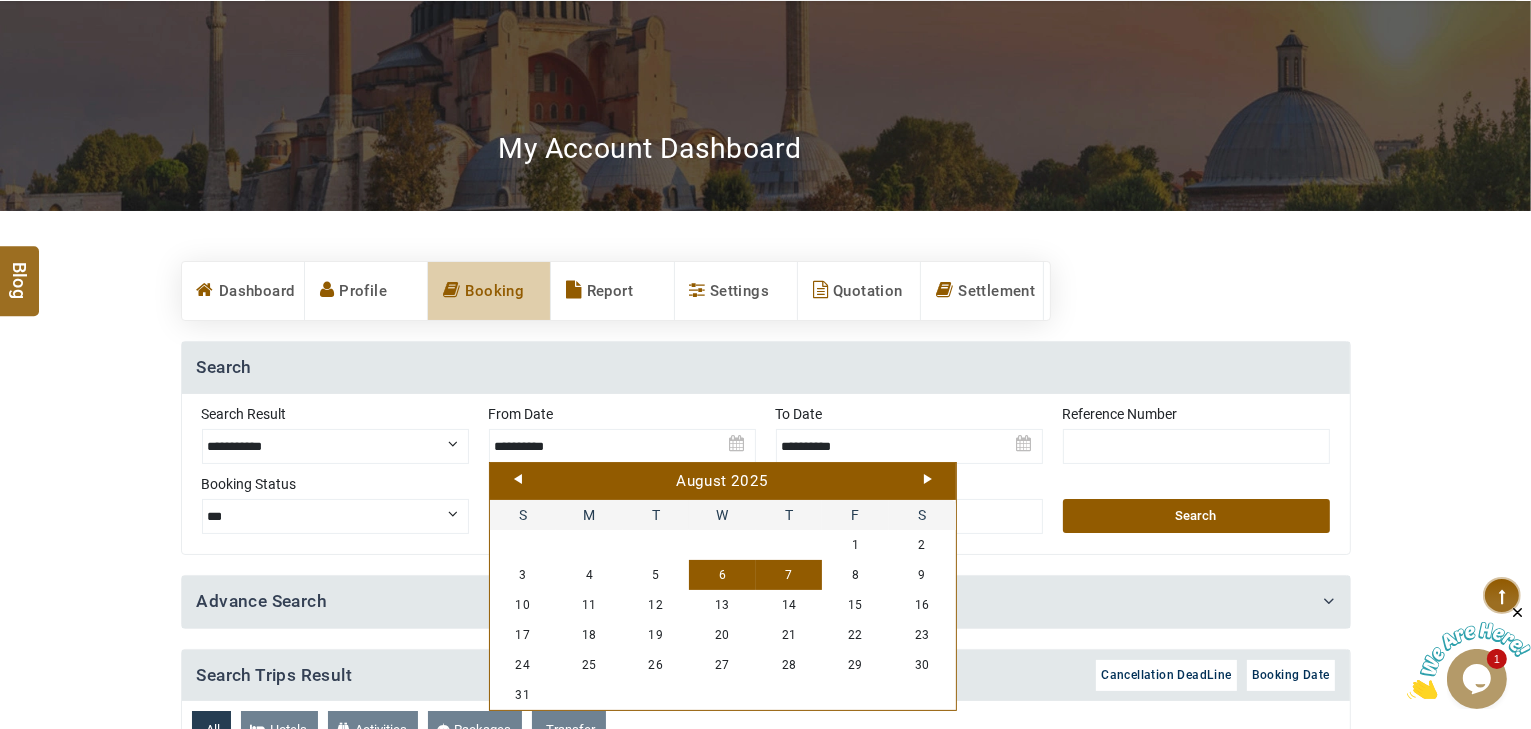 click on "August   2025" at bounding box center (723, 482) 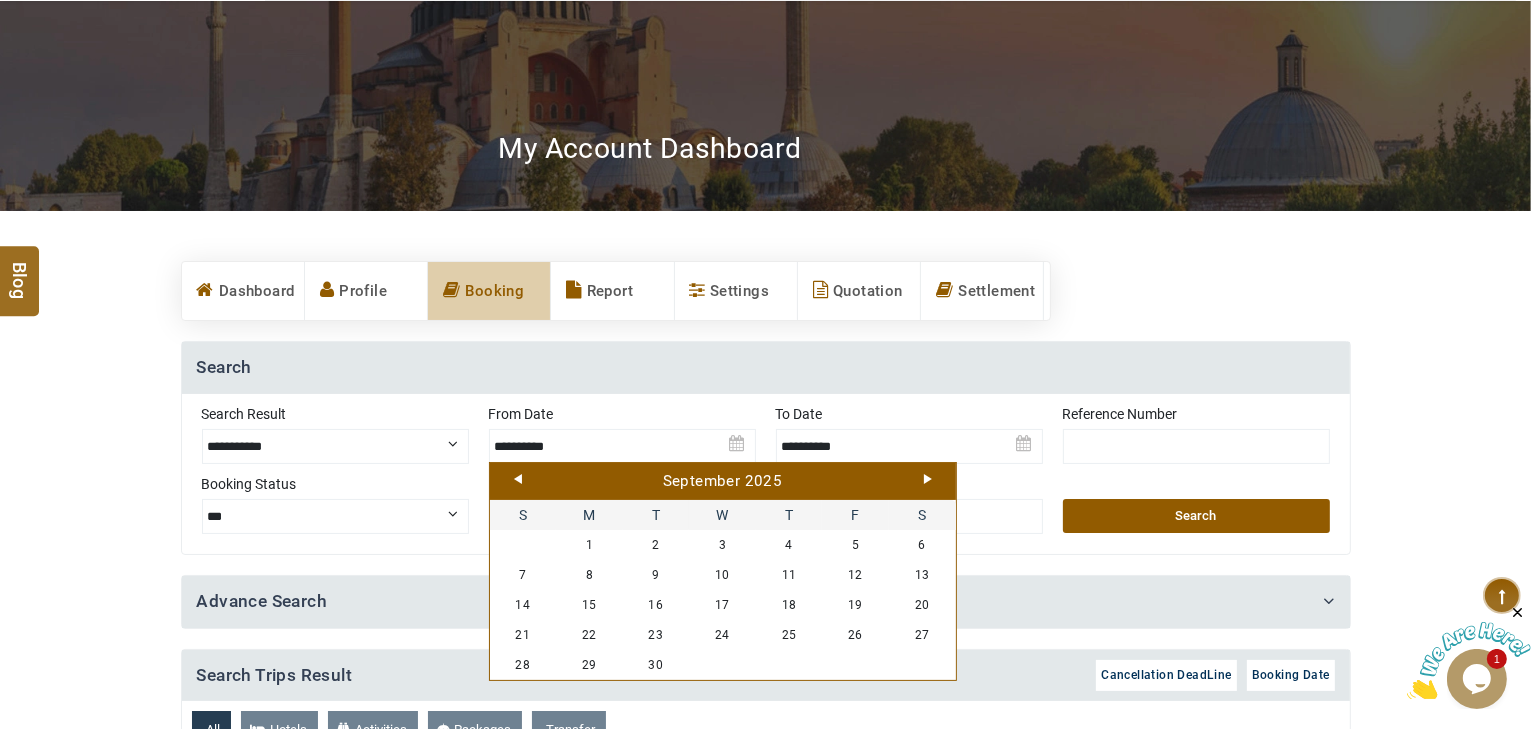click on "Prev" at bounding box center [518, 479] 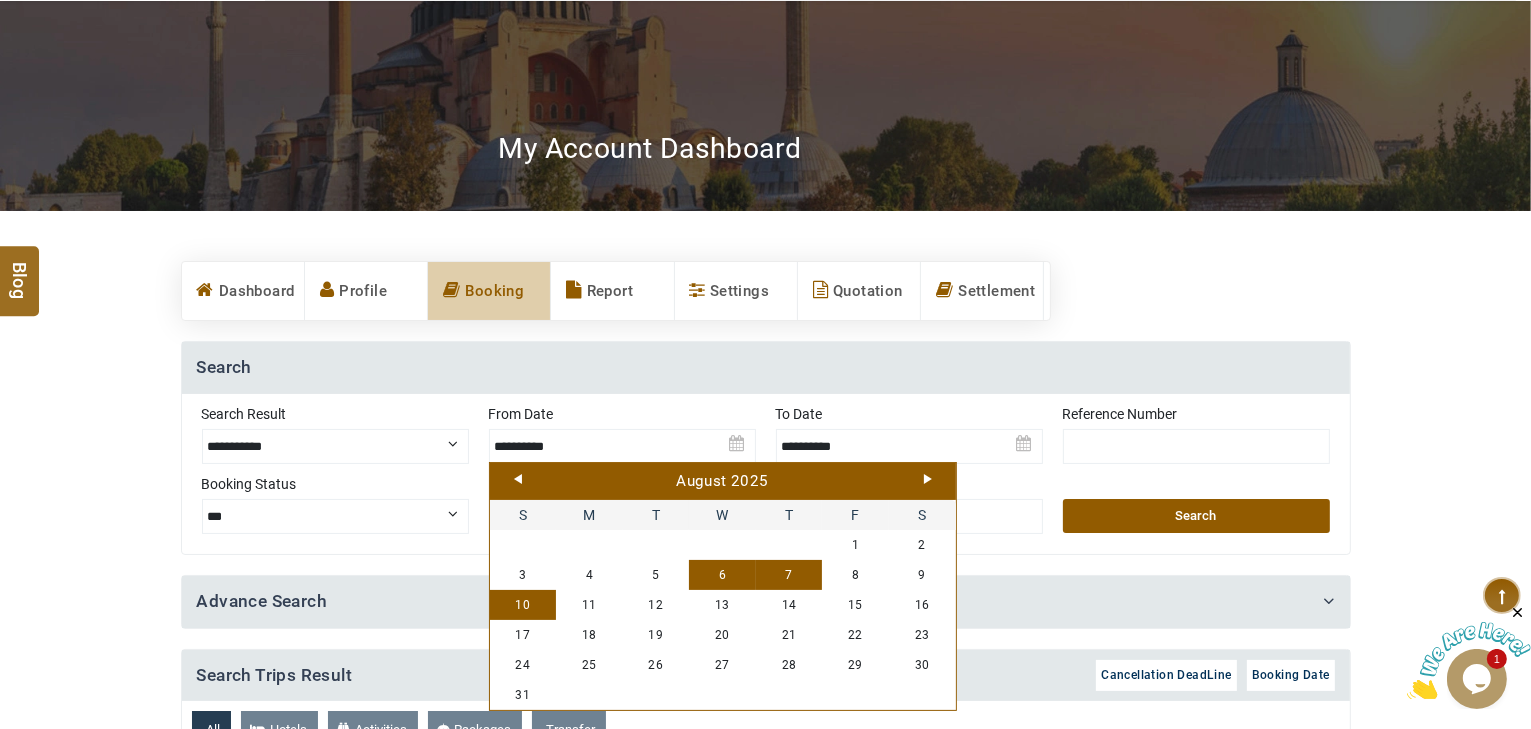 click on "10" at bounding box center [523, 605] 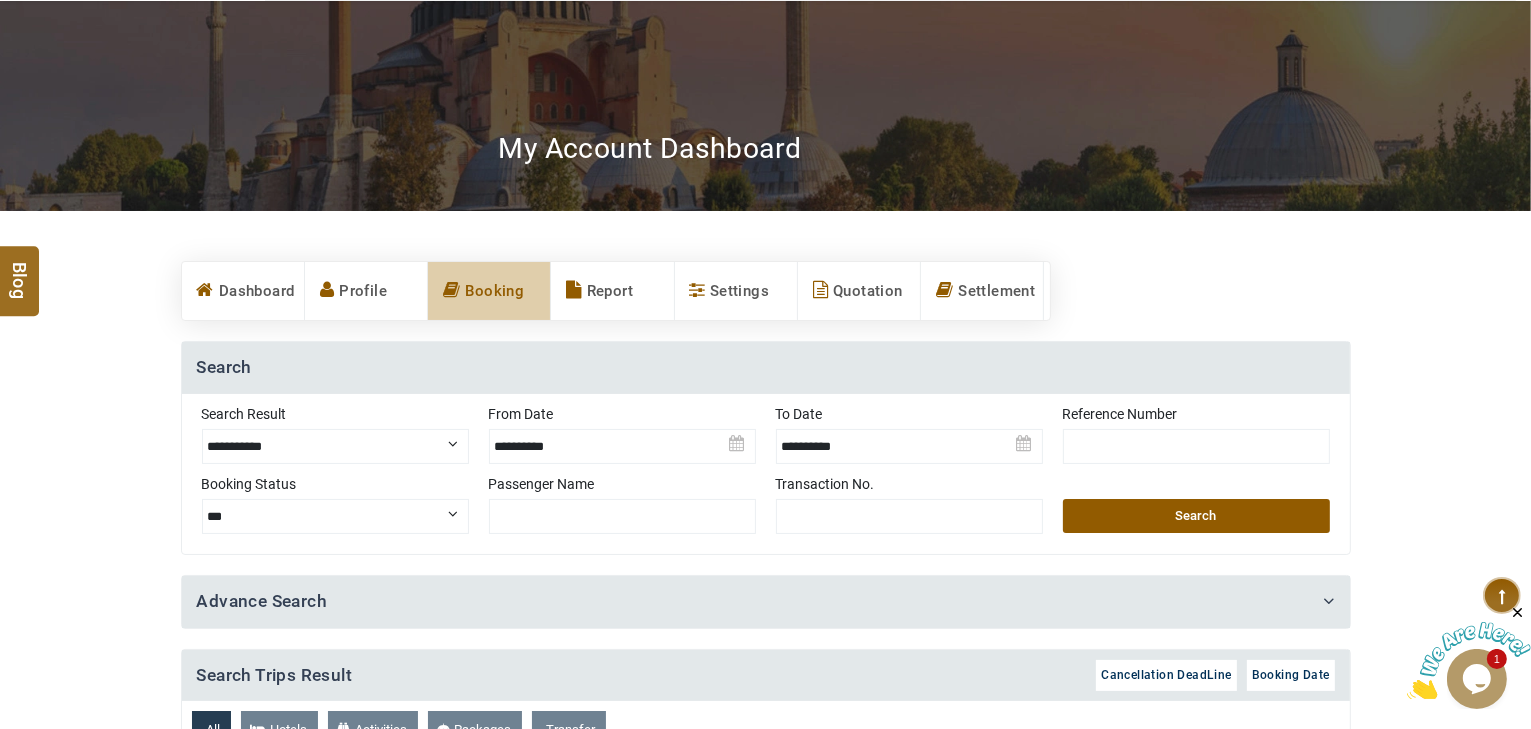 click at bounding box center [909, 439] 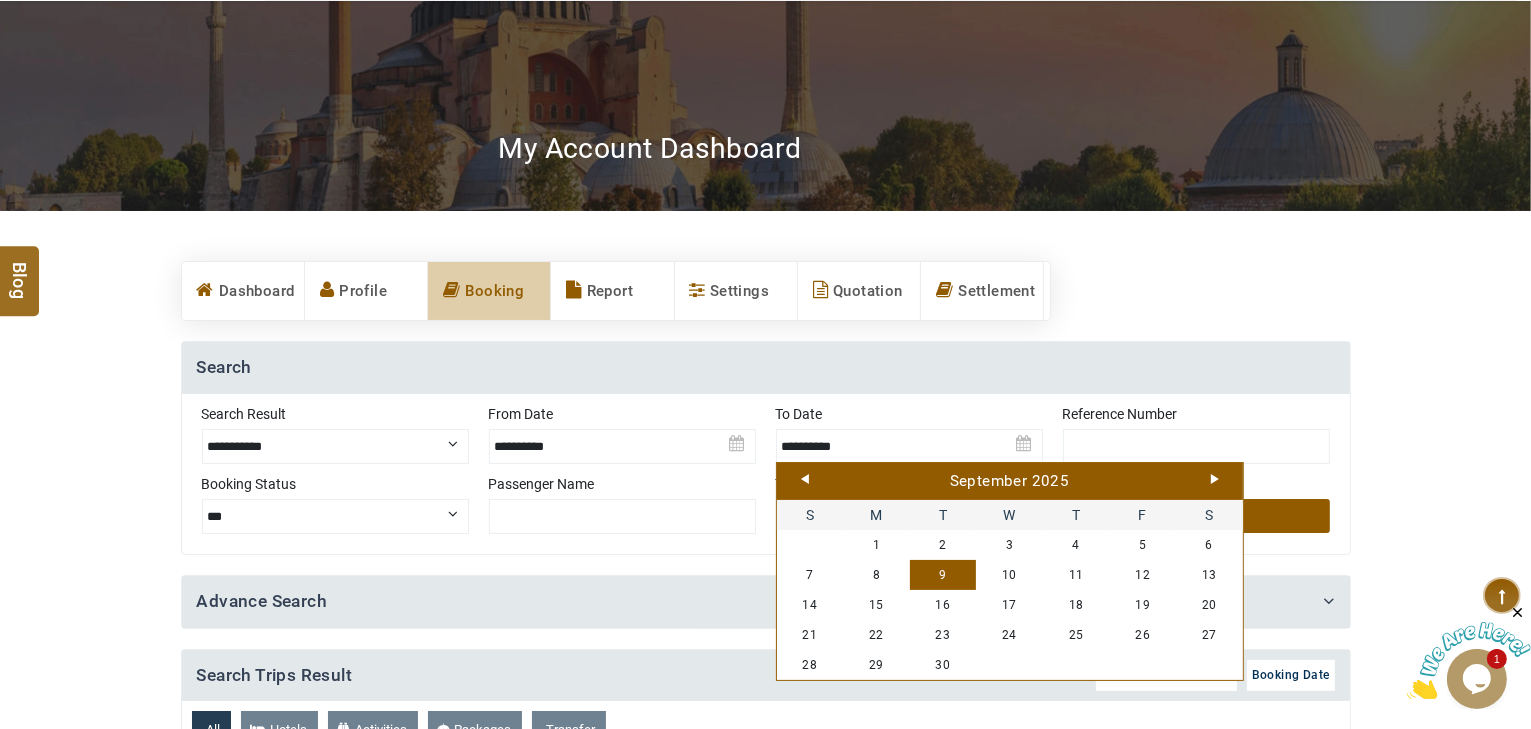 click on "September   2025" at bounding box center (1010, 482) 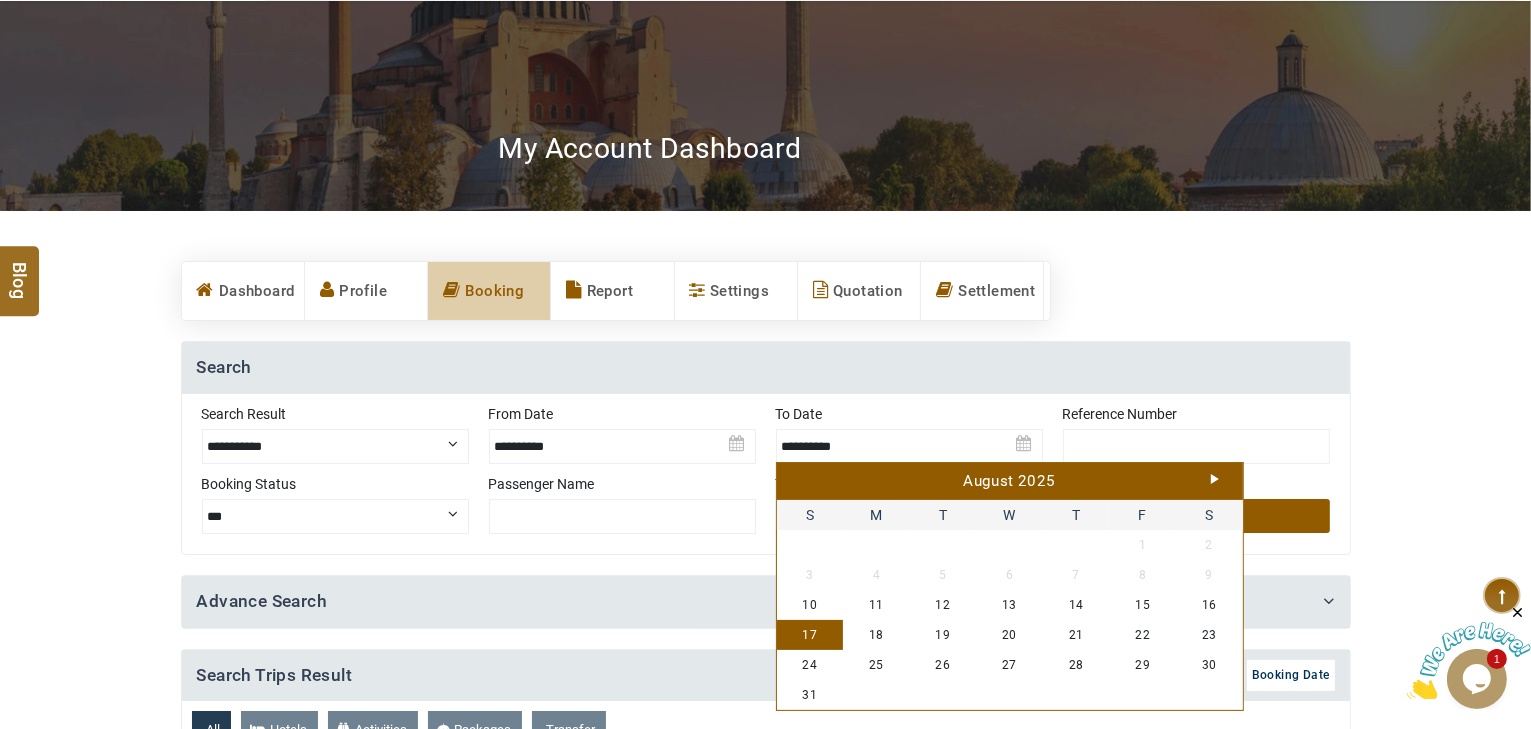 click on "17" at bounding box center (810, 635) 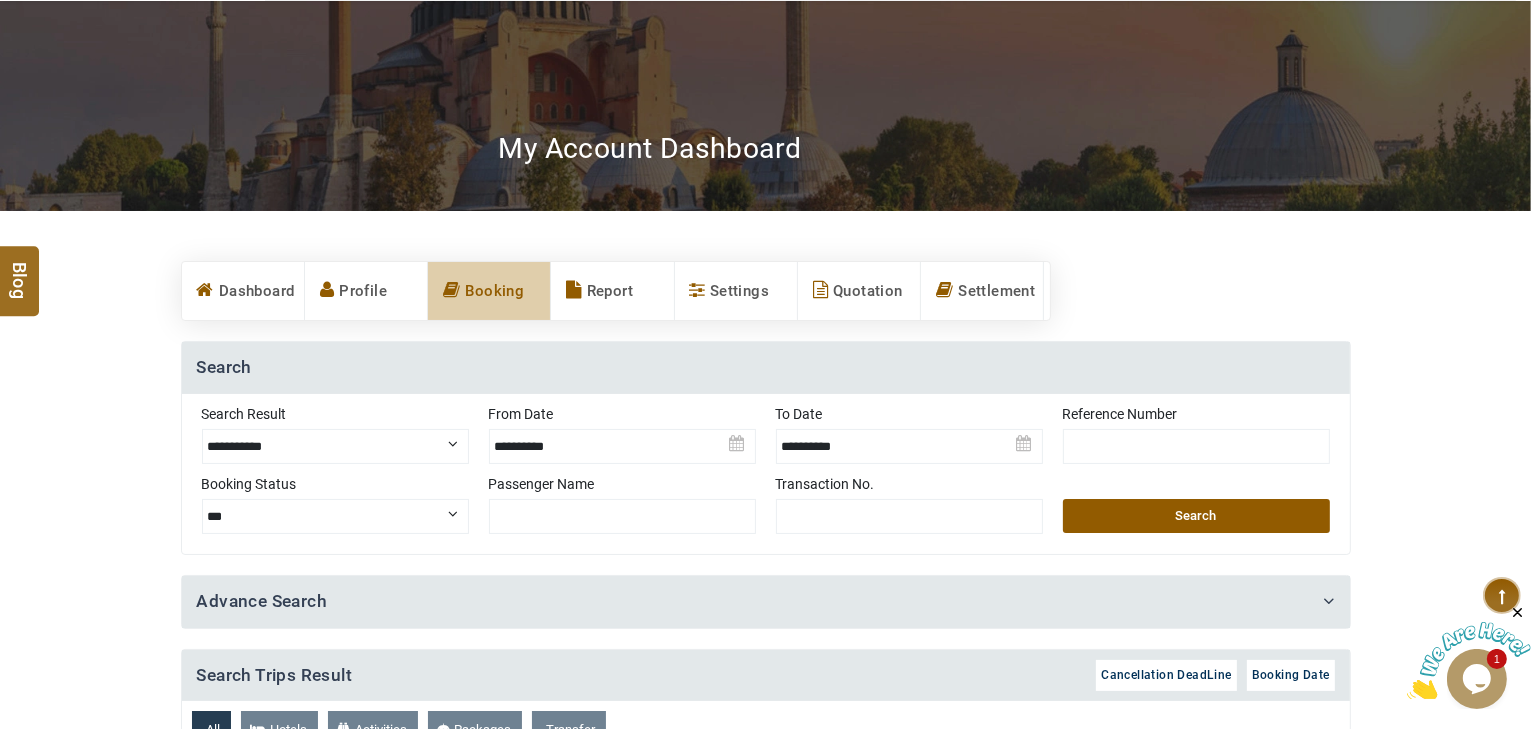 drag, startPoint x: 1190, startPoint y: 526, endPoint x: 575, endPoint y: 470, distance: 617.5443 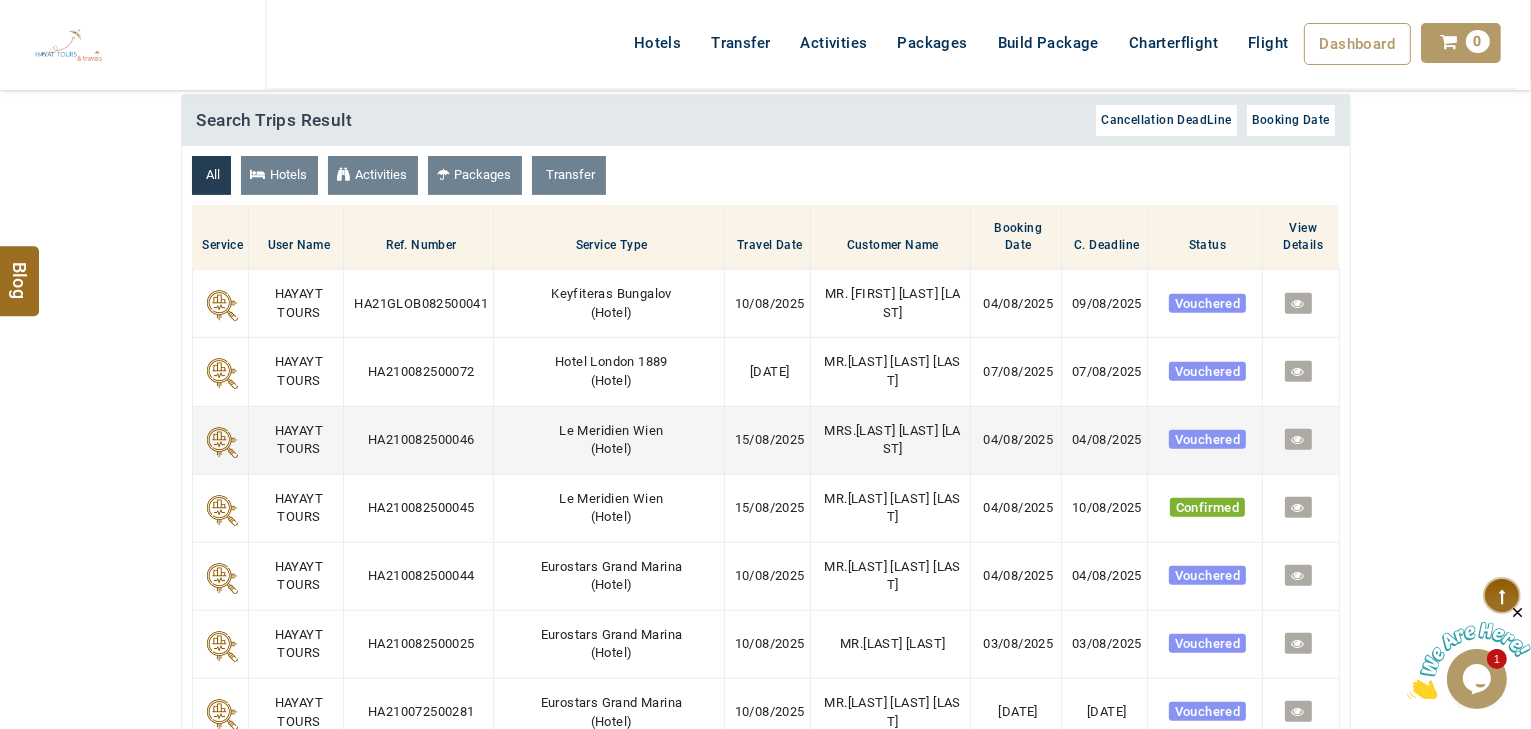 scroll, scrollTop: 720, scrollLeft: 0, axis: vertical 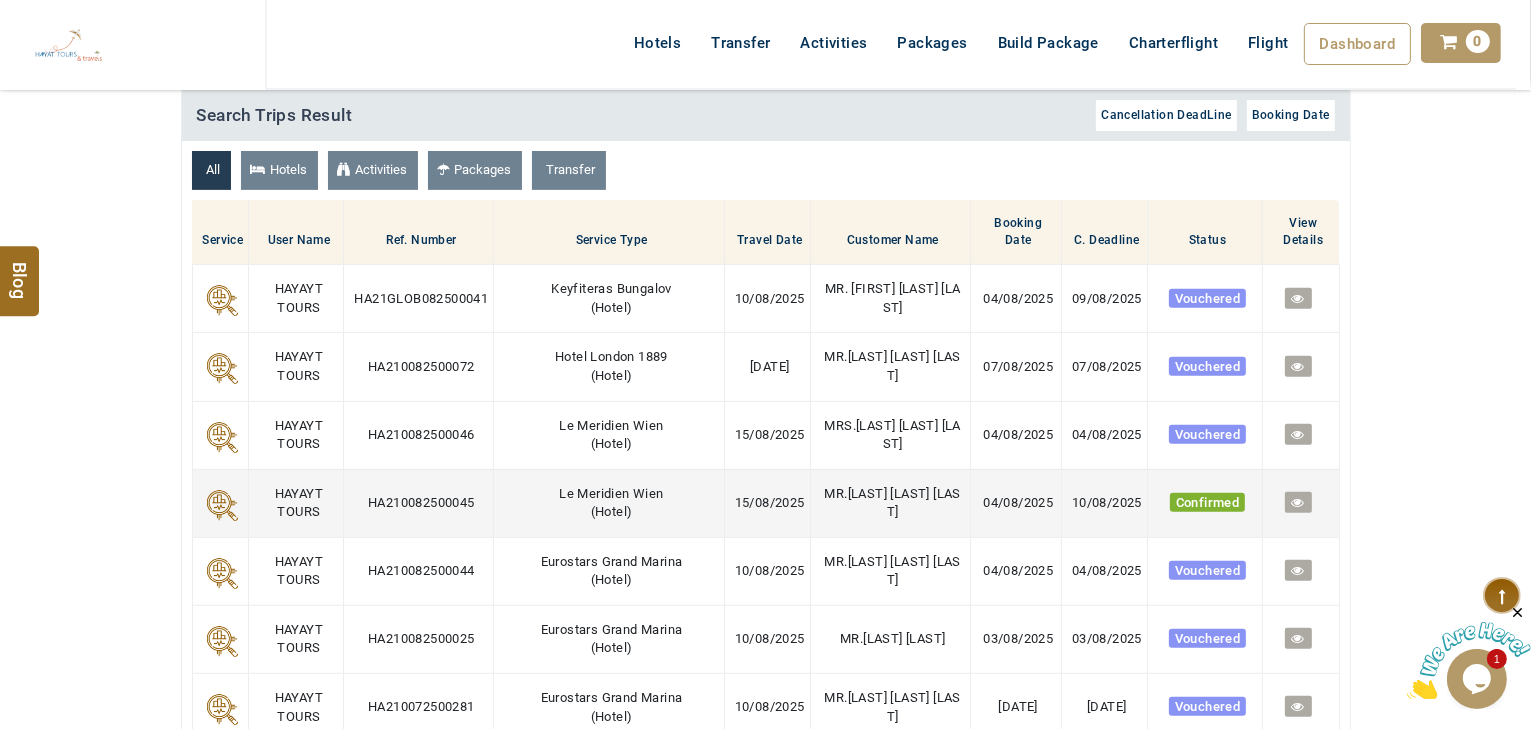 click at bounding box center (1298, 502) 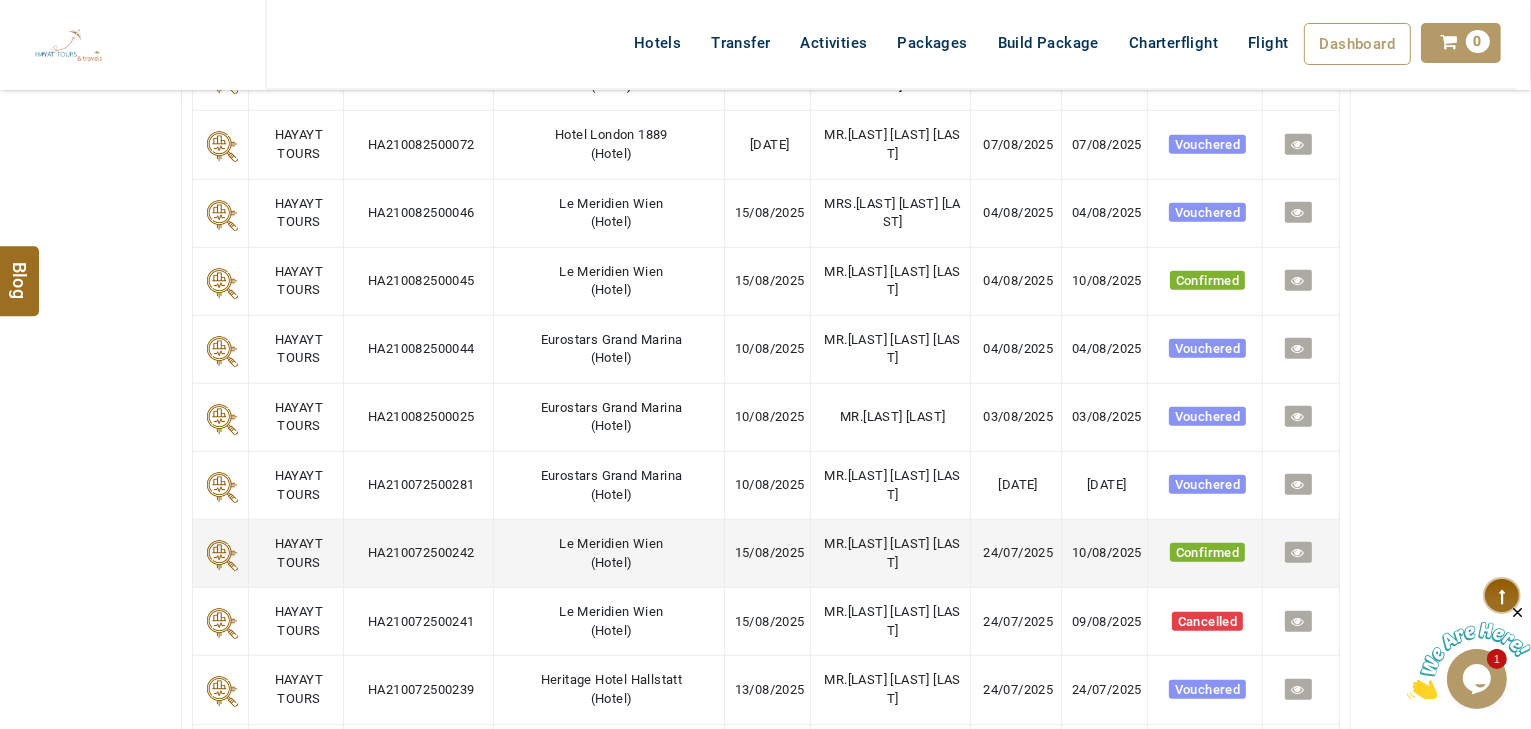 scroll, scrollTop: 960, scrollLeft: 0, axis: vertical 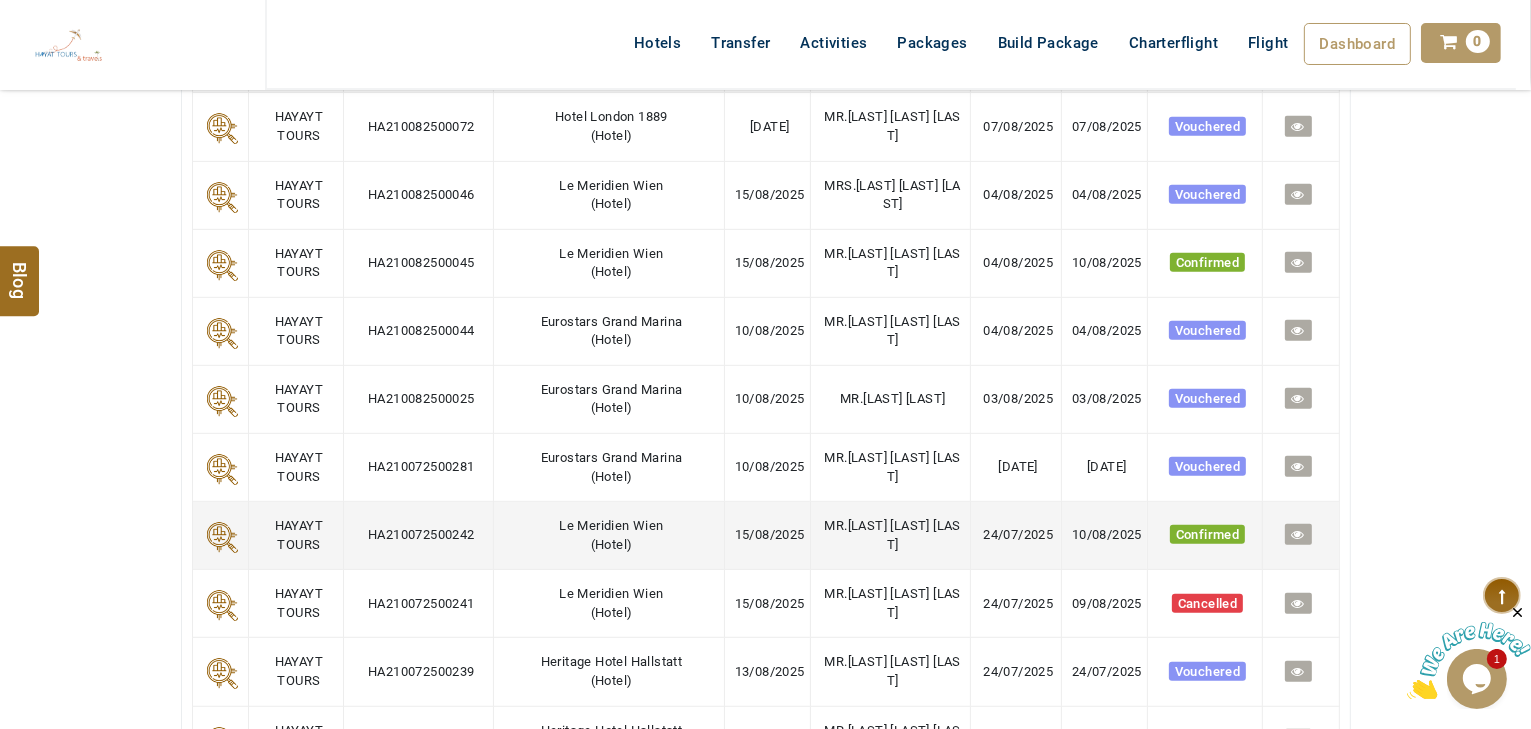 click at bounding box center (1298, 534) 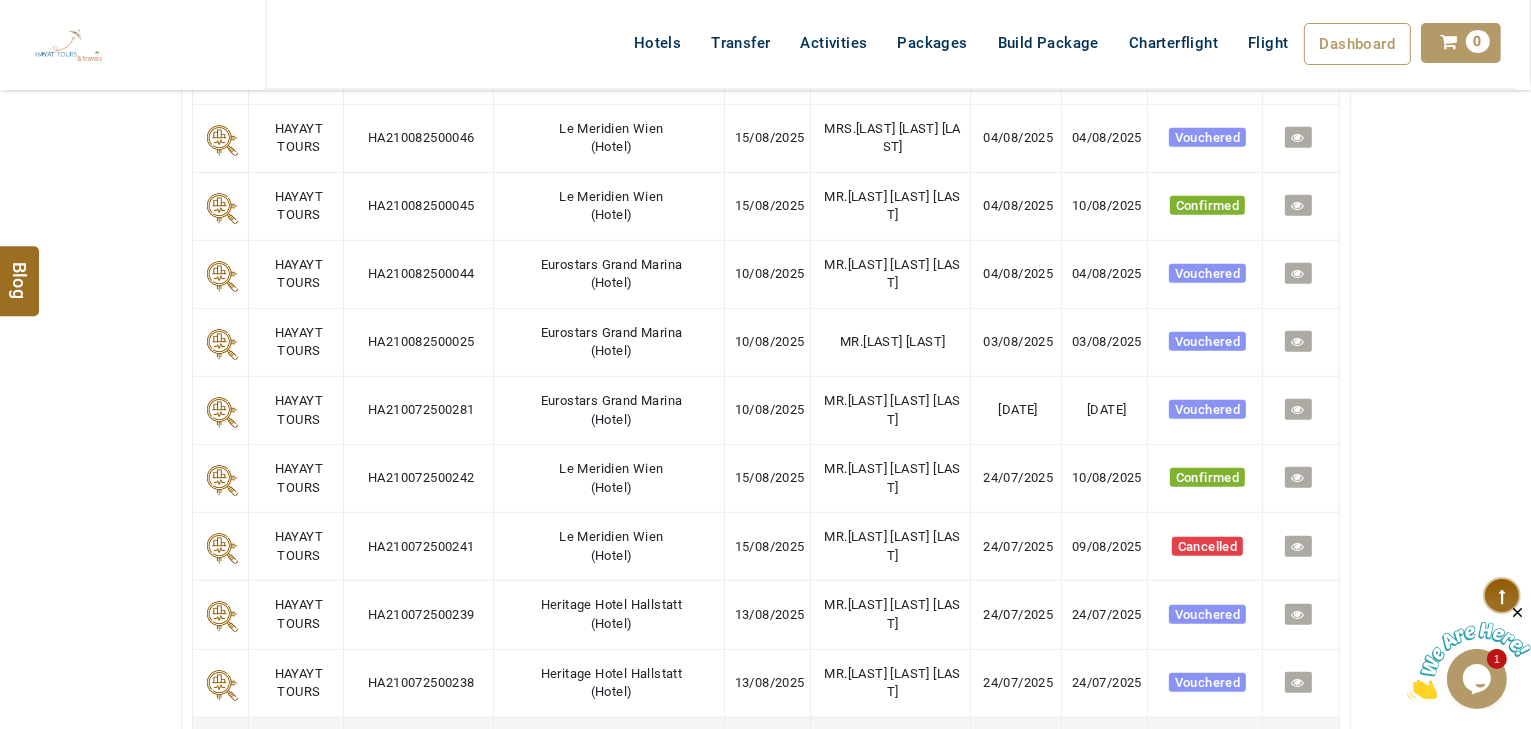 scroll, scrollTop: 800, scrollLeft: 0, axis: vertical 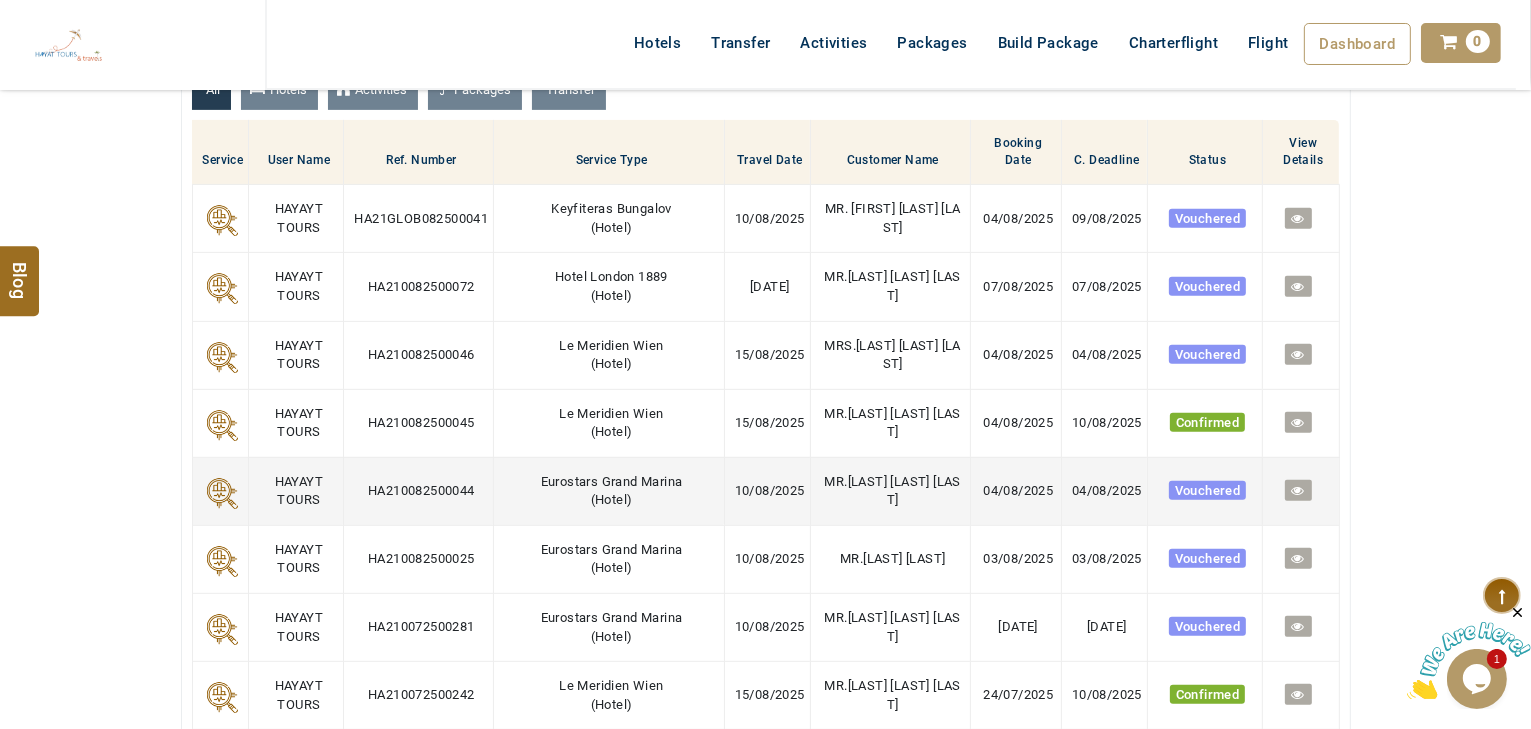 click on "Eurostars Grand Marina" at bounding box center (612, 481) 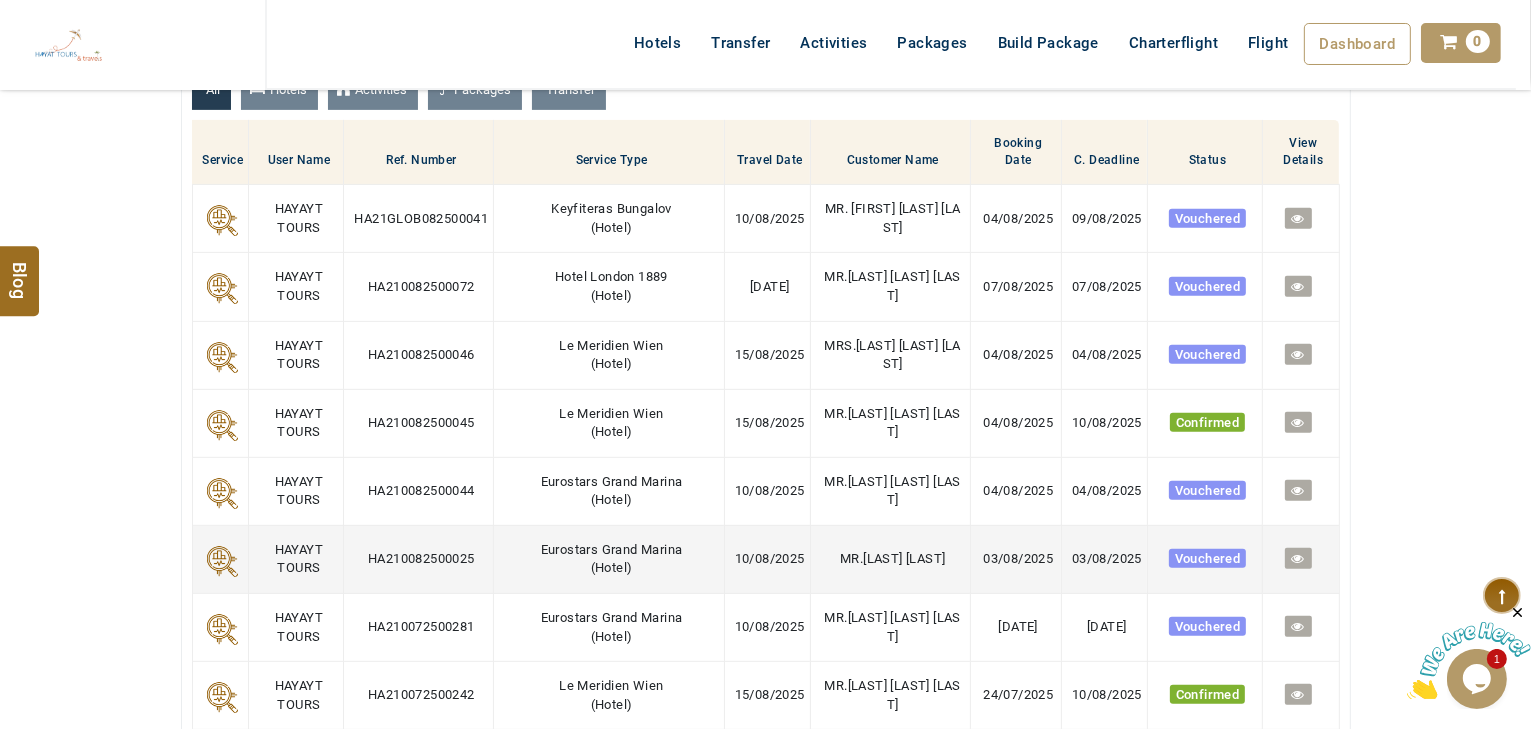 click on "Eurostars Grand Marina" at bounding box center [612, 549] 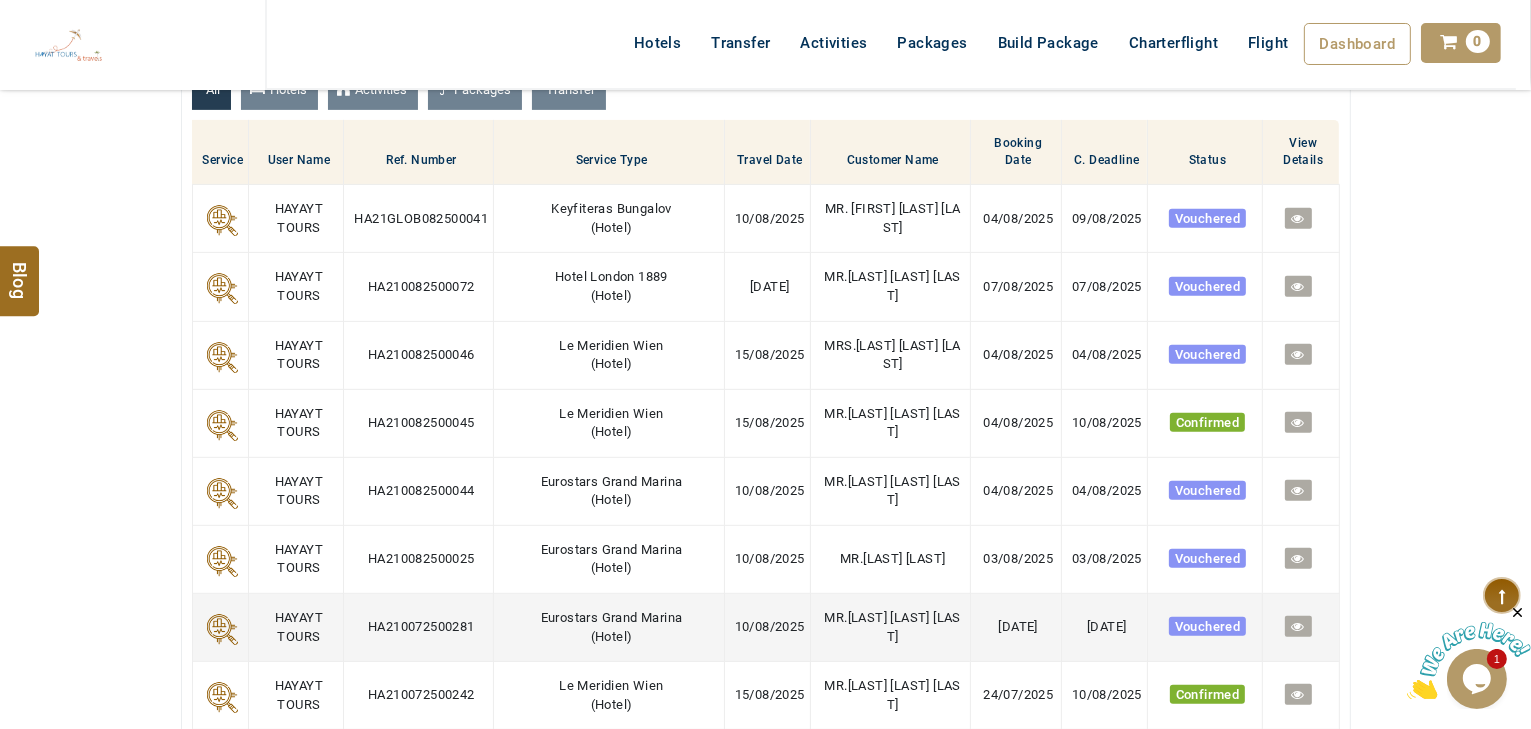 click on "Eurostars Grand Marina (  Hotel )" at bounding box center (609, 628) 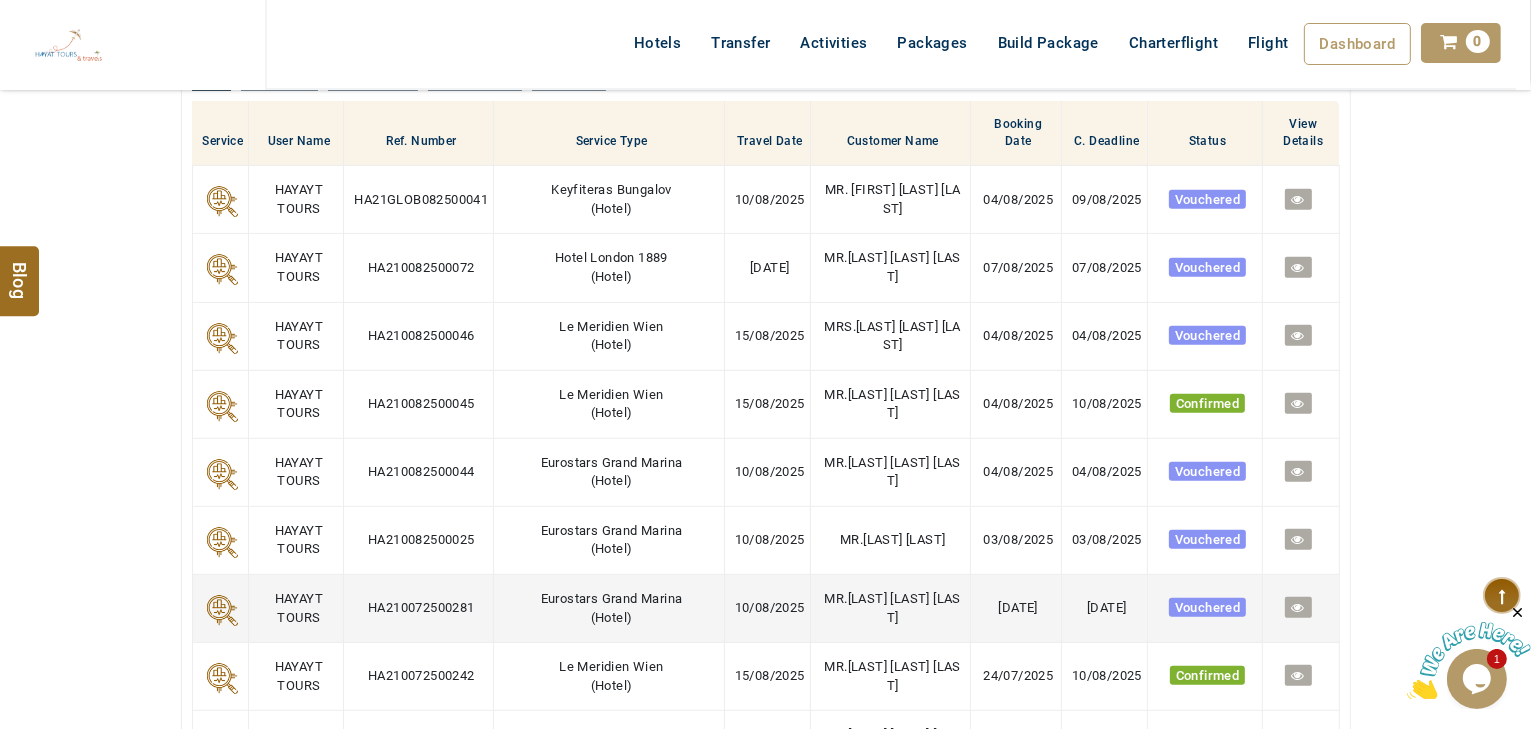 scroll, scrollTop: 960, scrollLeft: 0, axis: vertical 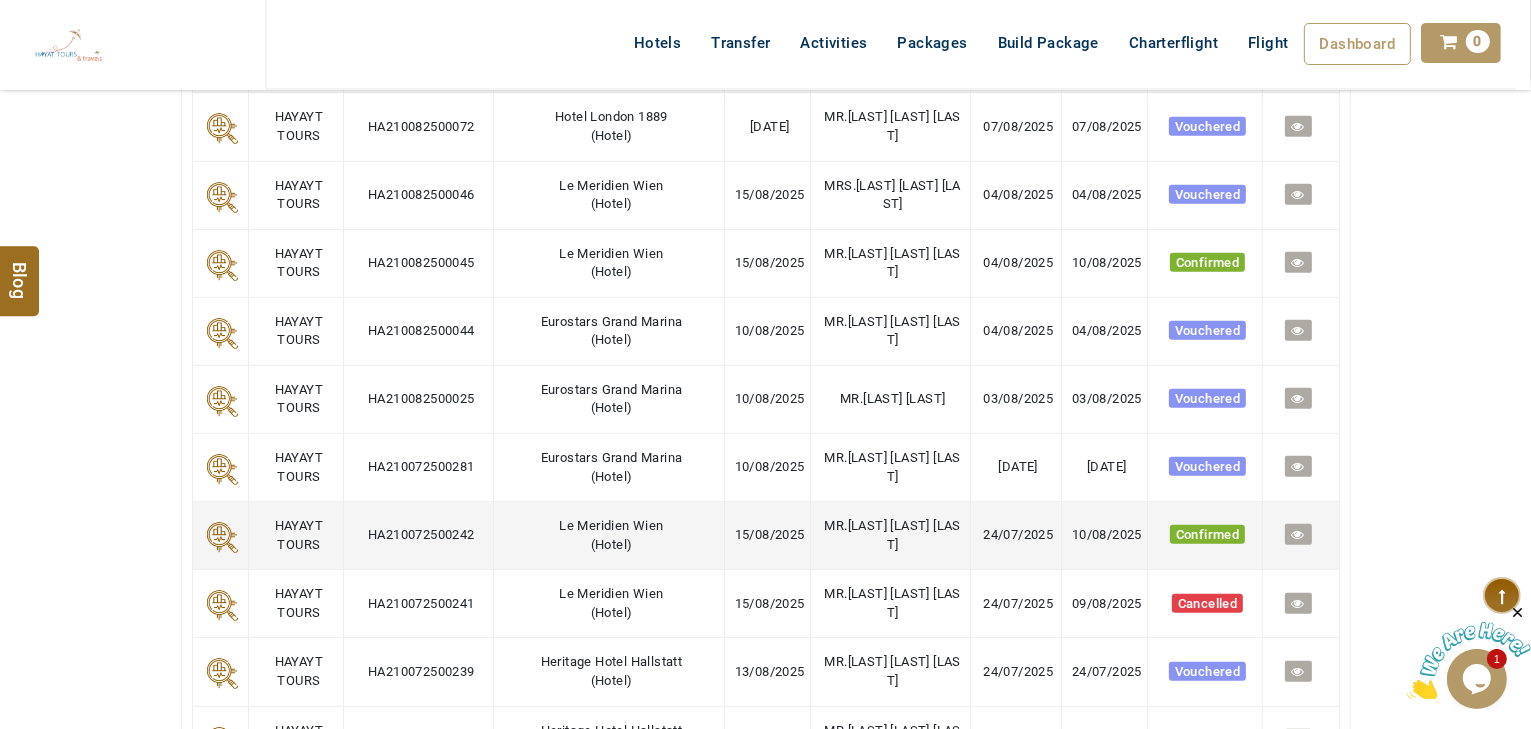 click on "Le Meridien Wien" at bounding box center (611, 525) 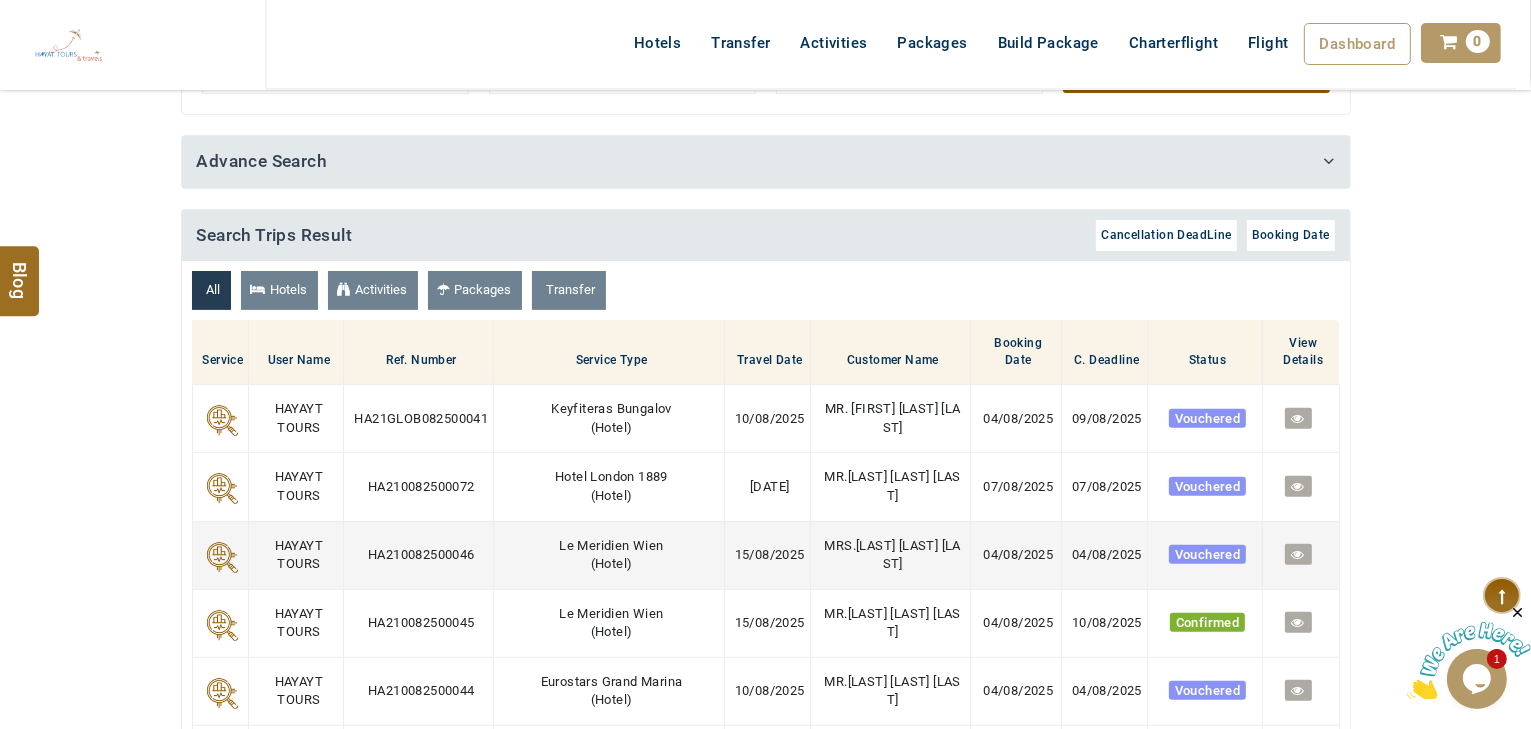 scroll, scrollTop: 640, scrollLeft: 0, axis: vertical 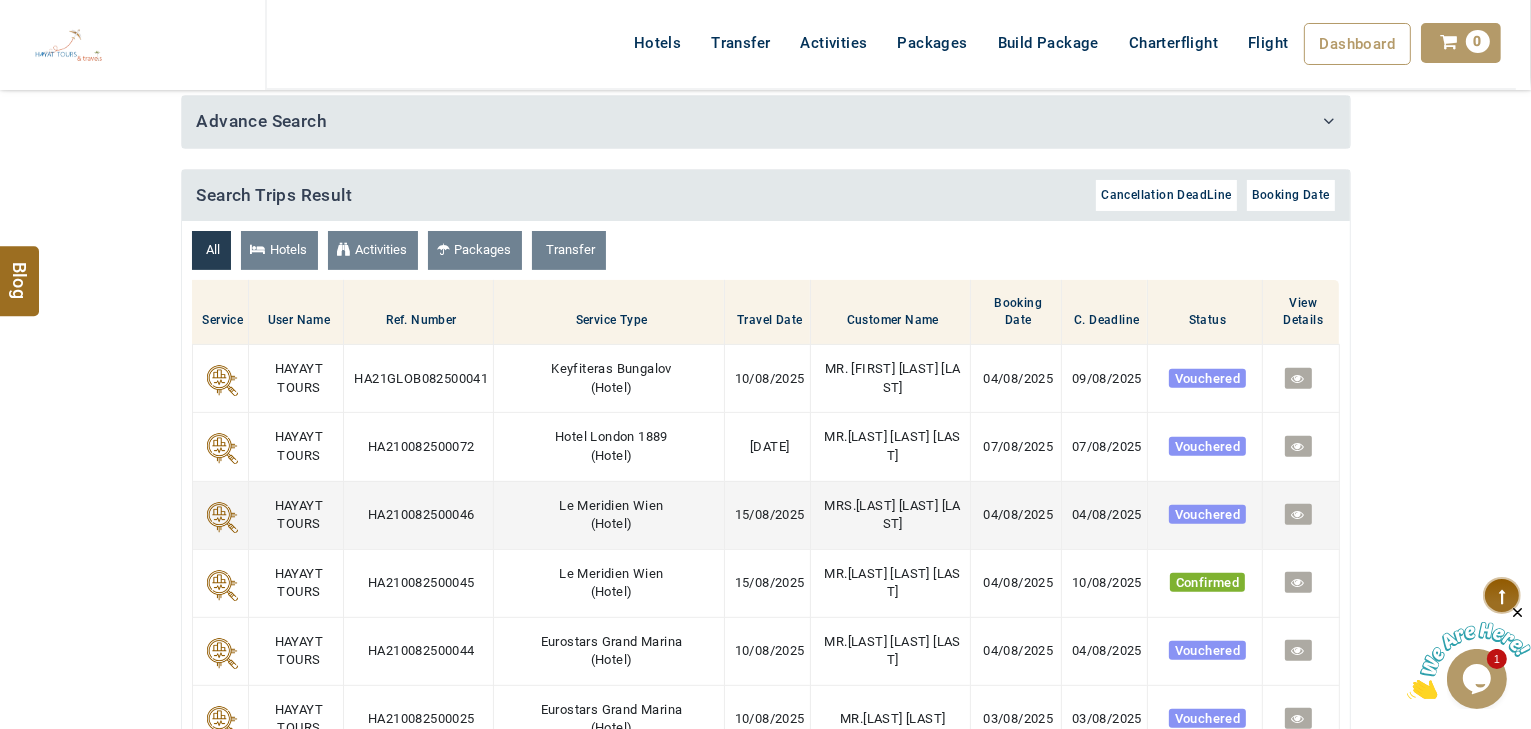 click on "Le Meridien Wien (  Hotel )" at bounding box center (609, 515) 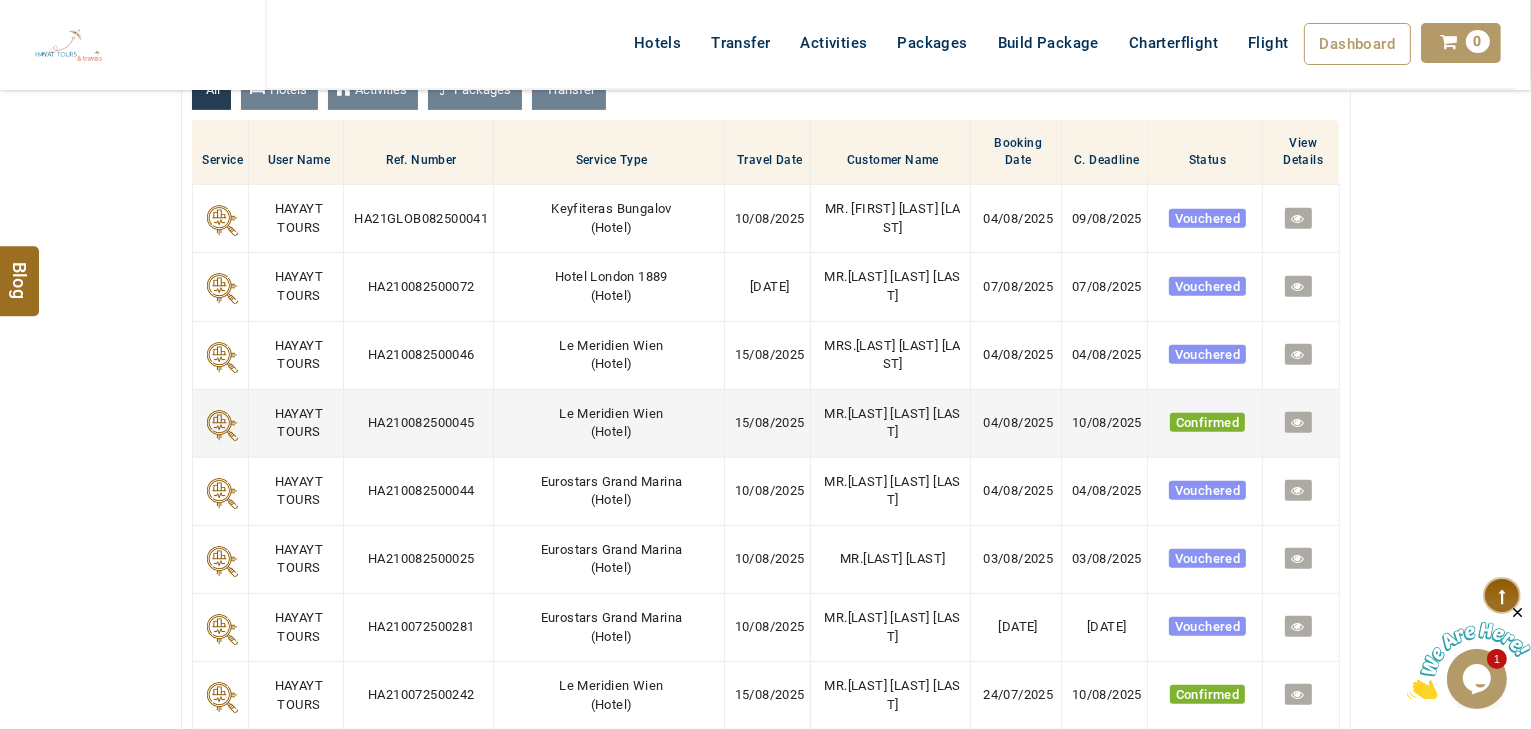 click on "Le Meridien Wien (  Hotel )" at bounding box center (609, 423) 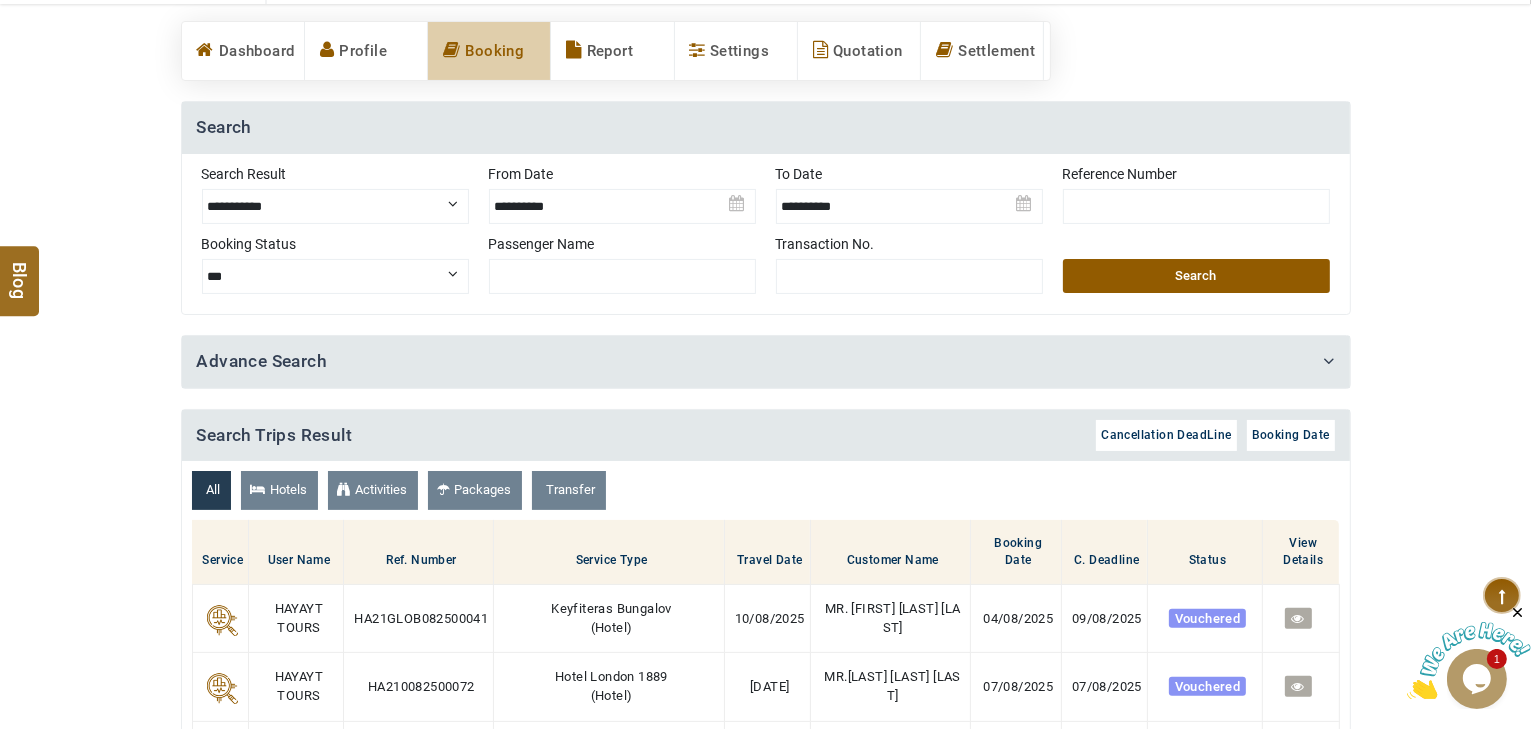 scroll, scrollTop: 0, scrollLeft: 0, axis: both 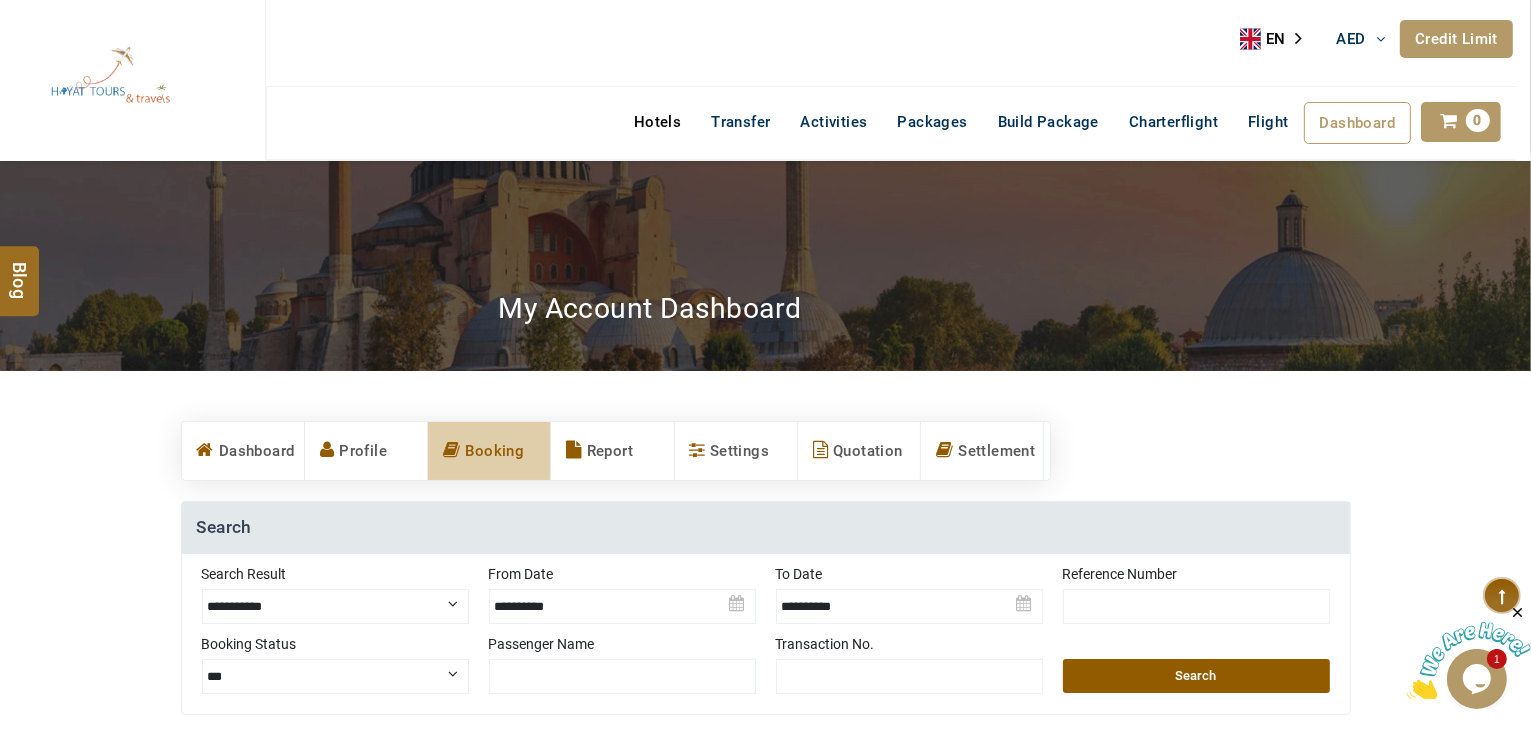 click on "Hotels" at bounding box center [657, 122] 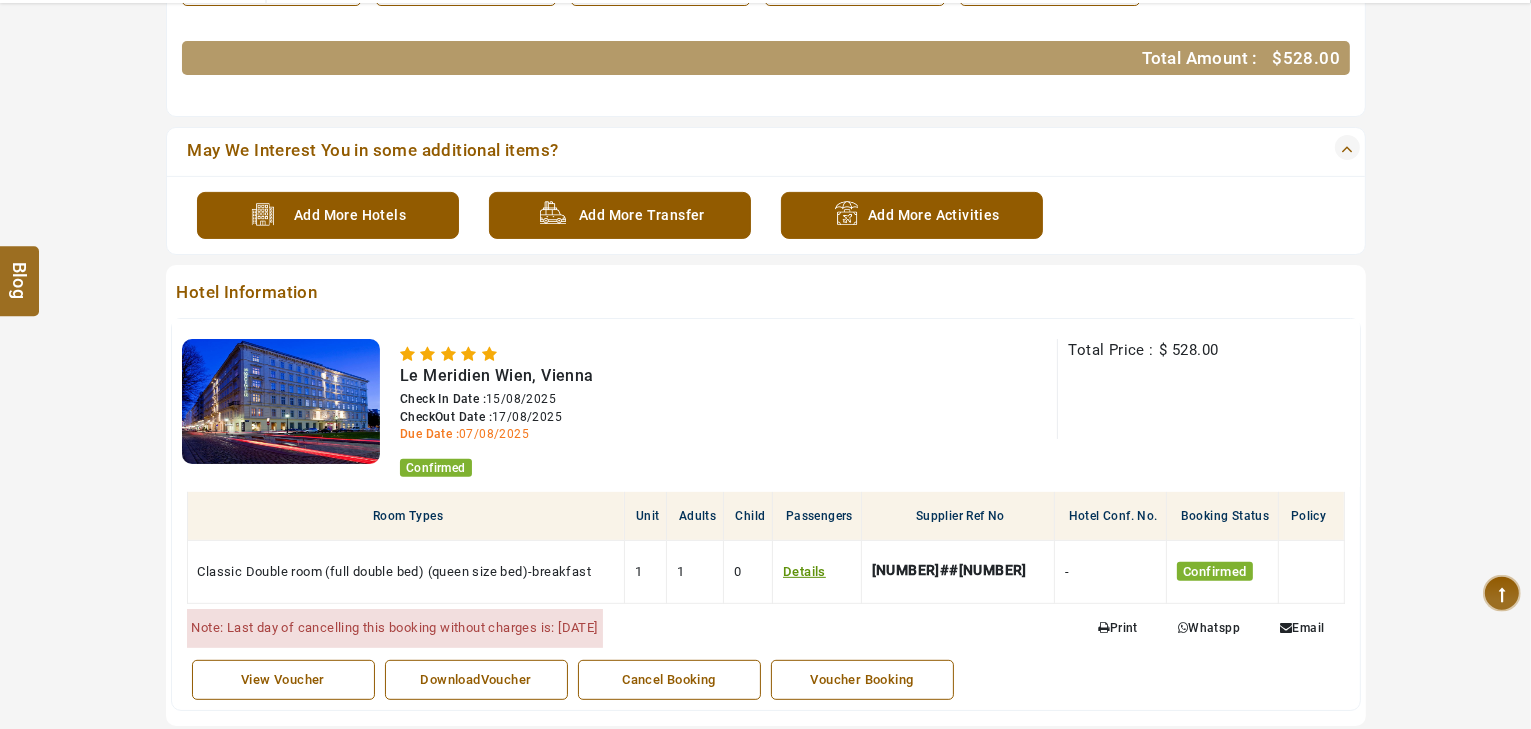 scroll, scrollTop: 720, scrollLeft: 0, axis: vertical 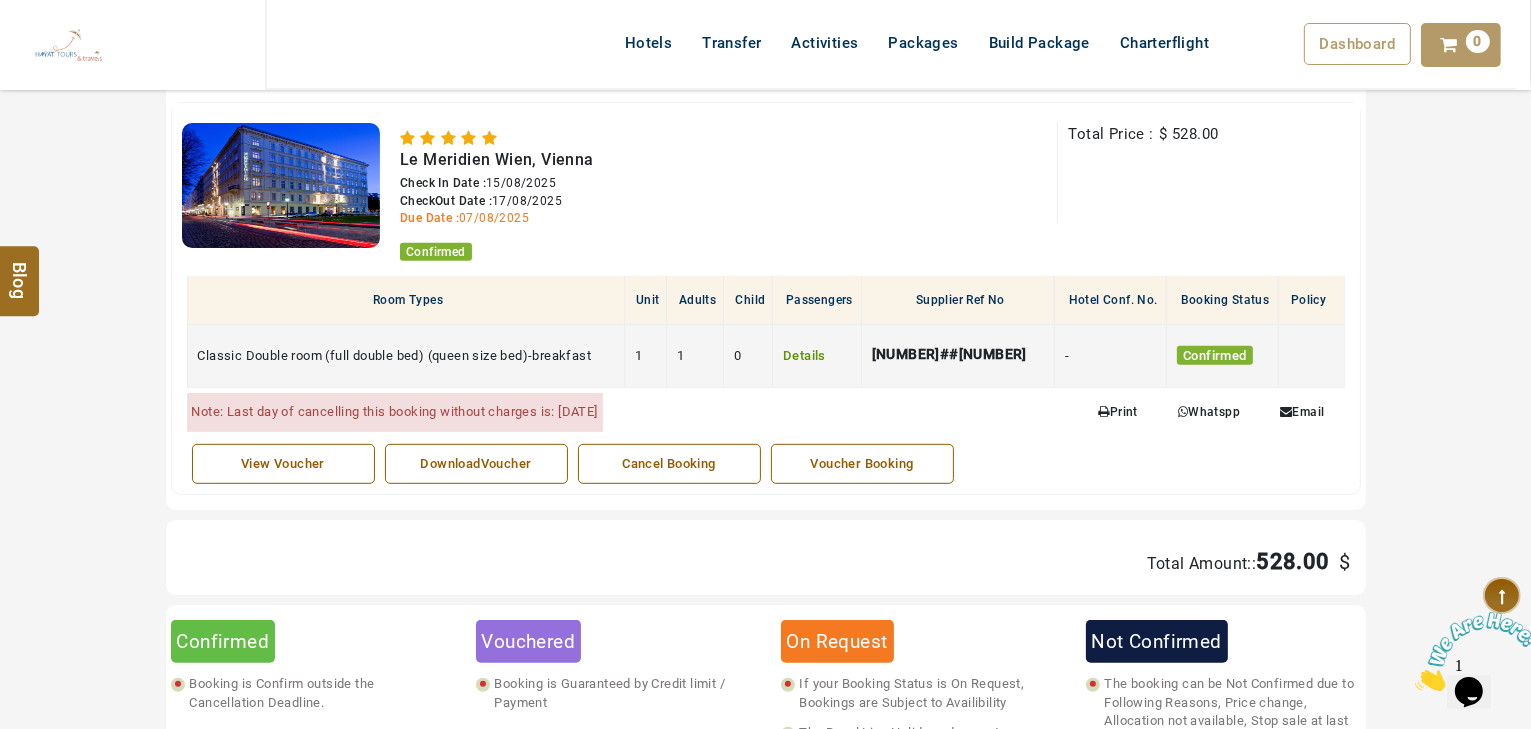 click on "Details" at bounding box center [804, 355] 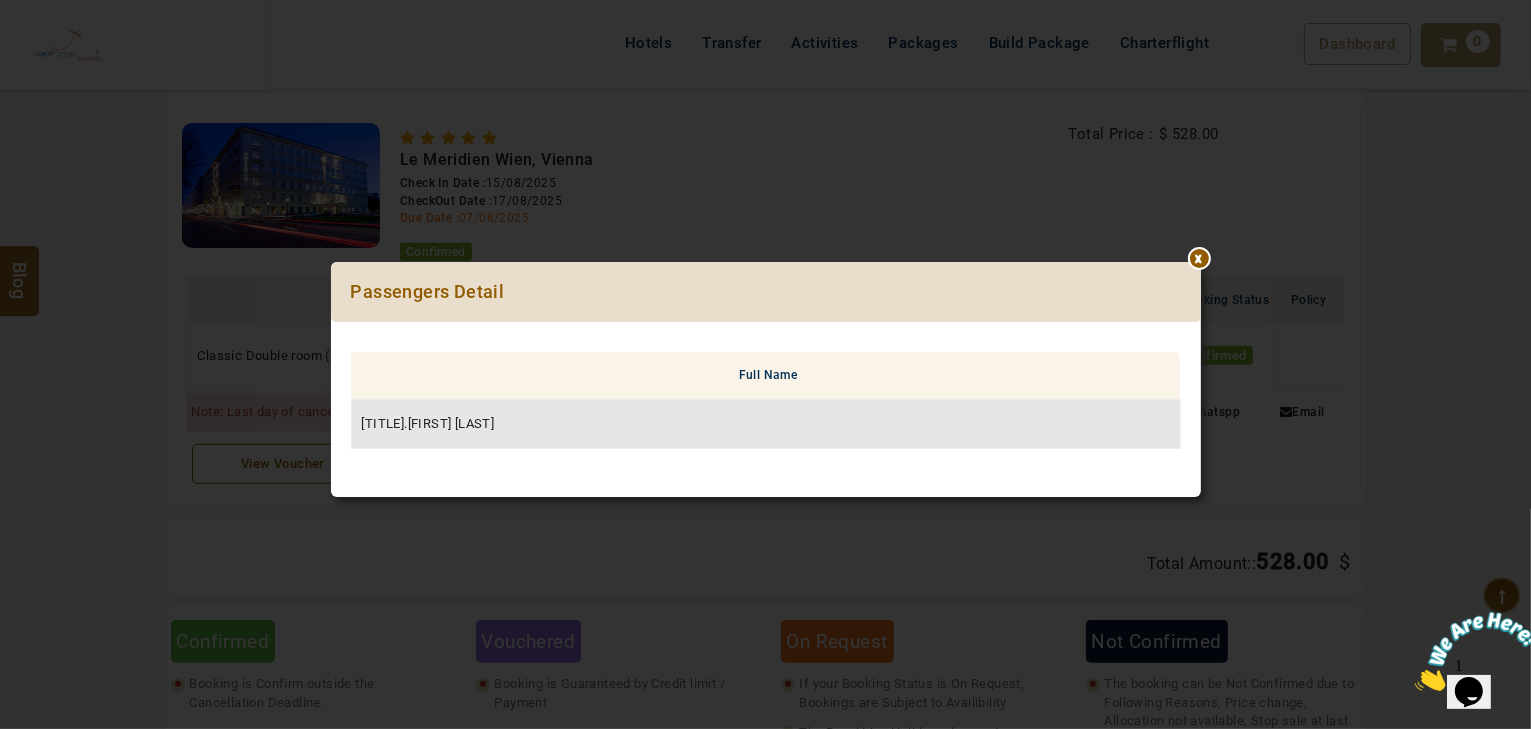 drag, startPoint x: 660, startPoint y: 367, endPoint x: 971, endPoint y: 291, distance: 320.15152 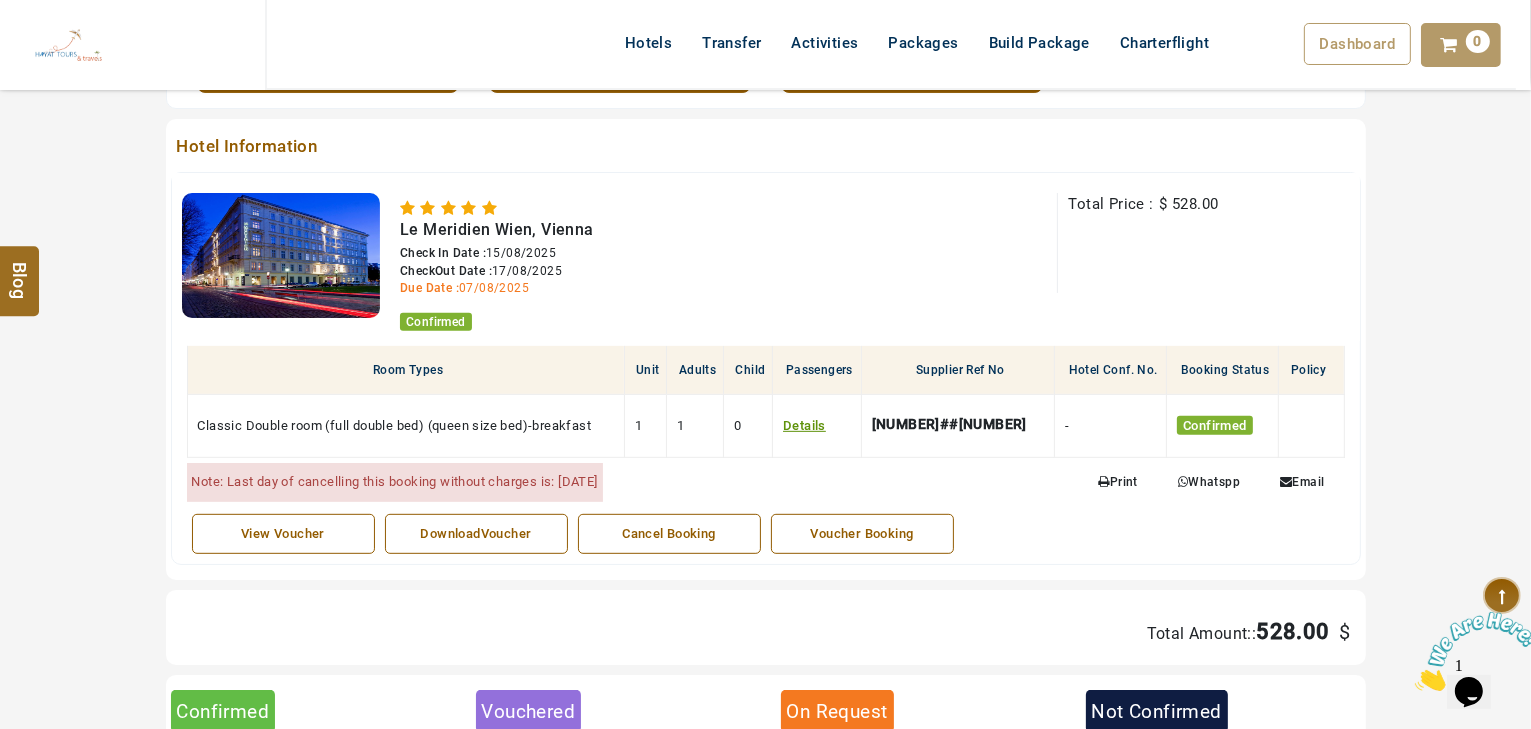scroll, scrollTop: 800, scrollLeft: 0, axis: vertical 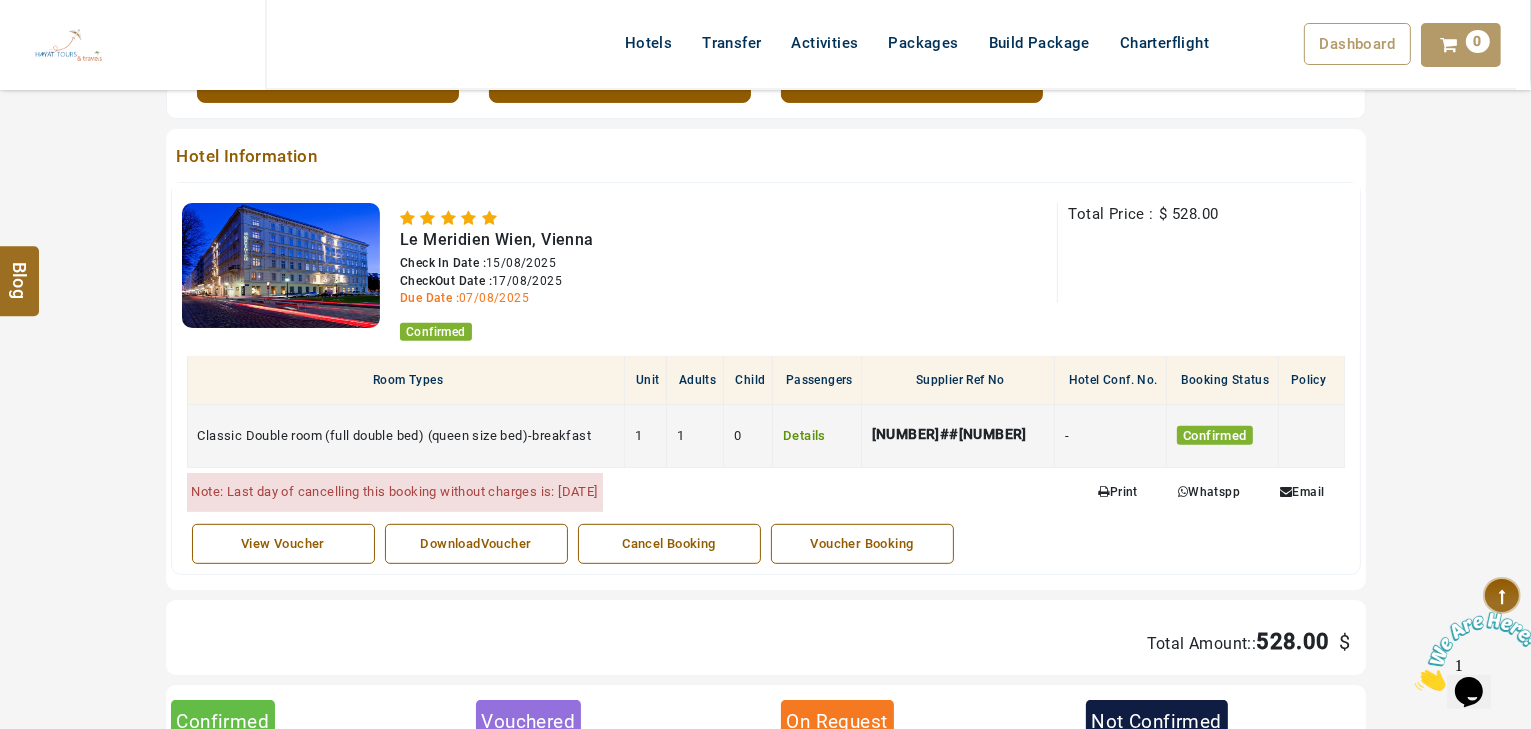 click on "Details" at bounding box center (804, 435) 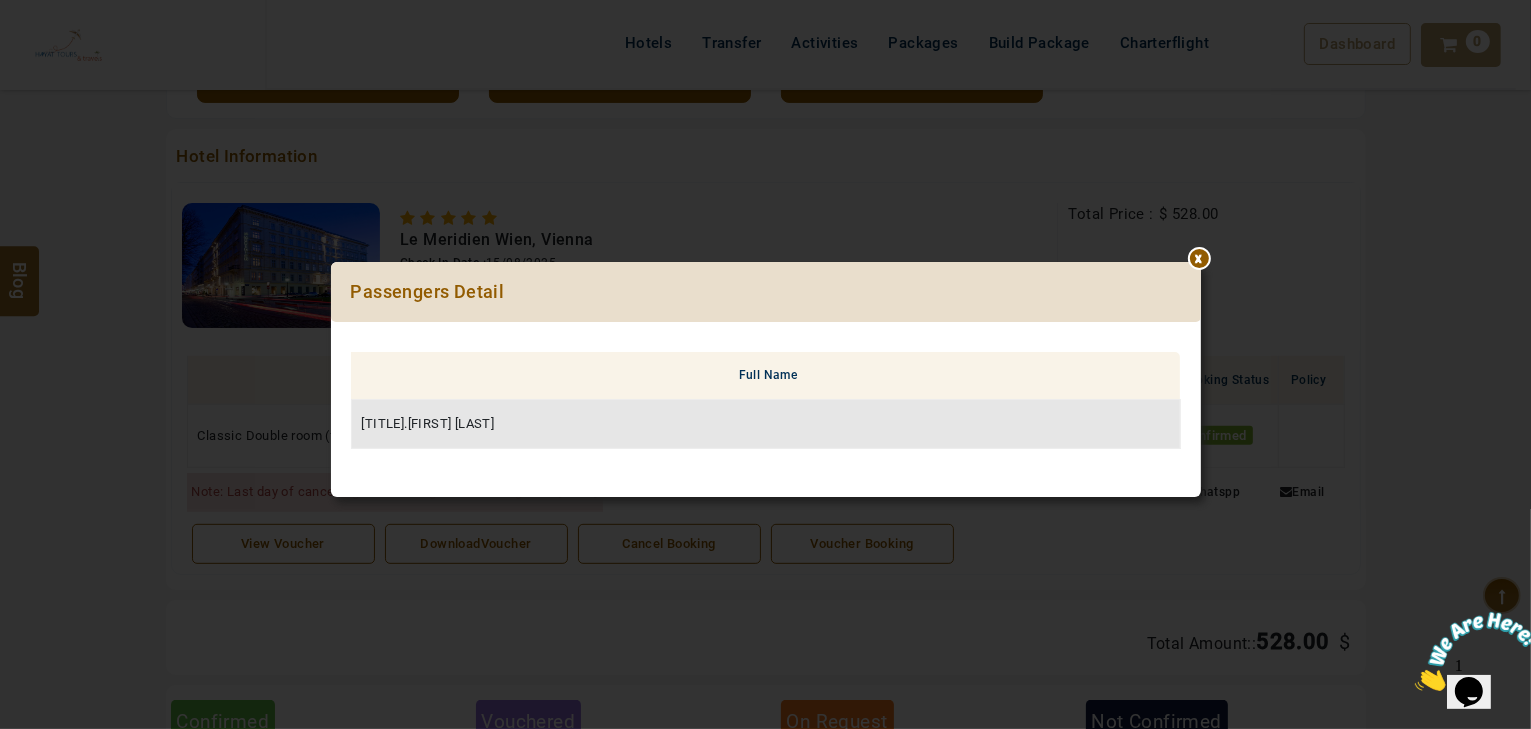 click at bounding box center (1201, 262) 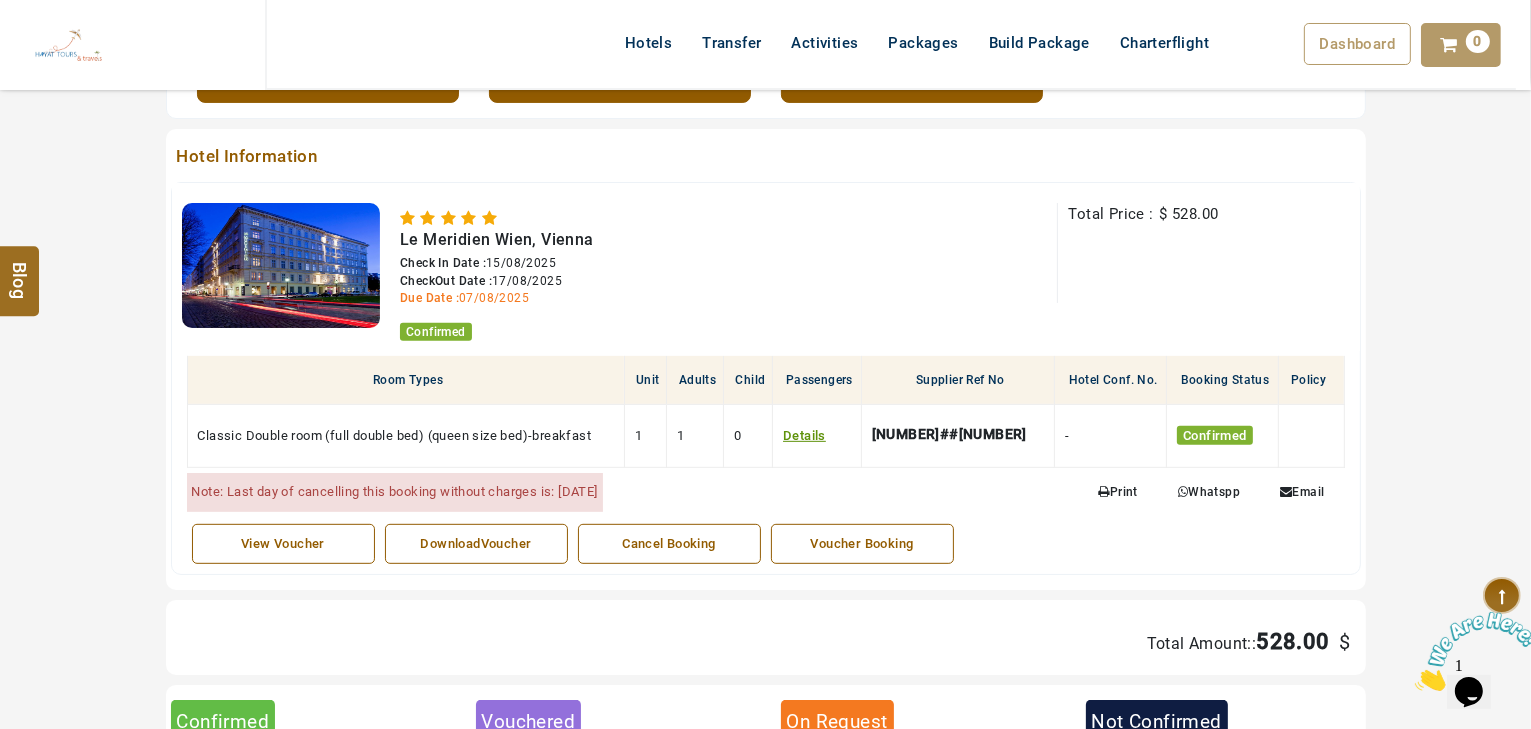 click on "Voucher Booking" at bounding box center [862, 544] 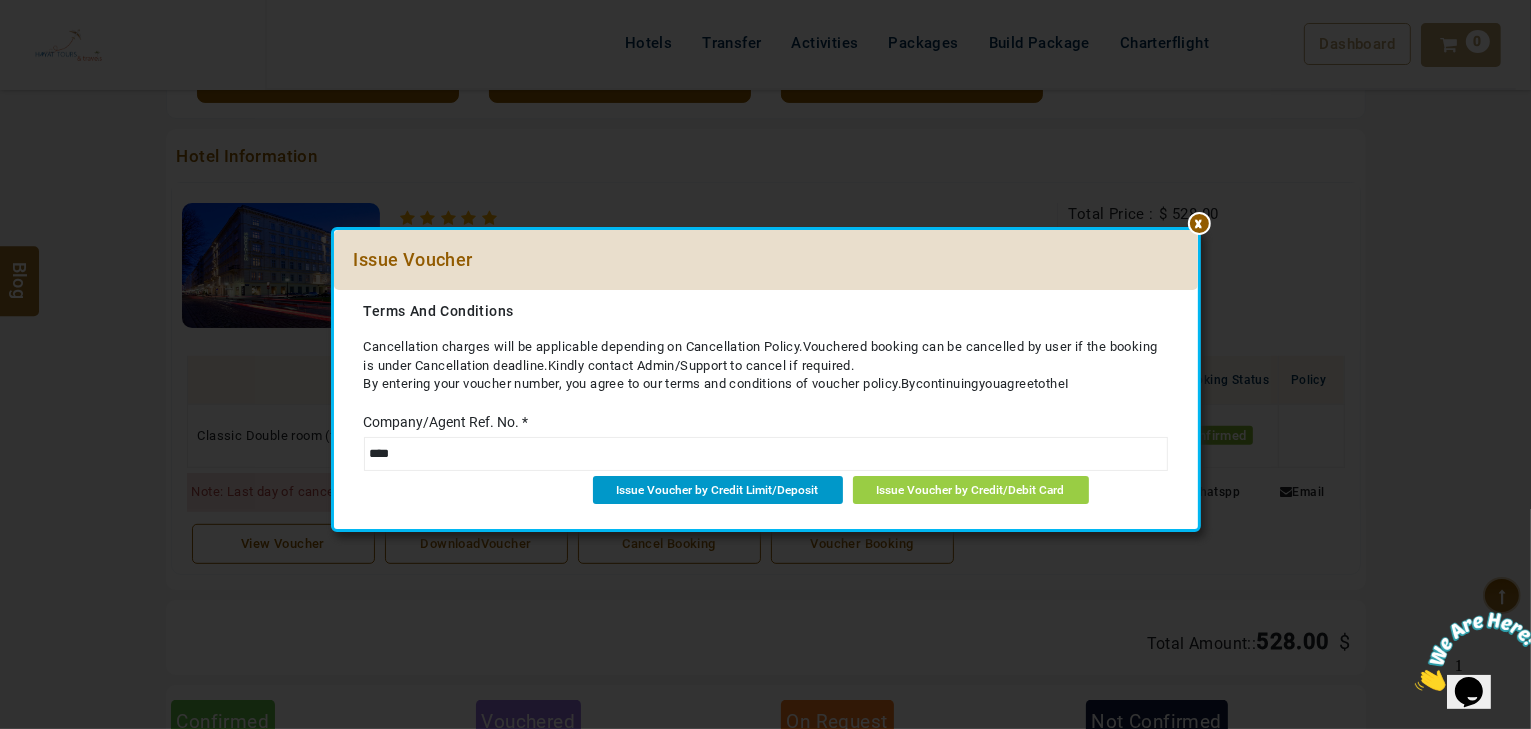 type on "****" 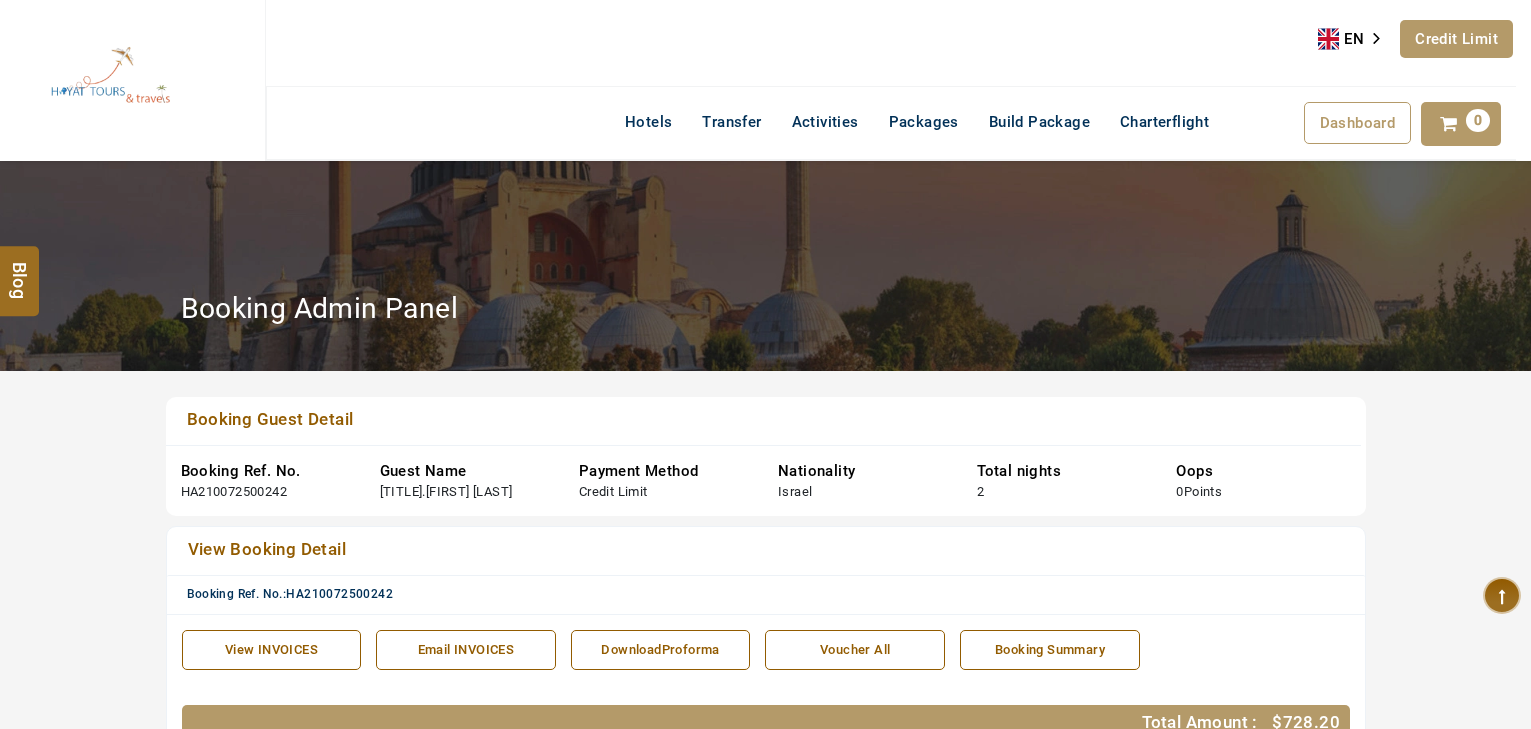 scroll, scrollTop: 0, scrollLeft: 0, axis: both 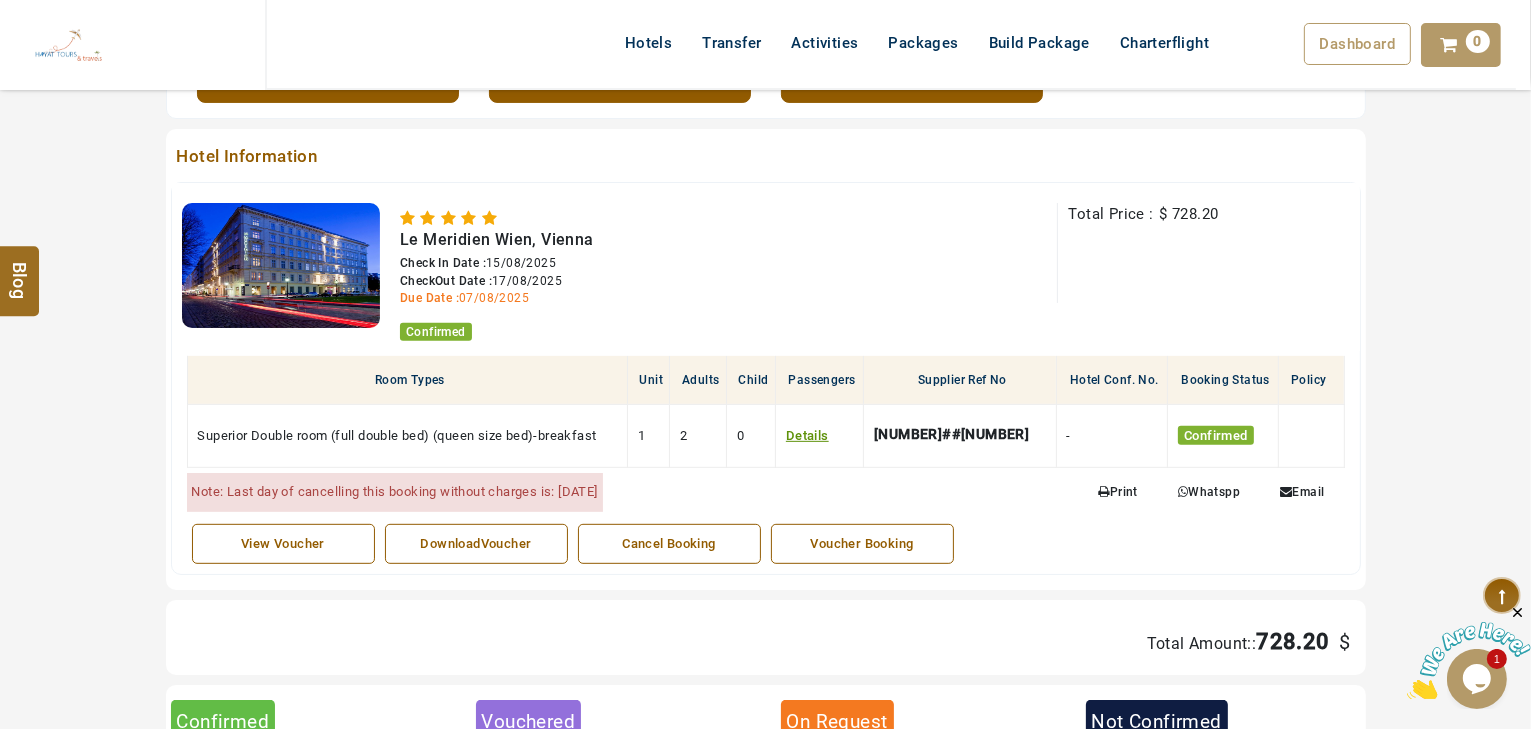 click on "Voucher Booking" at bounding box center [862, 544] 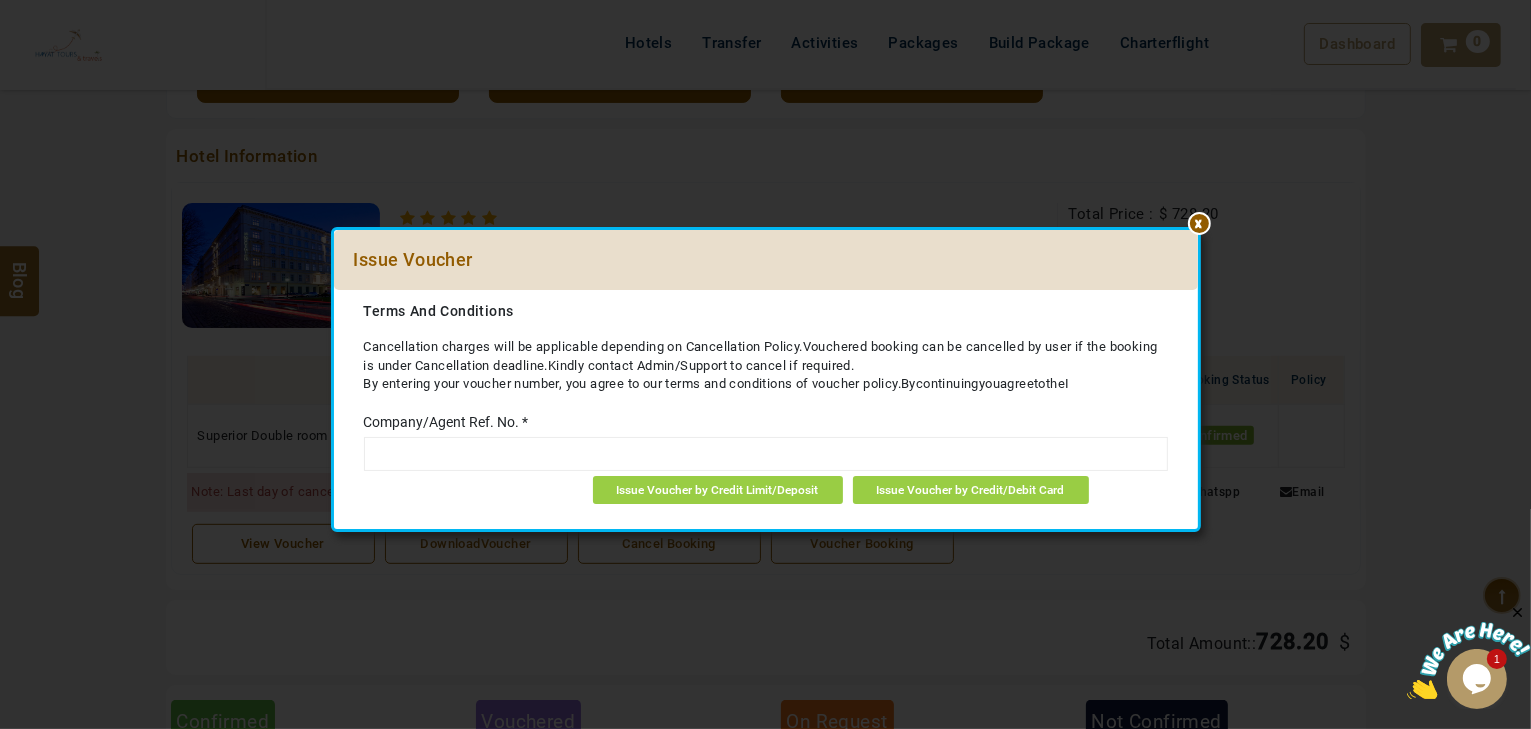 click at bounding box center (766, 454) 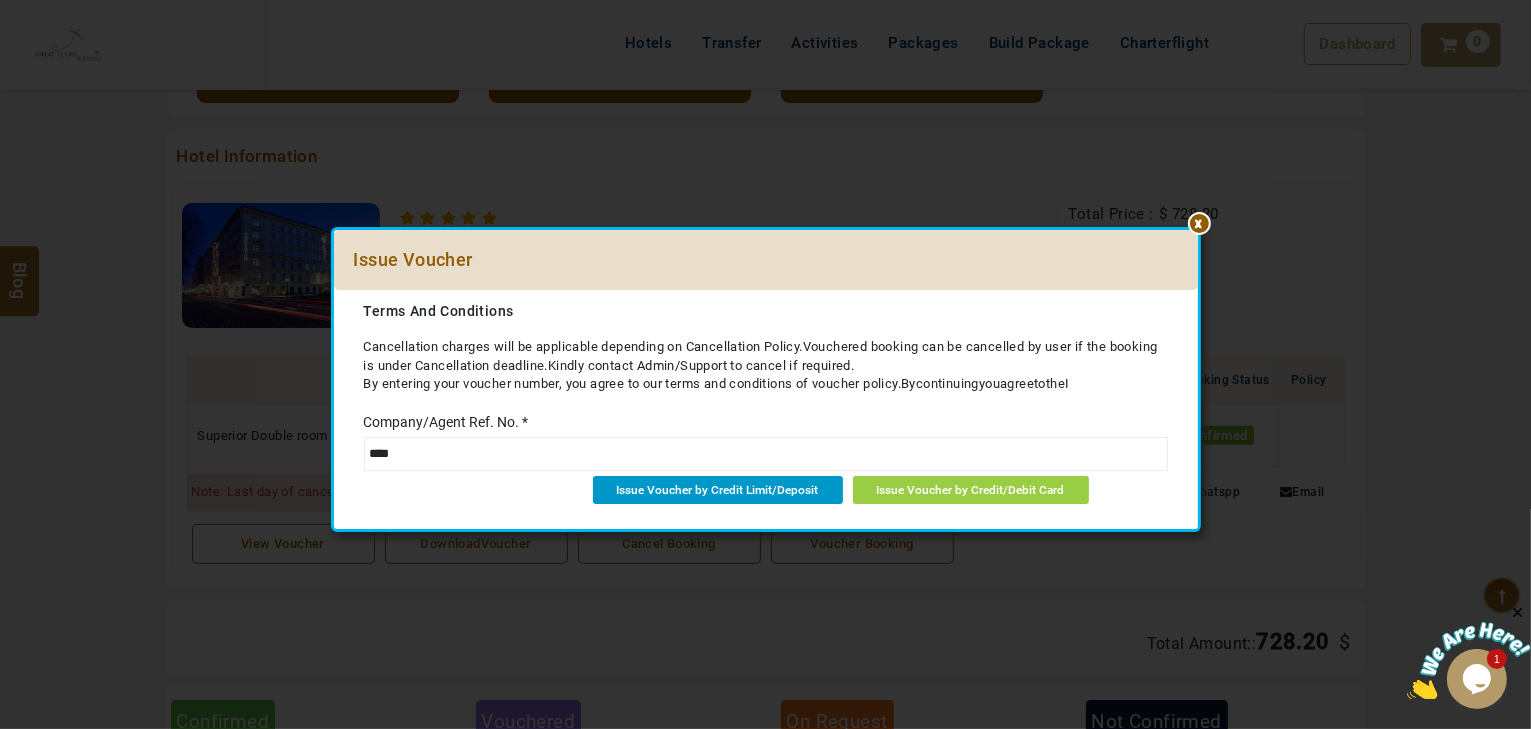type on "****" 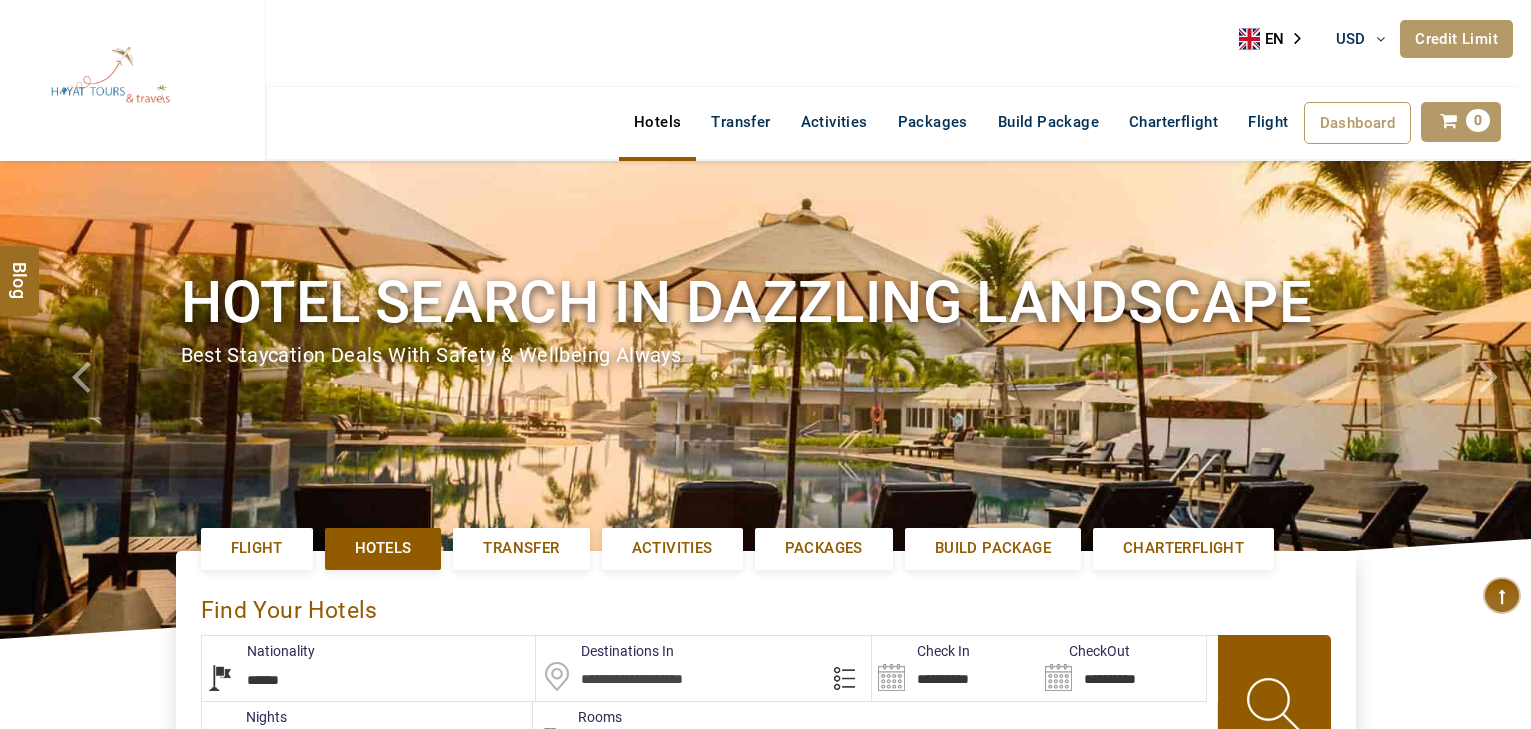 select on "******" 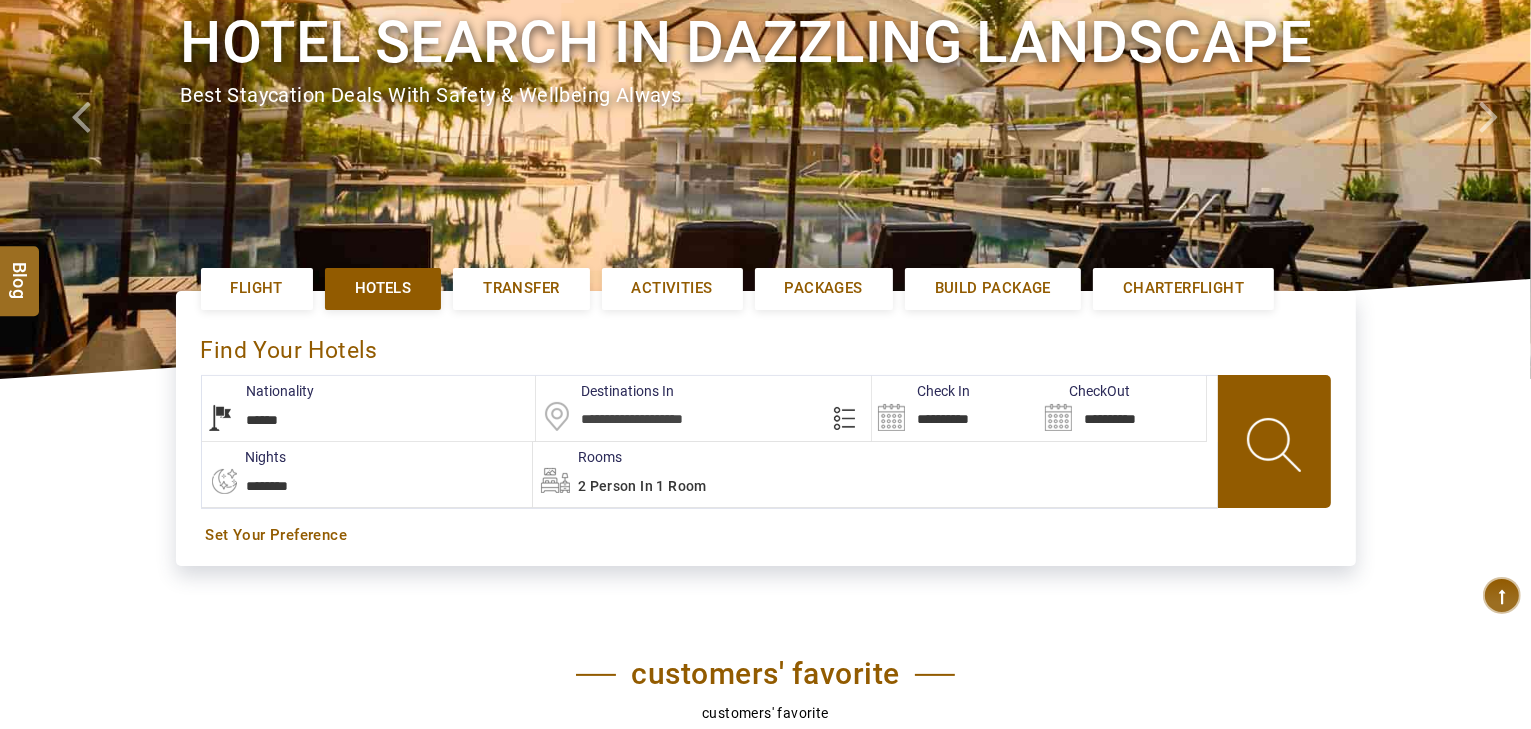 click on "Destinations In" at bounding box center [605, 391] 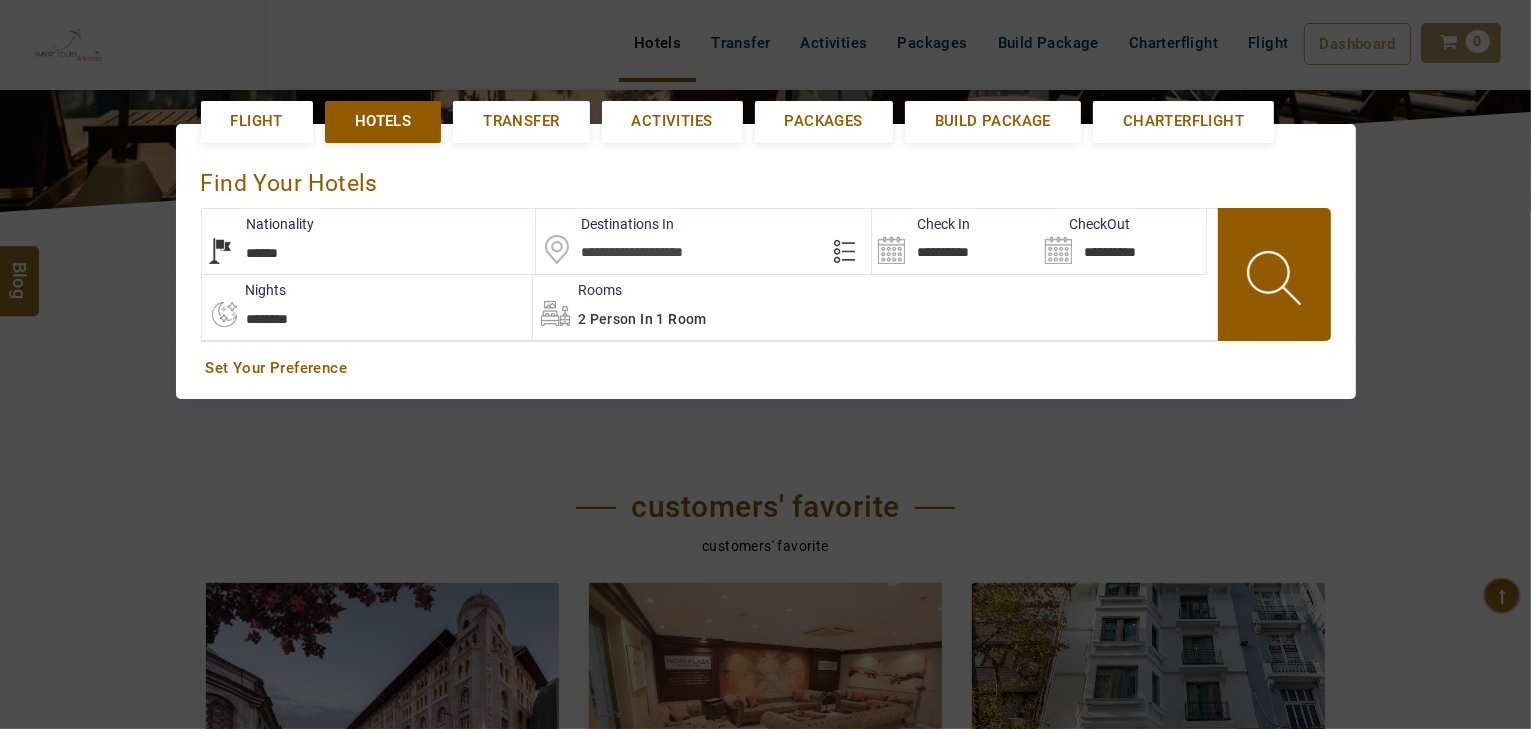 scroll, scrollTop: 460, scrollLeft: 0, axis: vertical 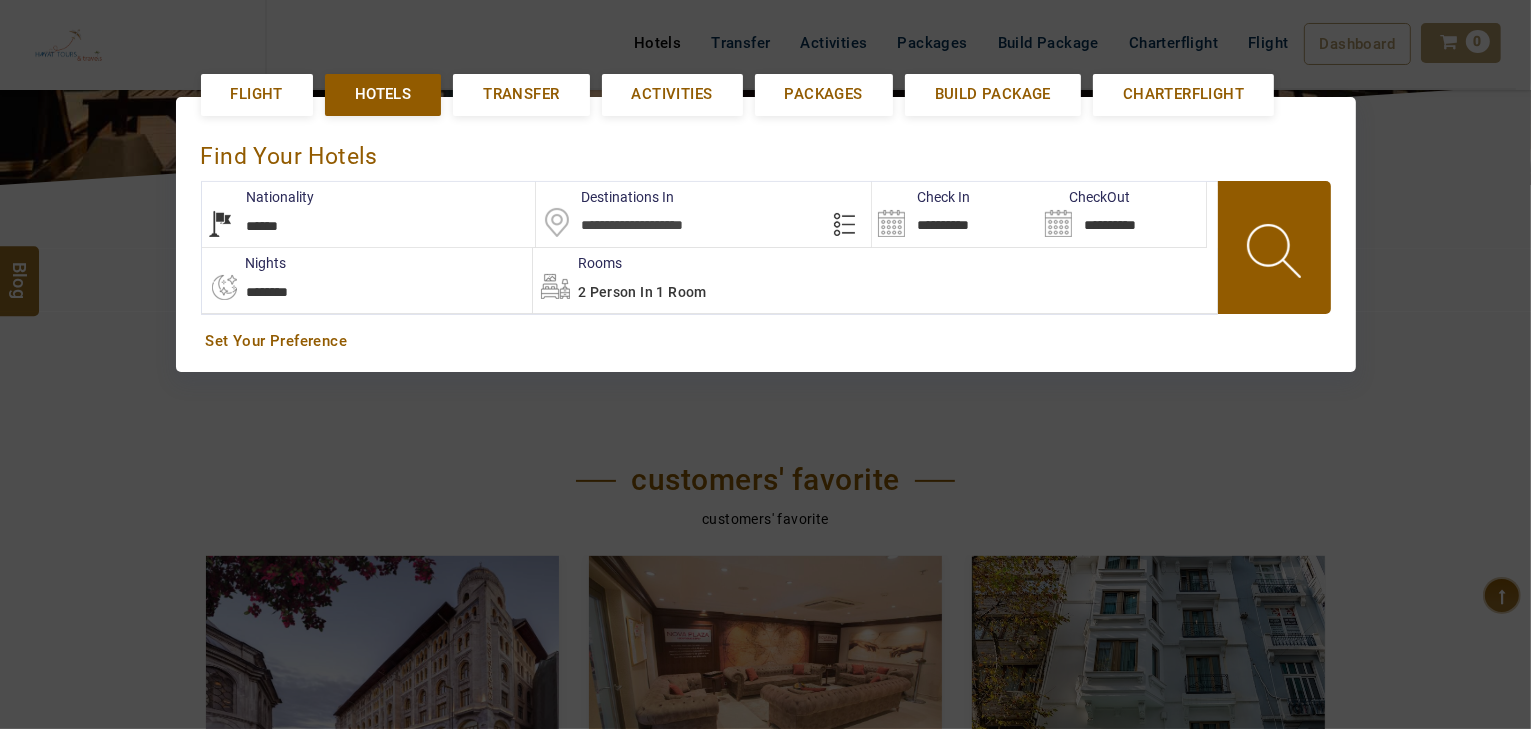 click on "2 Person in    1 Room" at bounding box center (875, 280) 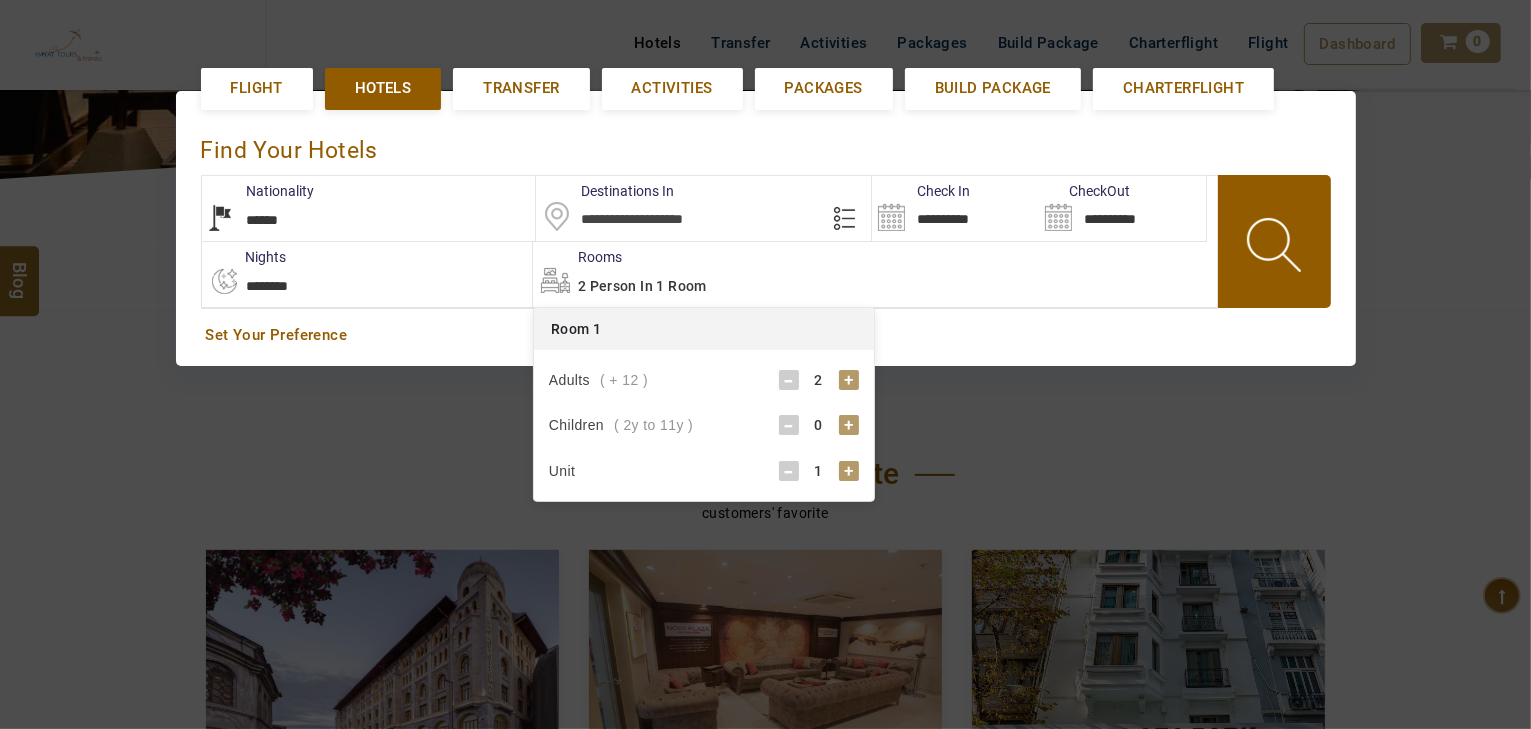 click at bounding box center (703, 208) 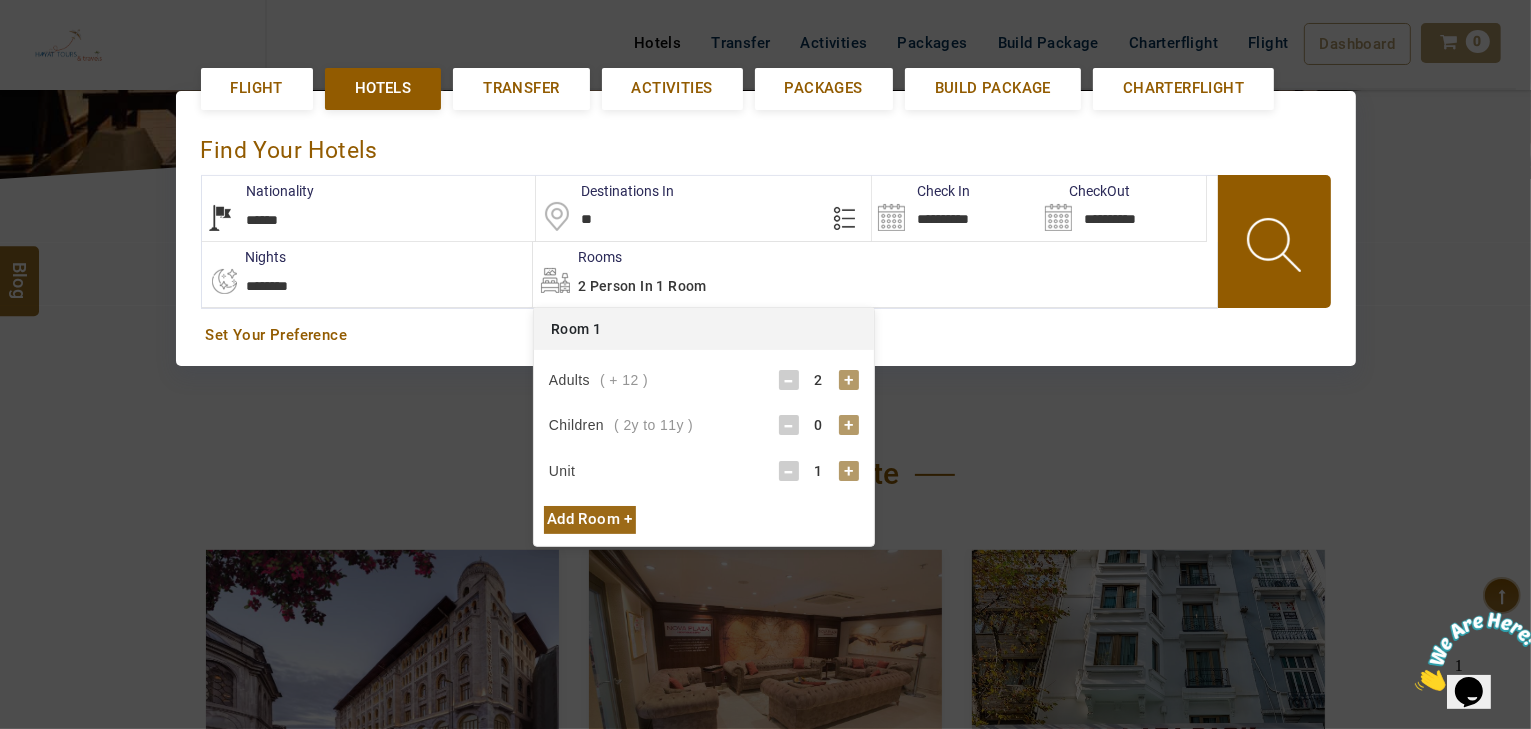 scroll, scrollTop: 0, scrollLeft: 0, axis: both 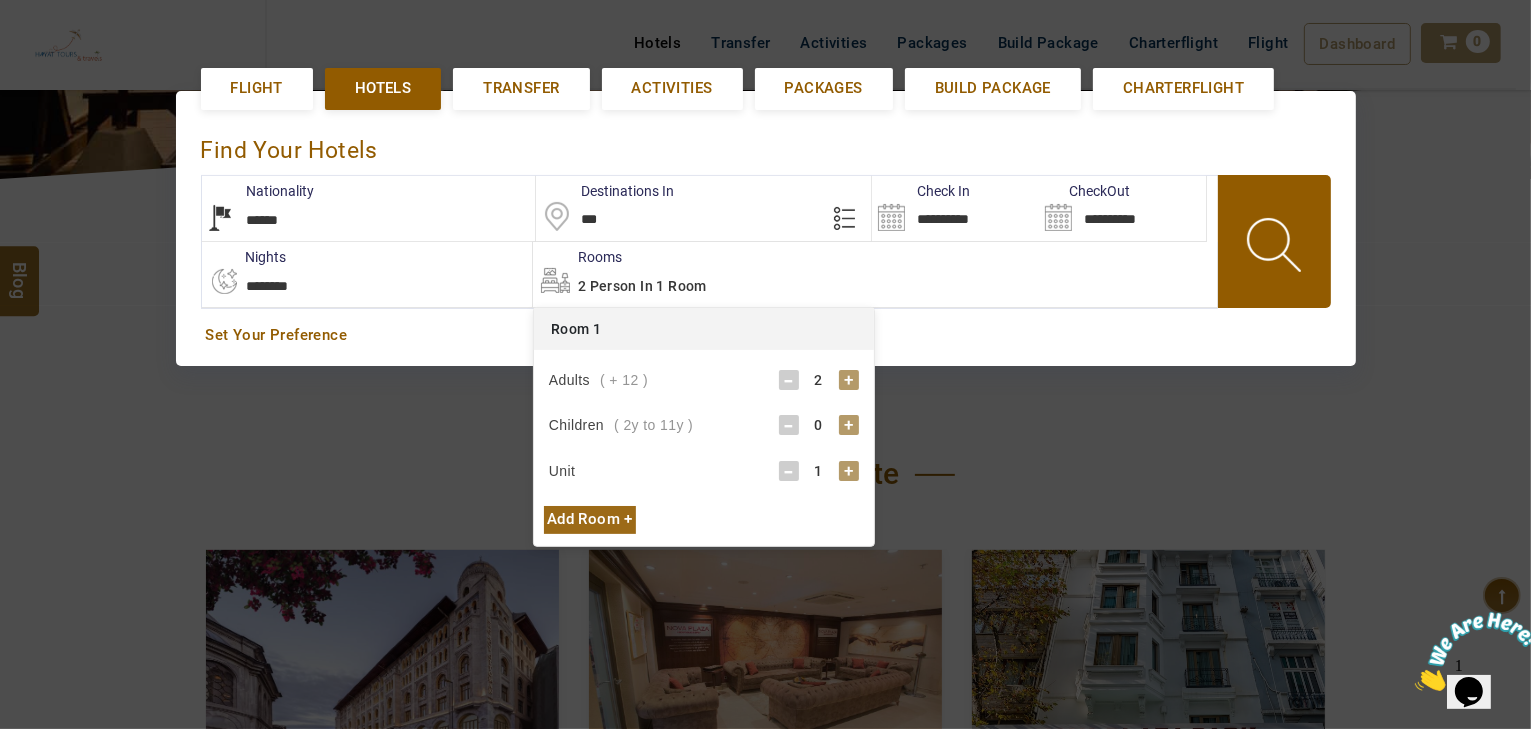 click on "***" at bounding box center [703, 208] 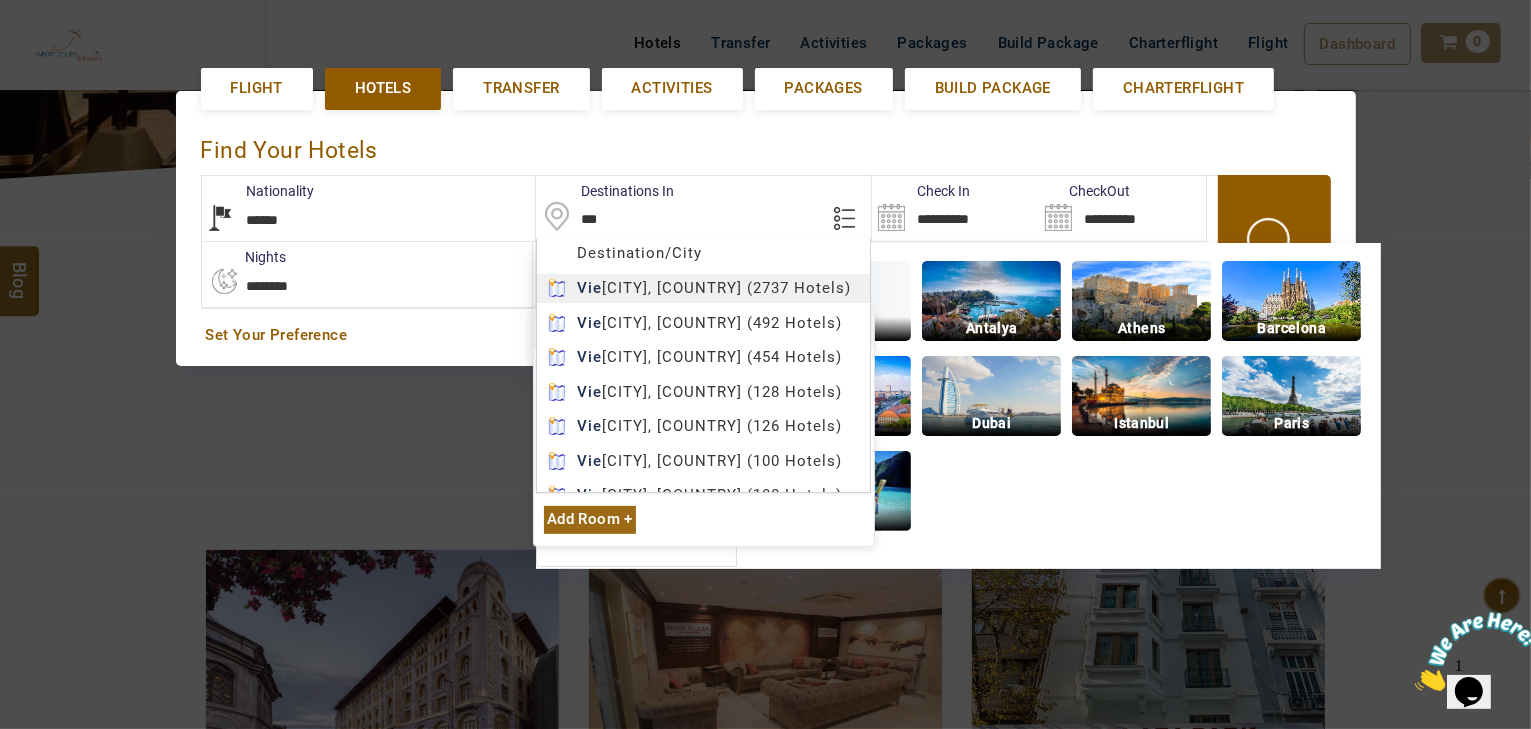 type on "******" 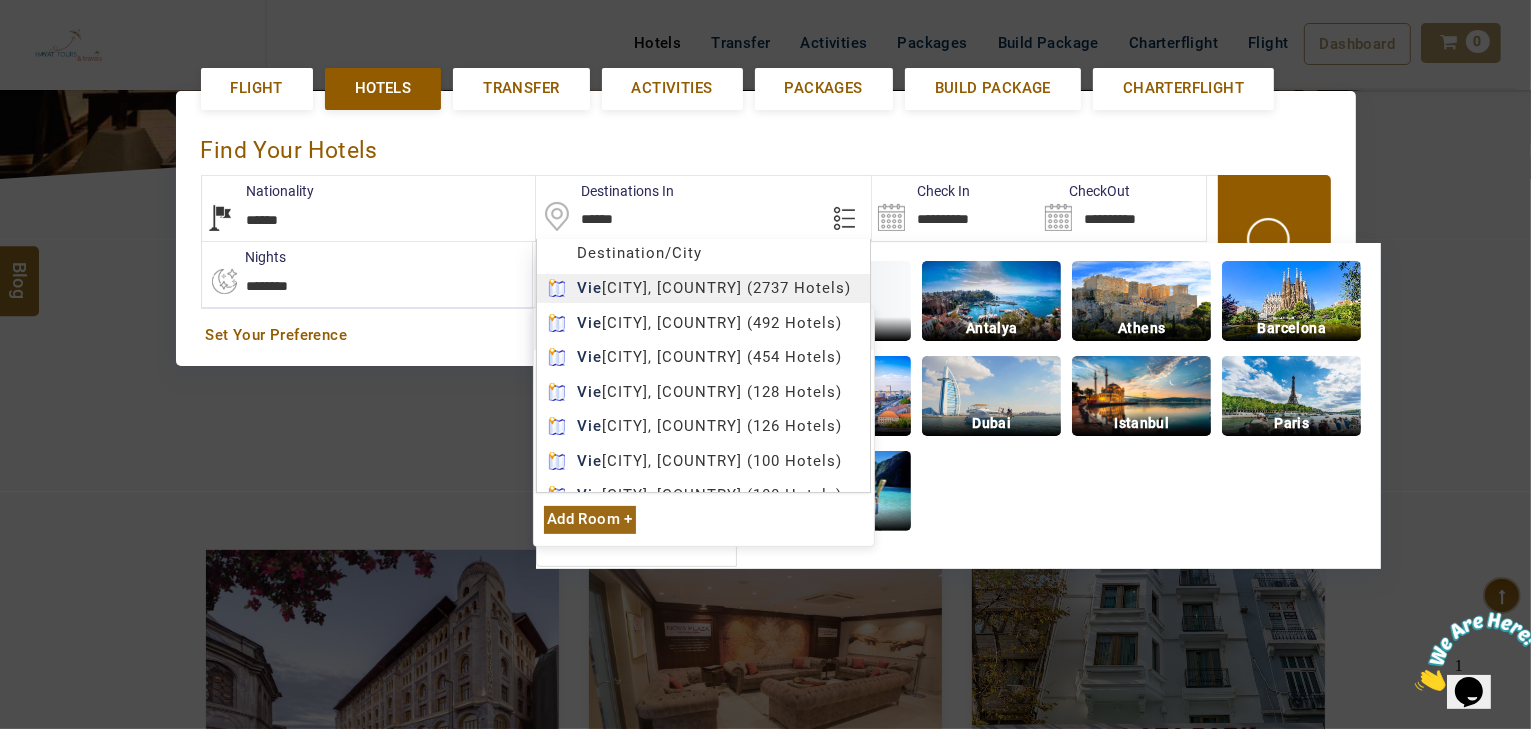 click on "HAYAYT TOURS USD AED  AED EUR  € USD  $ INR  ₹ THB  ฿ IDR  Rp BHD  BHD TRY  ₺ Credit Limit EN HE AR ES PT ZH Helpline
+971 55 344 0168 Register Now +971 55 344 0168 info@royallineholidays.com About Us What we Offer Blog Why Us Contact Hotels  Transfer Activities Packages Build Package Charterflight Flight Dashboard My Profile My Booking My Reports My Quotation Sign Out 0 Points Redeem Now To Redeem 58318  Points Future Points  1074   Points Credit Limit Credit Limit USD 30000.00 70% Complete Used USD 23923.64 Available USD 6076.36 Setting  Looks like you haven't added anything to your cart yet Countinue Shopping ***** ****** Please Wait.. Blog demo
Remember me Forgot
password? LOG IN Don't have an account?   Register Now My Booking View/ Print/Cancel Your Booking without Signing in Submit demo
In A Few Moment, You Will Be Celebrating Best Hotel options galore ! Check In   CheckOut Rooms Rooms Please Wait  Hotel search in dazzling landscape Flight Hotels  *******" at bounding box center (765, 937) 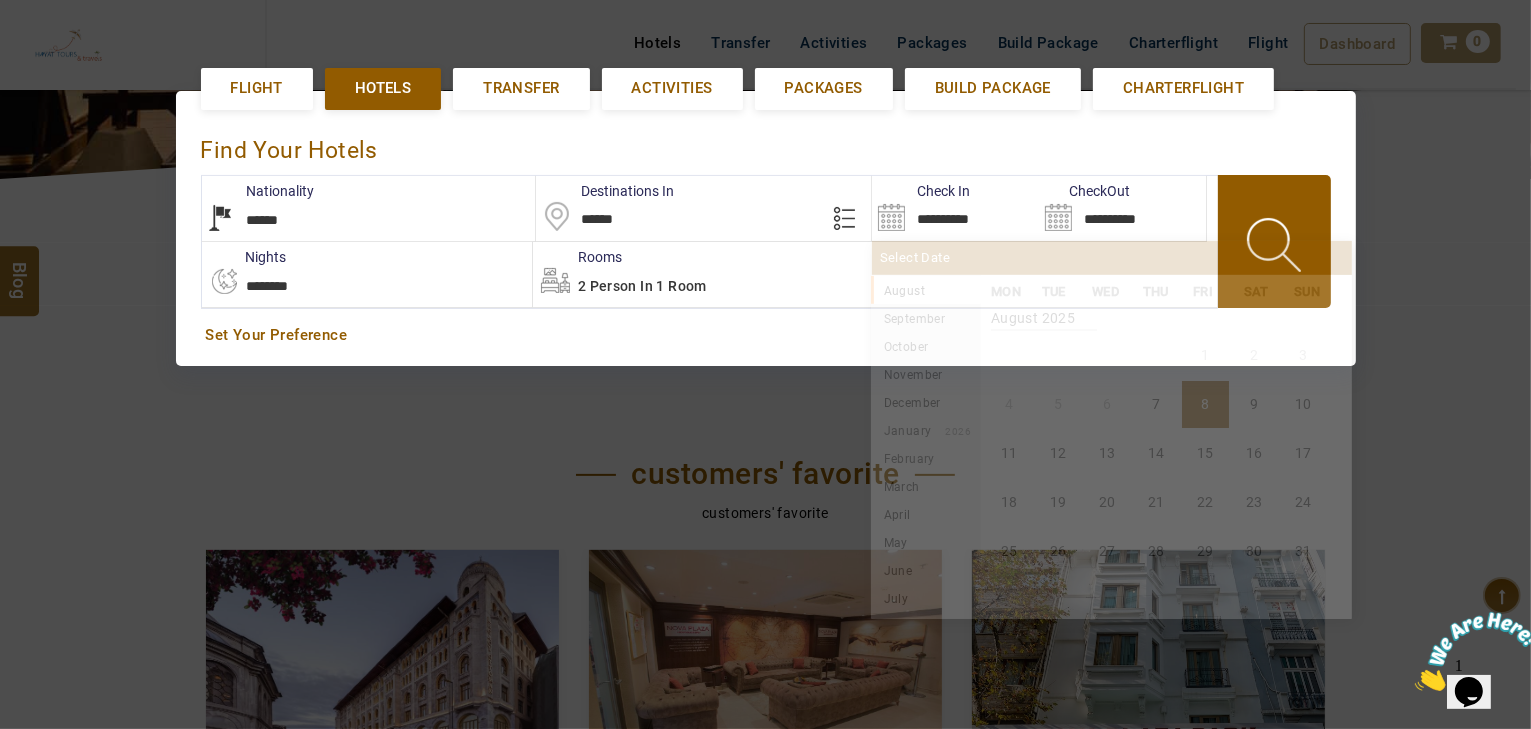 click on "**********" at bounding box center (955, 208) 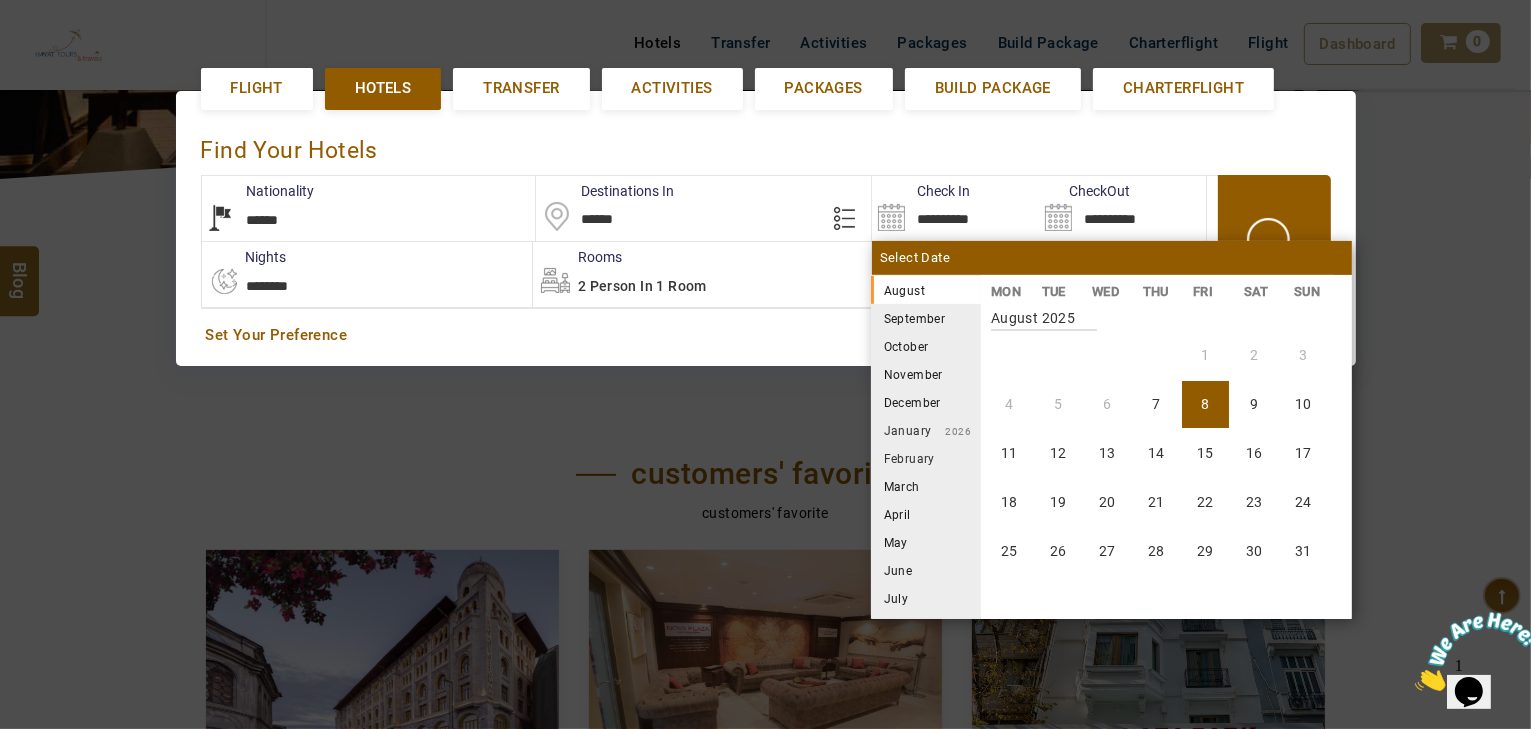 click on "September" at bounding box center [926, 318] 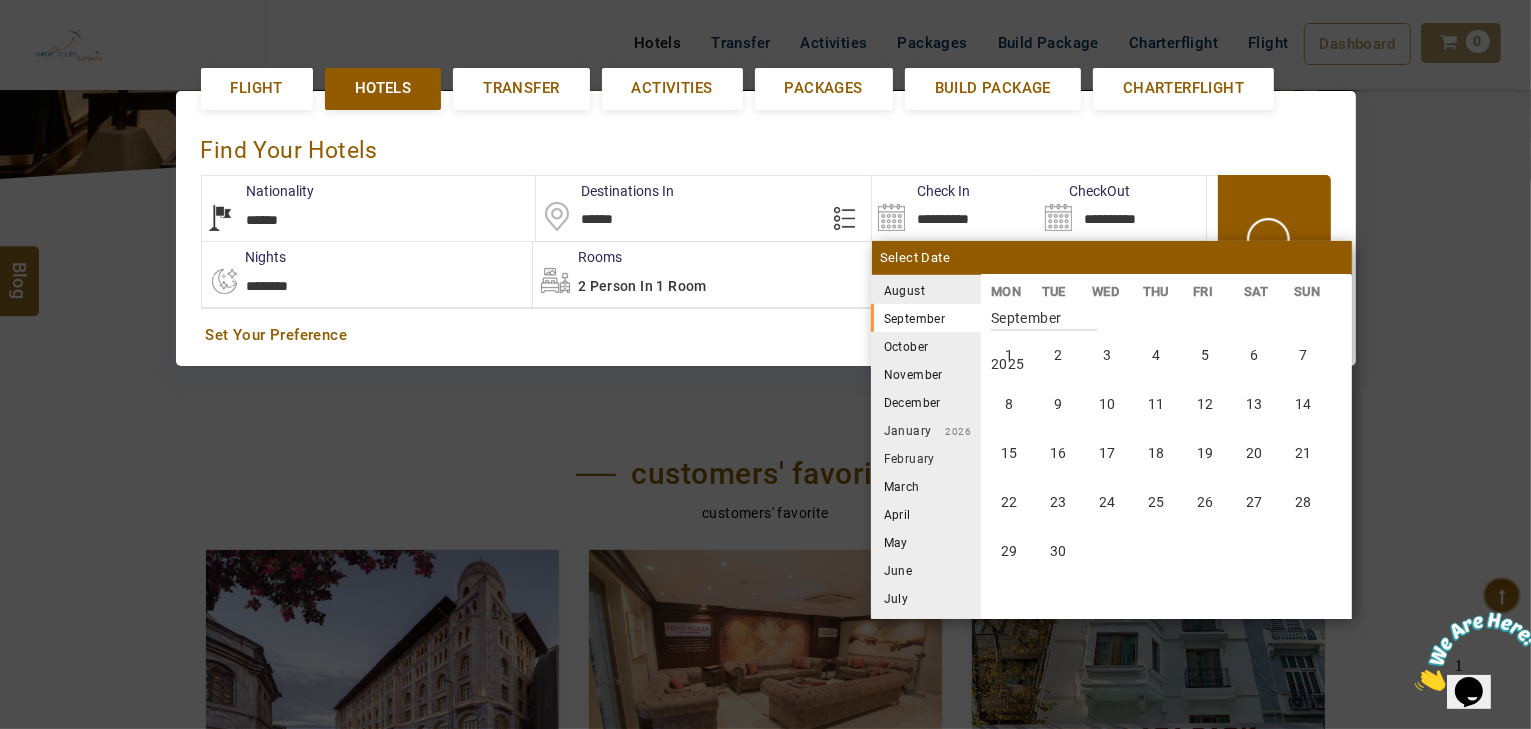 click on "August  2025" at bounding box center [926, 290] 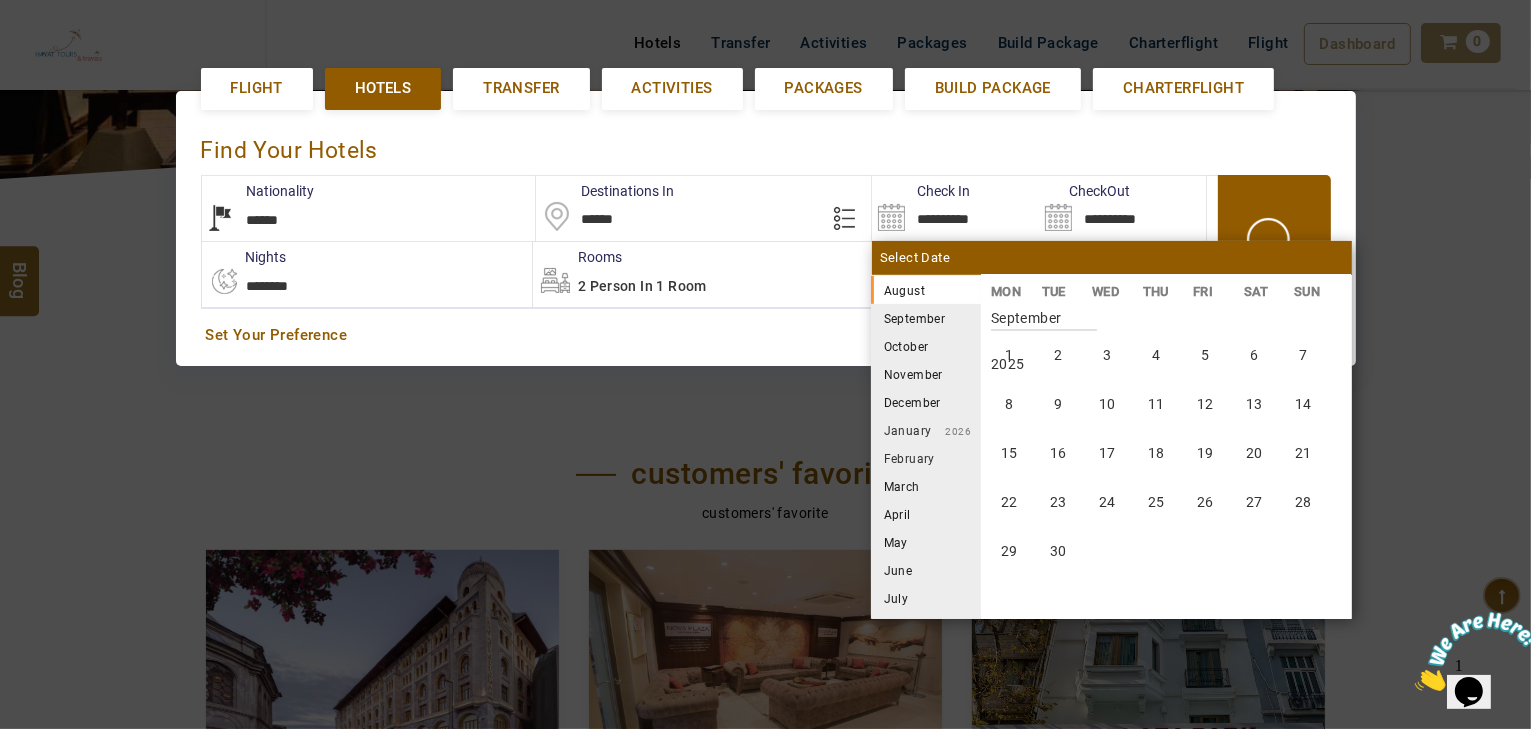 click on "August  2025" at bounding box center (926, 290) 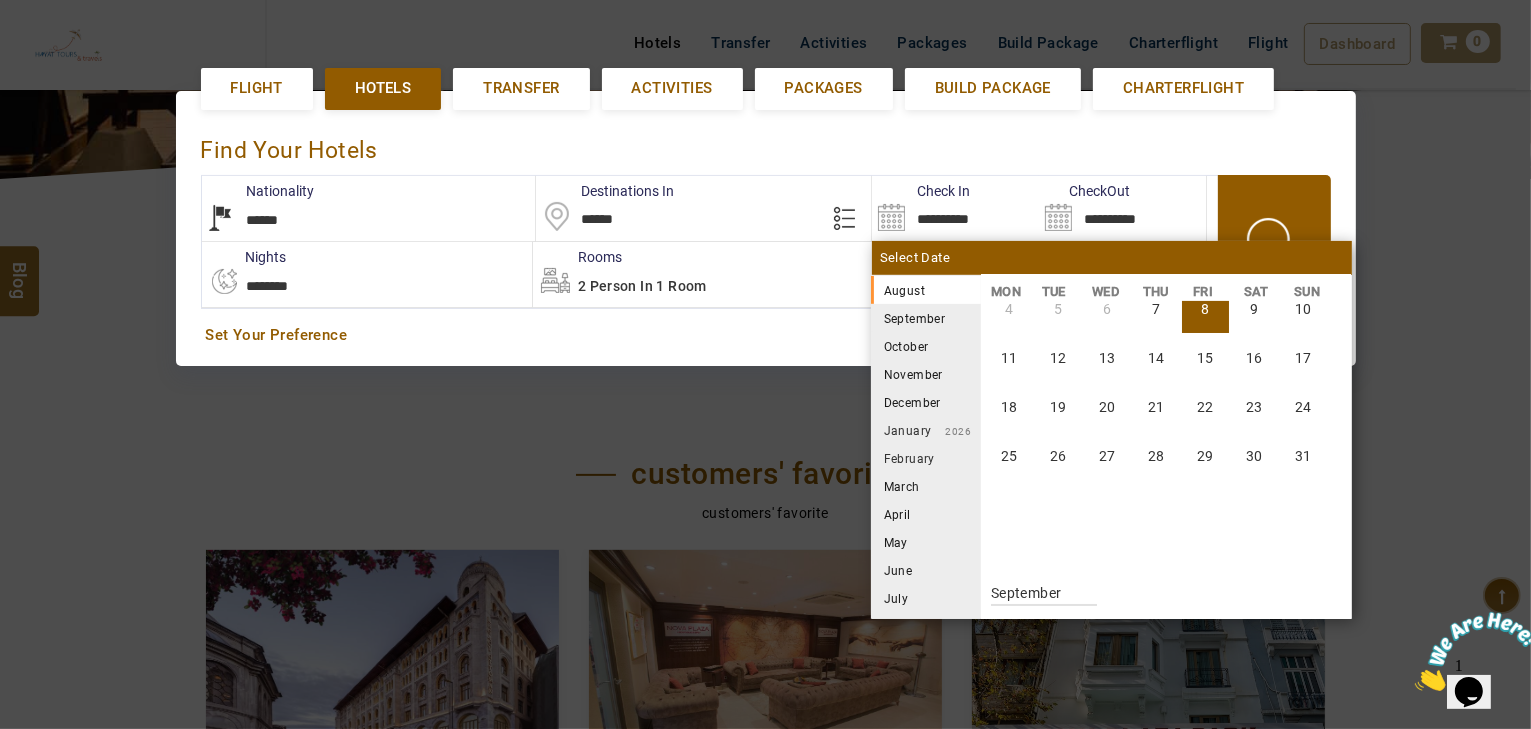 scroll, scrollTop: 0, scrollLeft: 0, axis: both 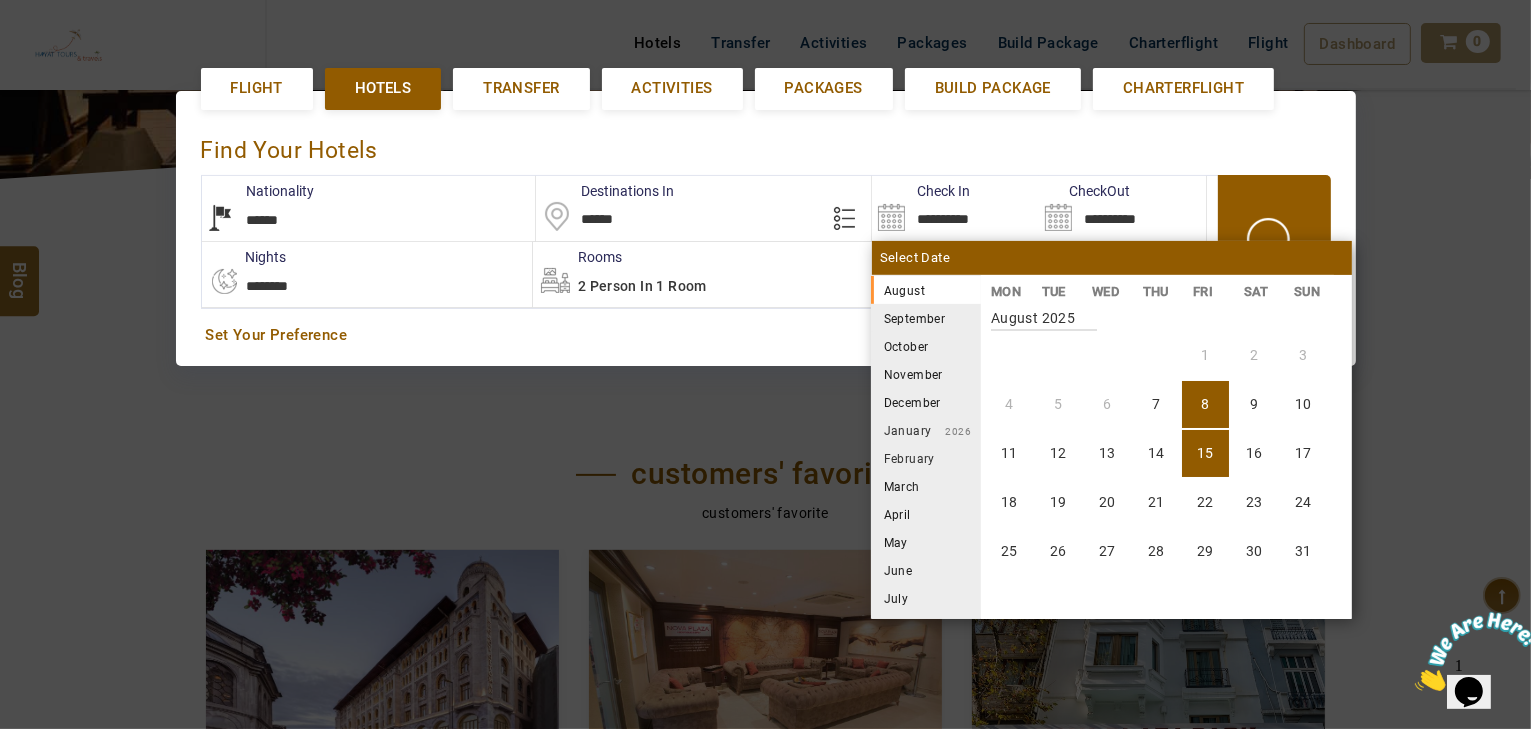 click on "15" at bounding box center (1205, 453) 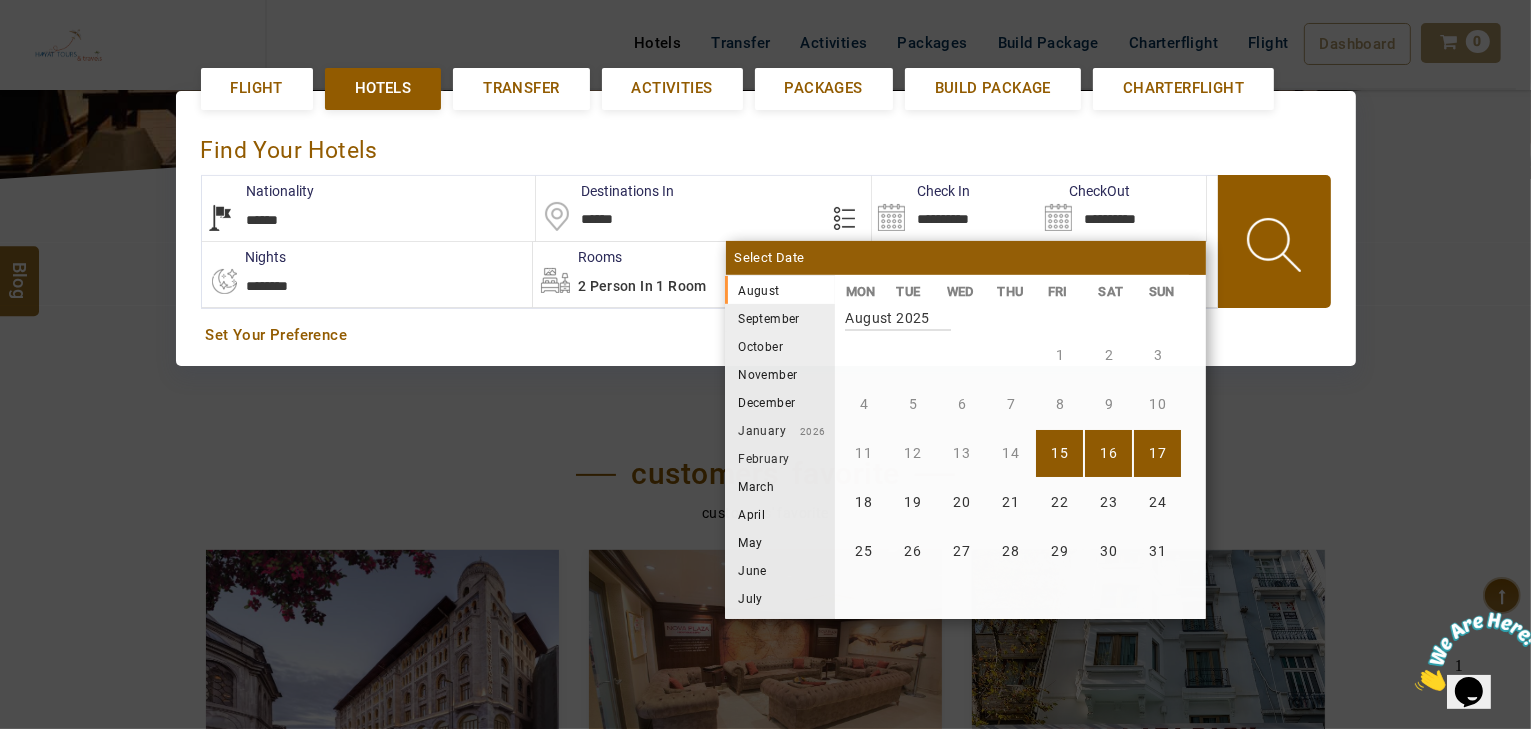 click on "17" at bounding box center (1157, 453) 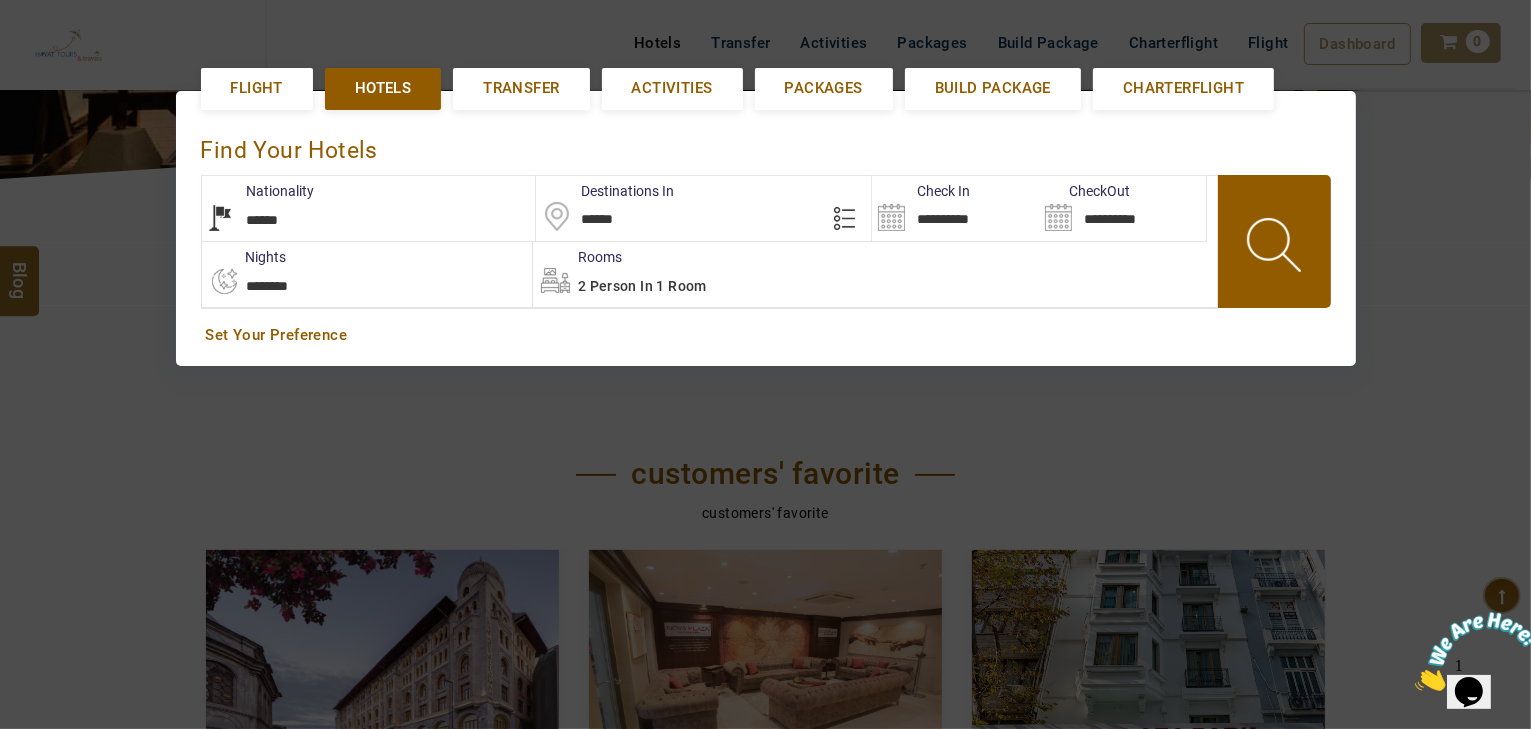click on "2 Person in    1 Room" at bounding box center [875, 274] 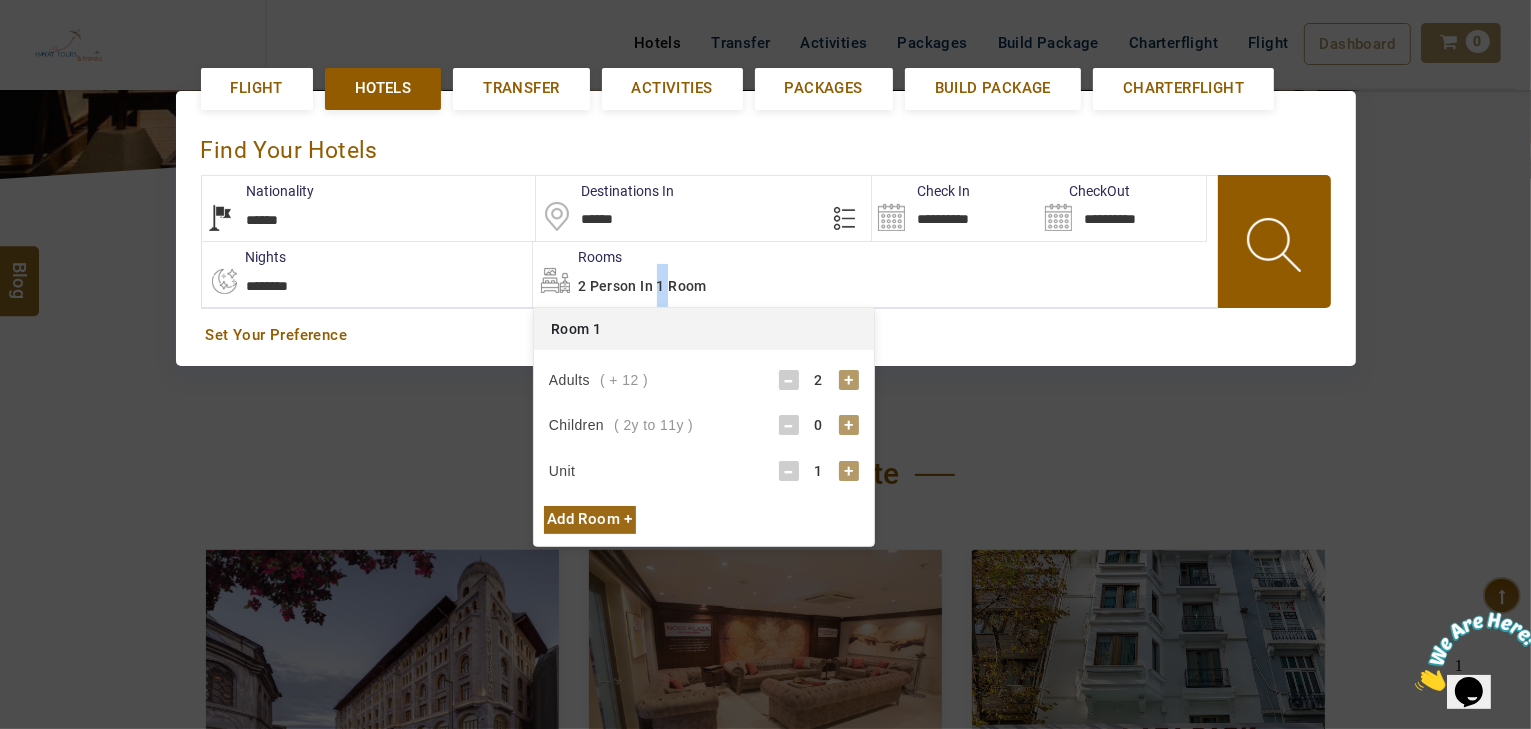 click on "2 Person in    1 Room" at bounding box center [875, 274] 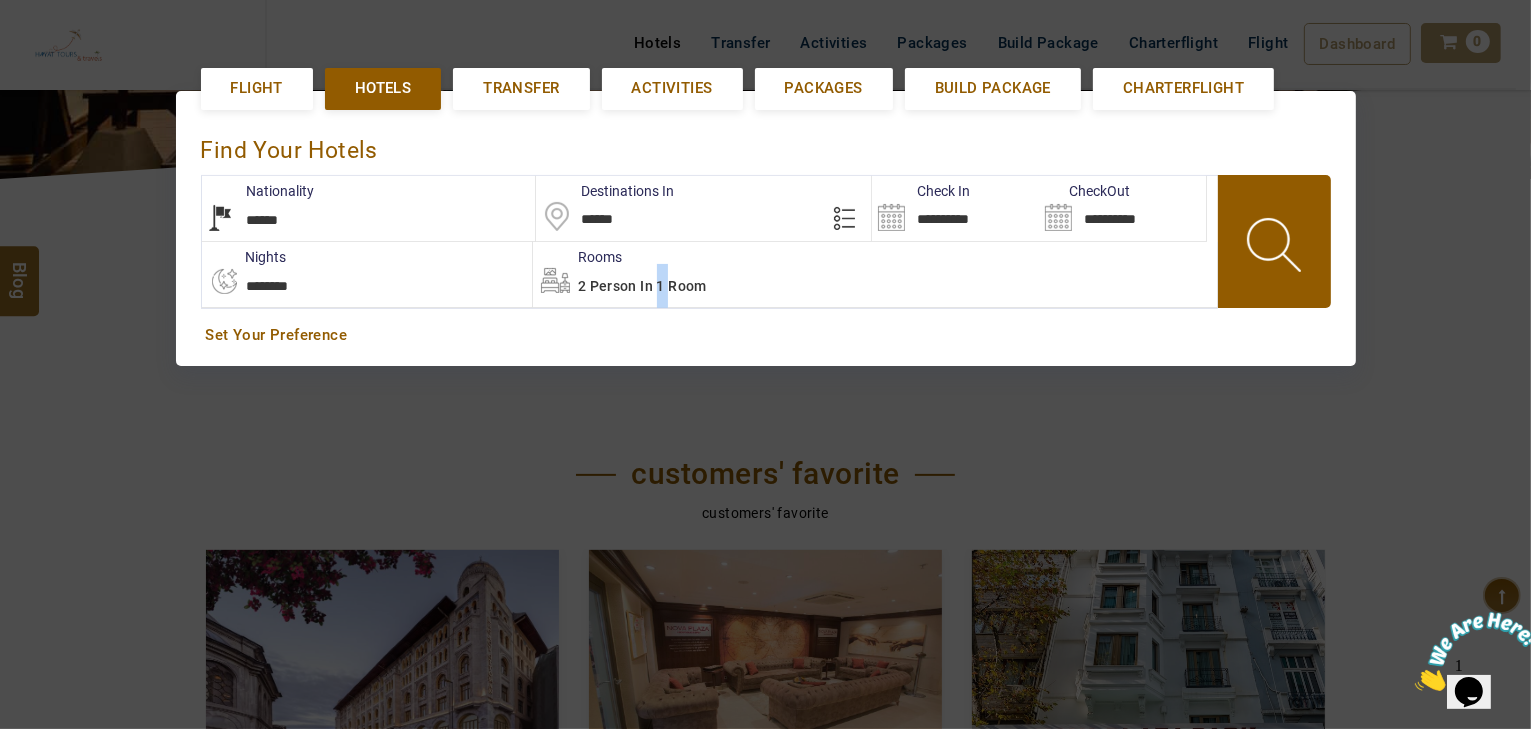 click at bounding box center (1276, 248) 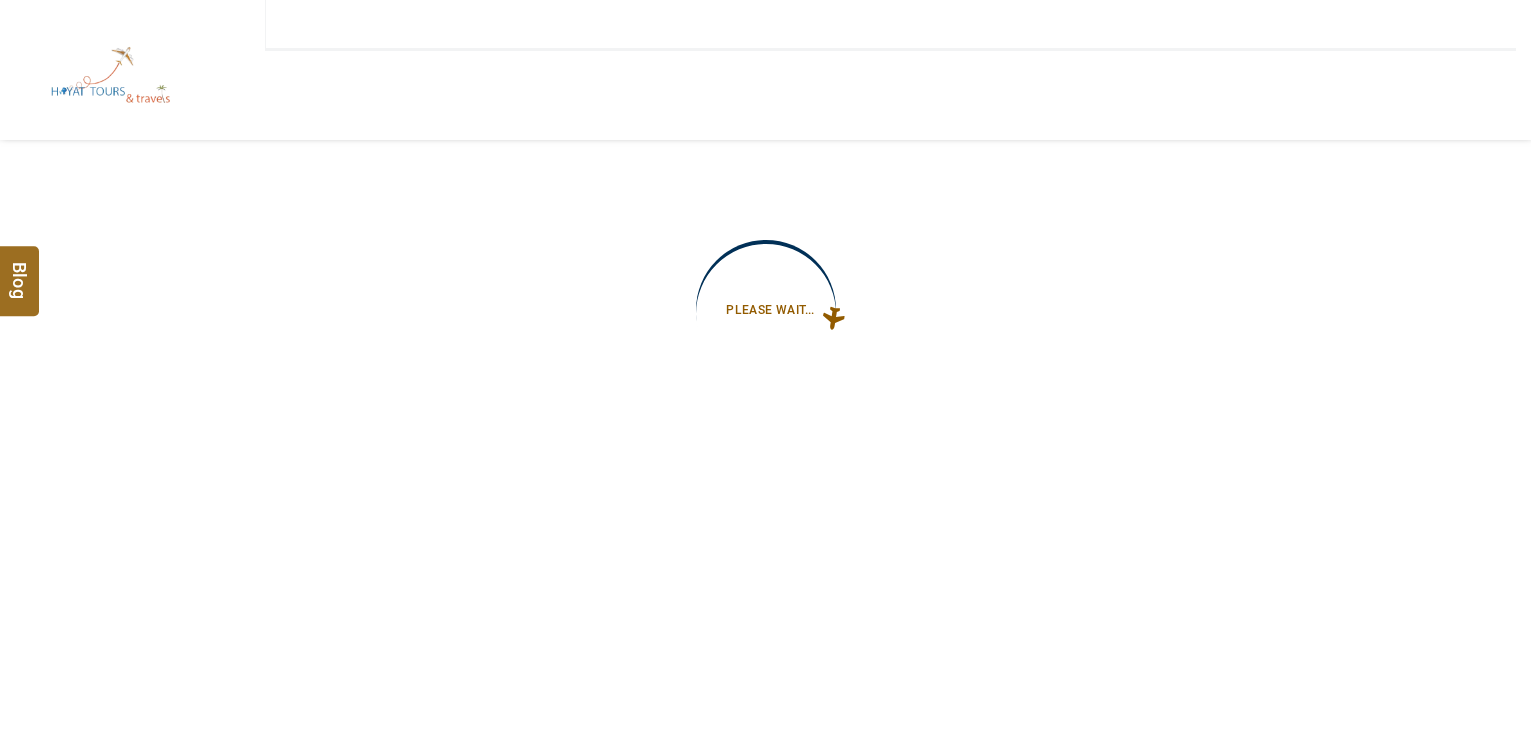 type on "**********" 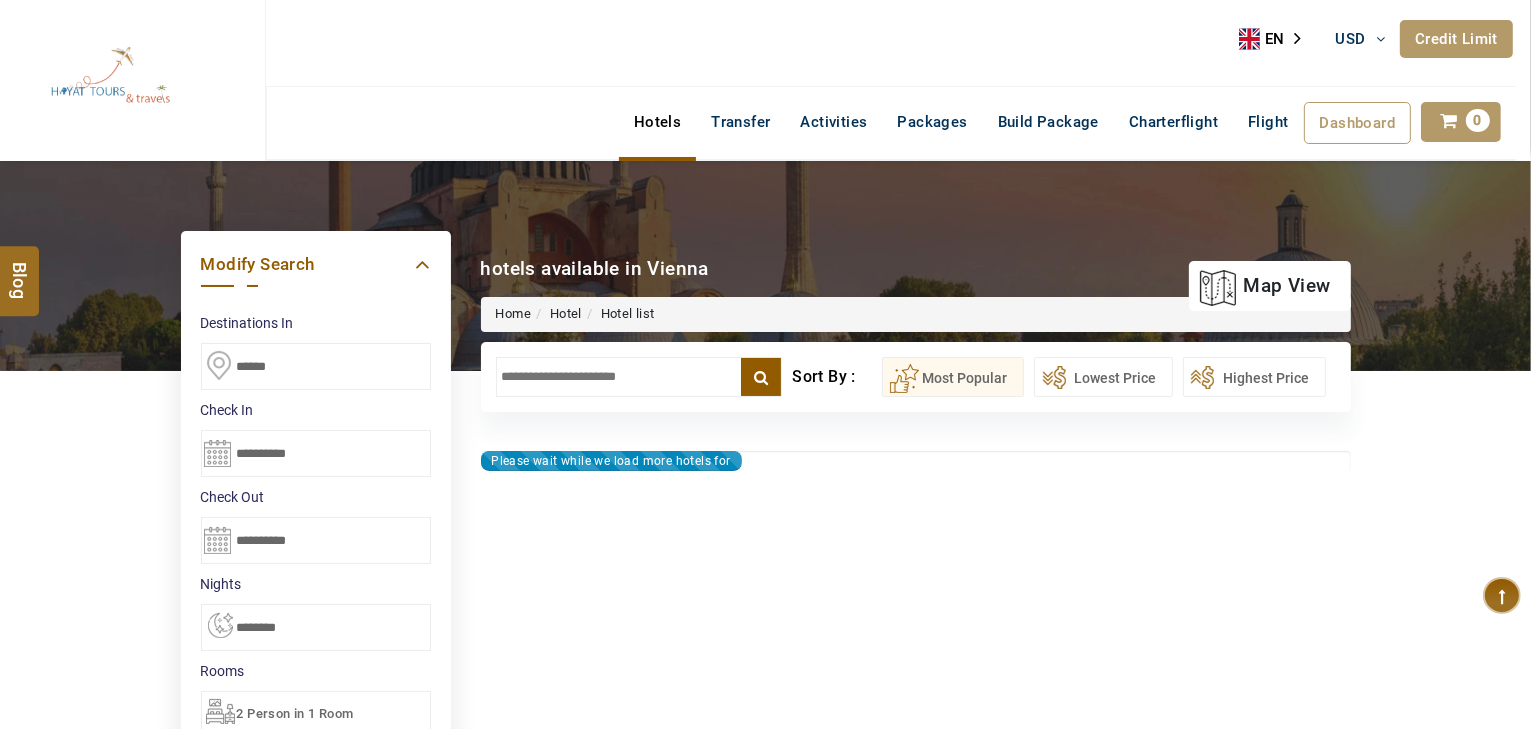 type on "**********" 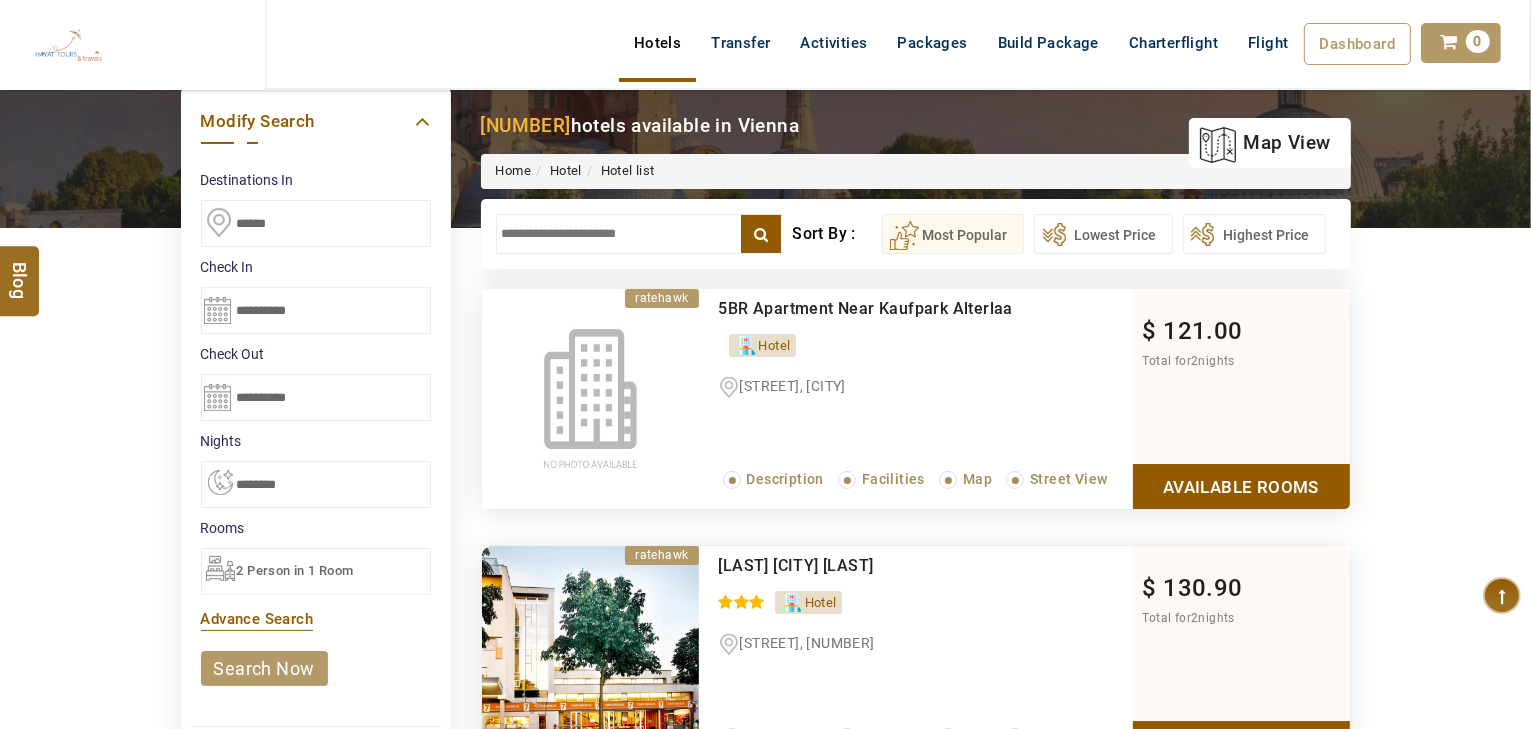 scroll, scrollTop: 0, scrollLeft: 0, axis: both 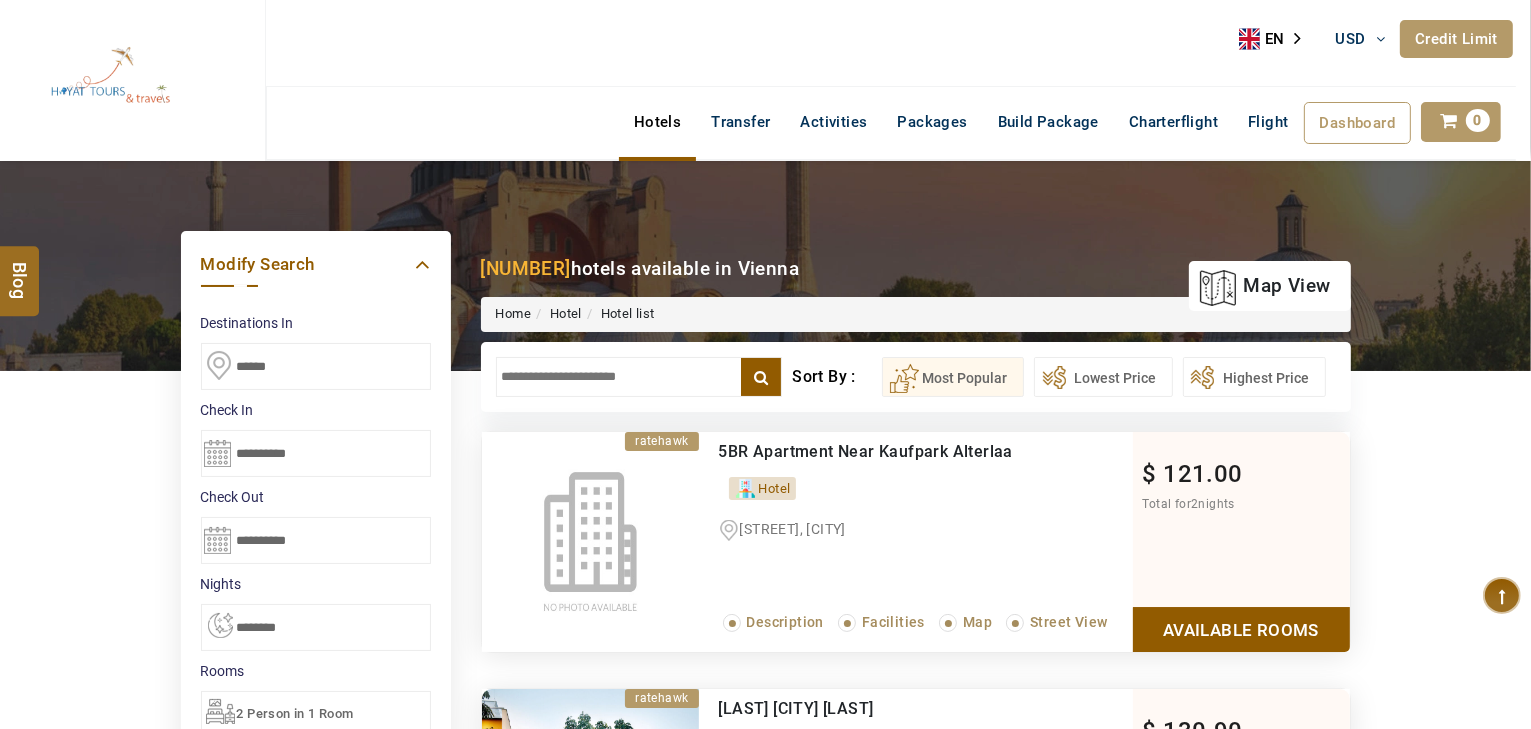 click at bounding box center [639, 377] 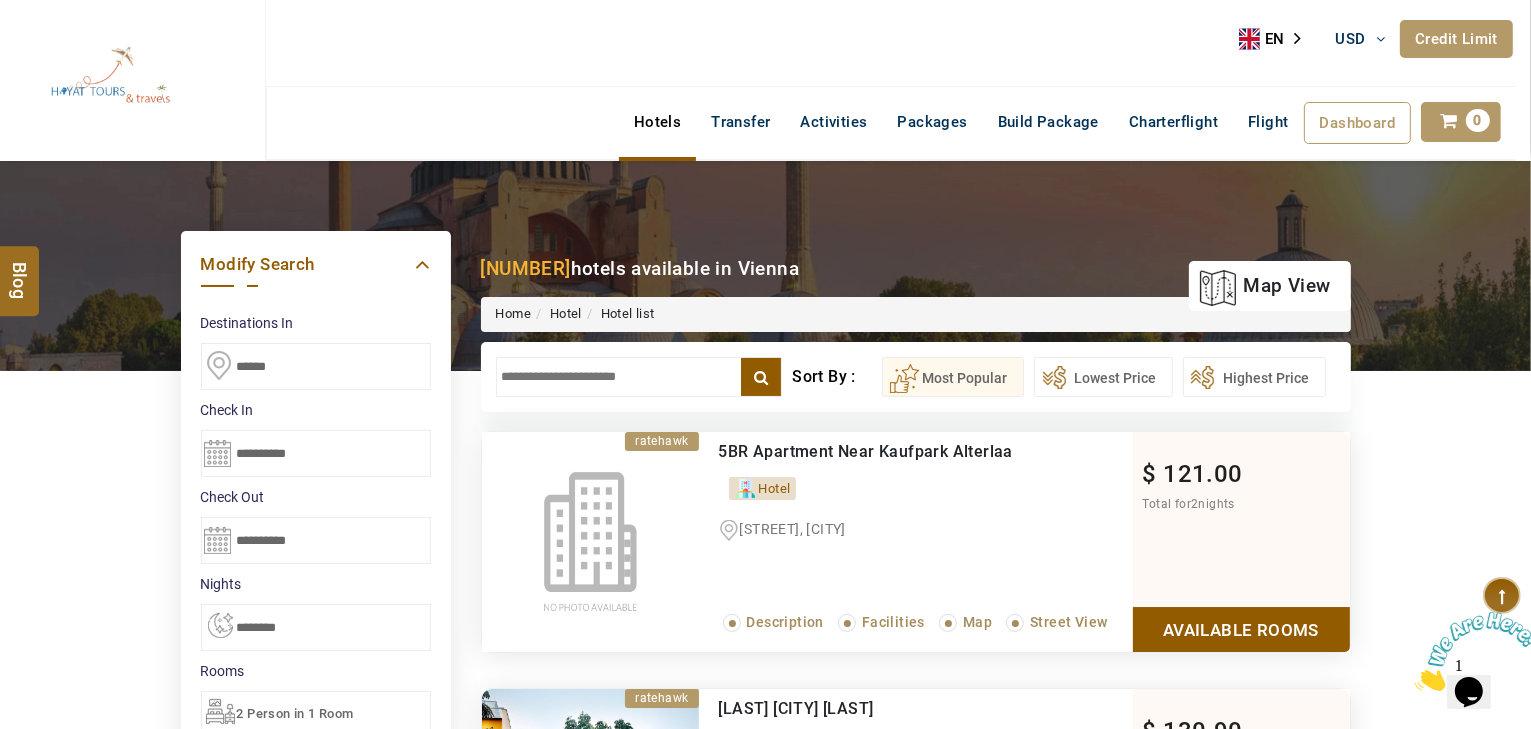 scroll, scrollTop: 0, scrollLeft: 0, axis: both 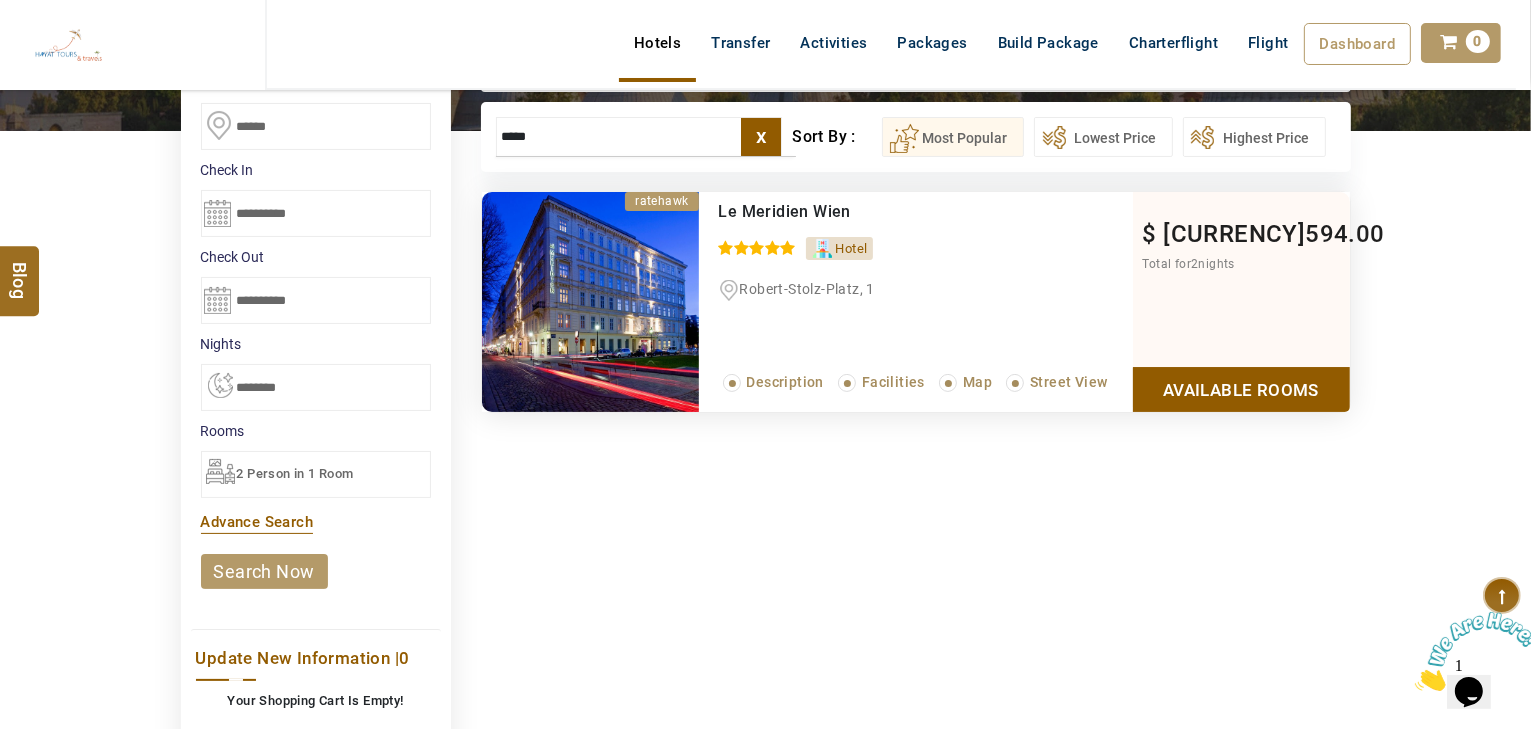 type on "*****" 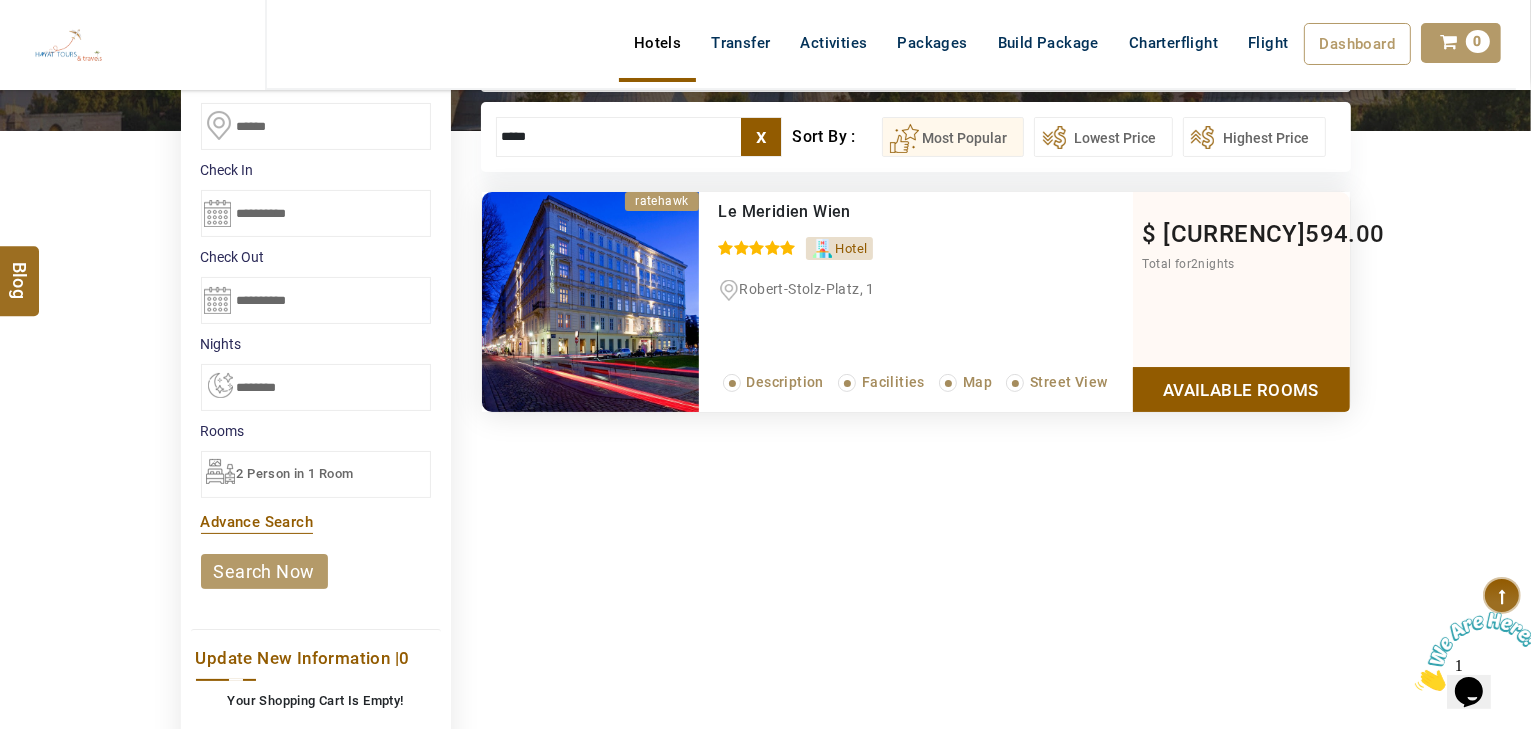 click on "Available Rooms" at bounding box center [1241, 389] 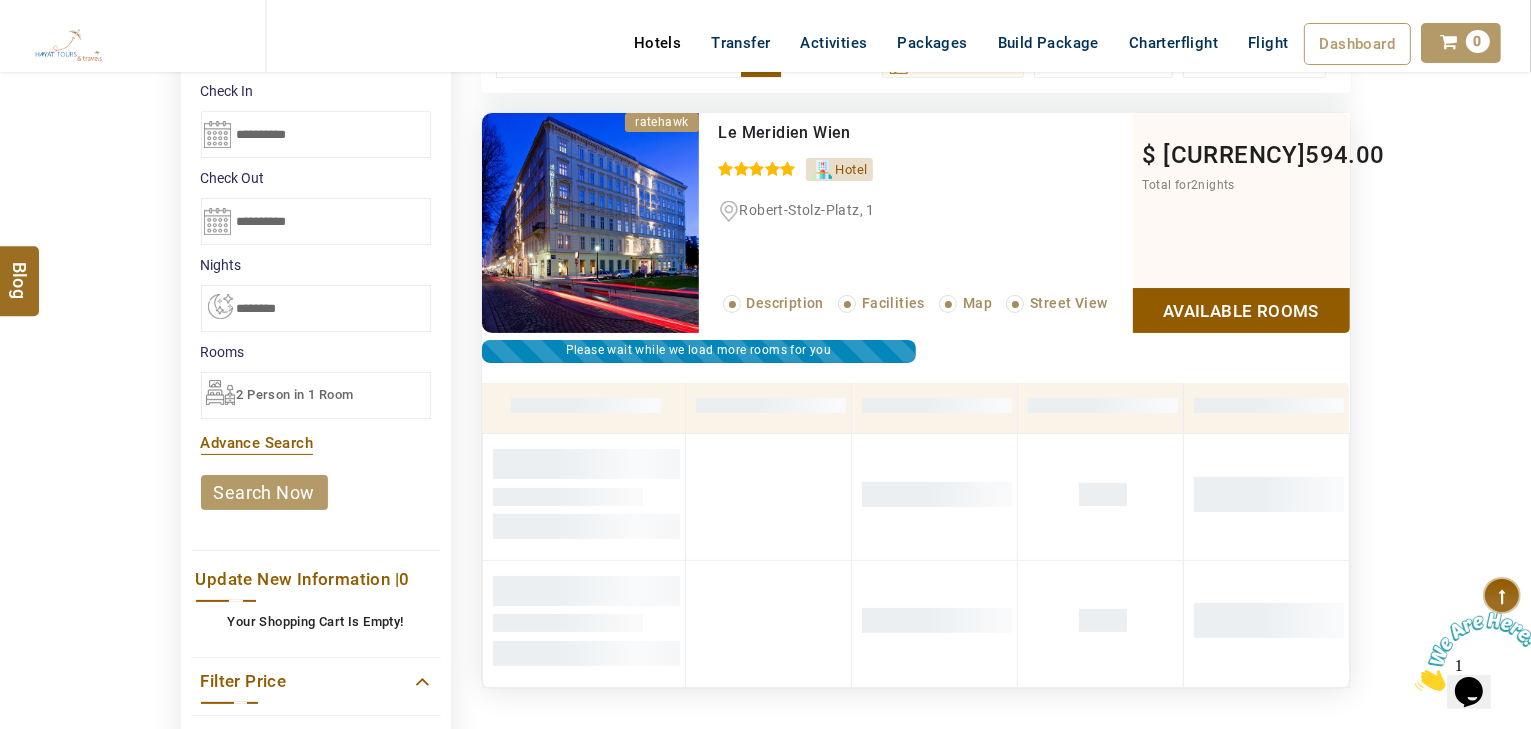 scroll, scrollTop: 380, scrollLeft: 0, axis: vertical 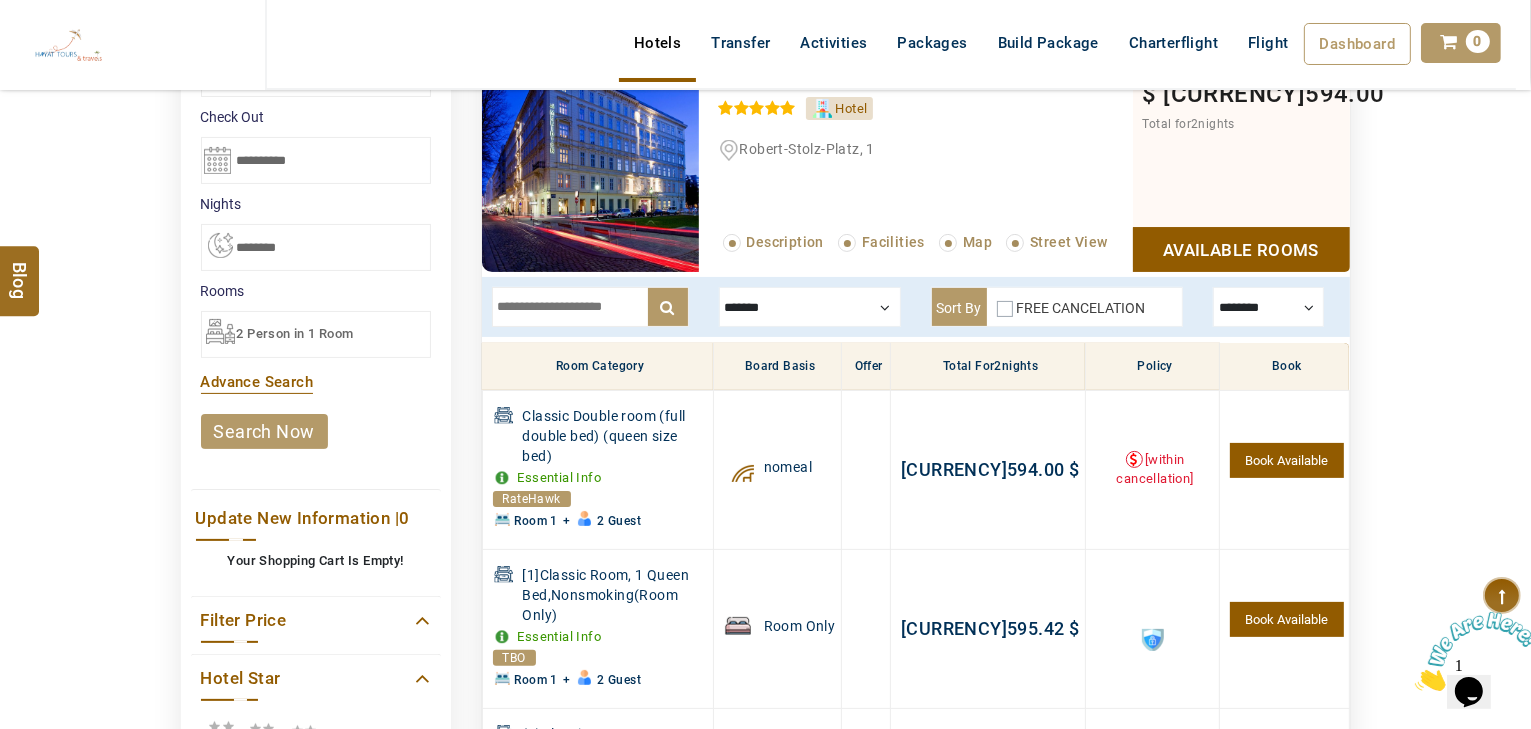 click at bounding box center [810, 307] 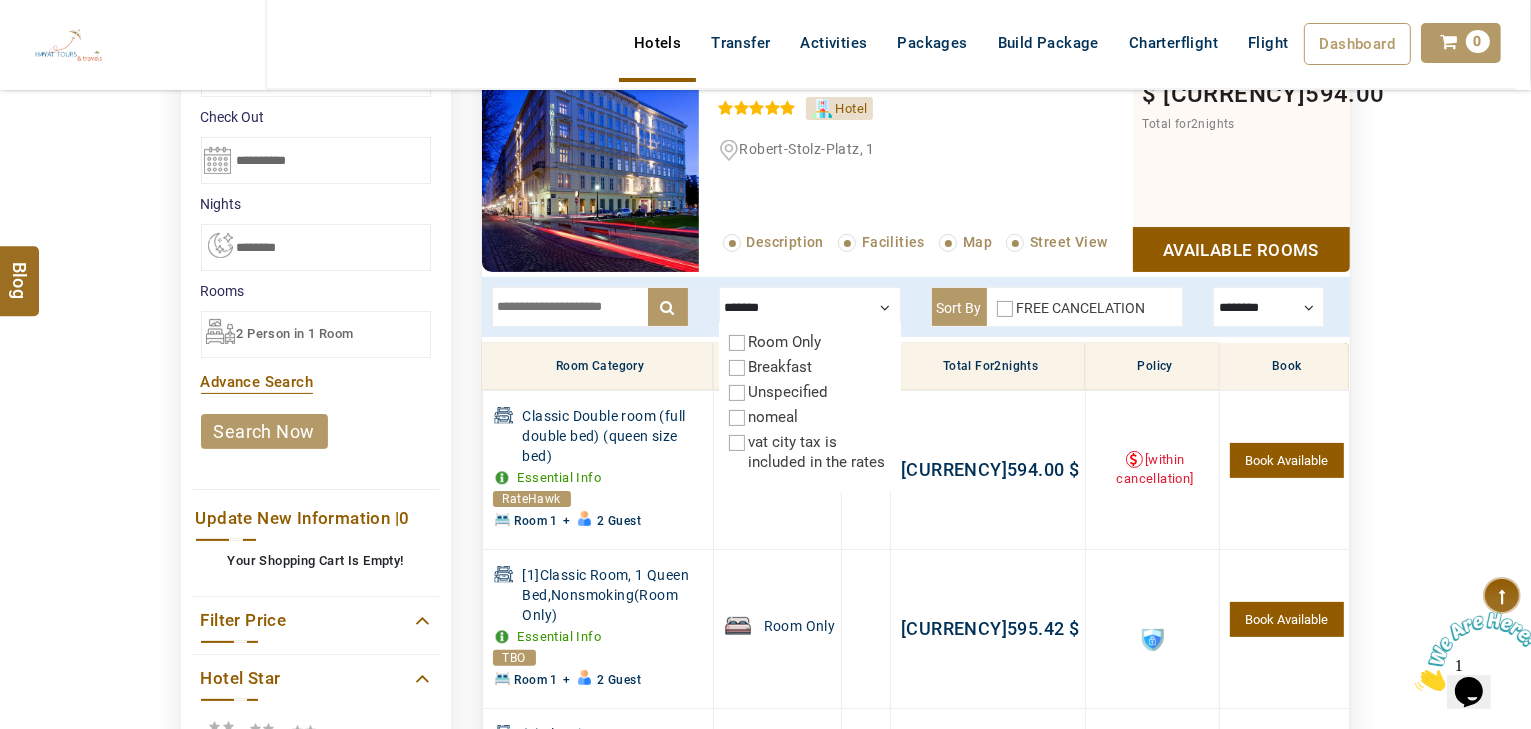 click on "Breakfast" at bounding box center [781, 367] 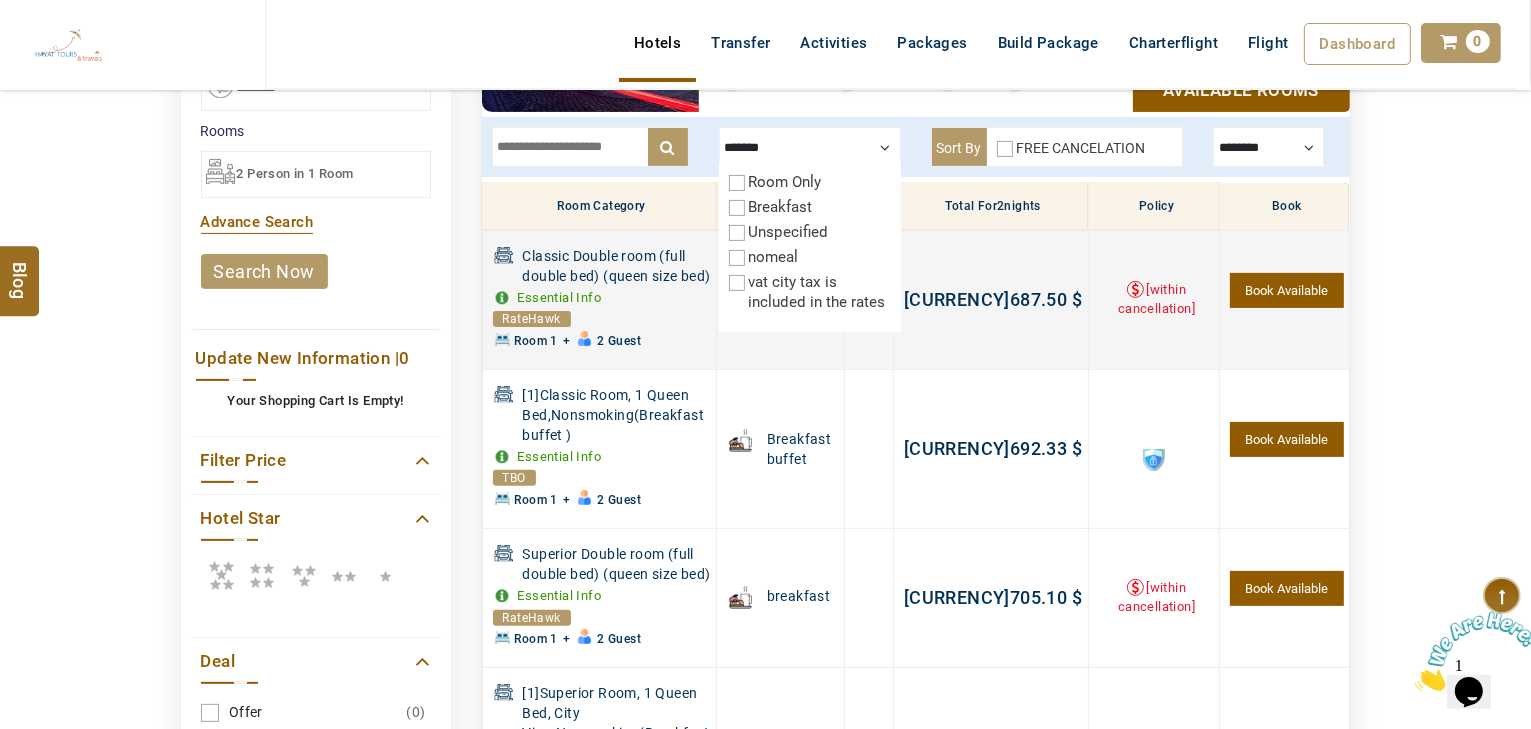 scroll, scrollTop: 540, scrollLeft: 0, axis: vertical 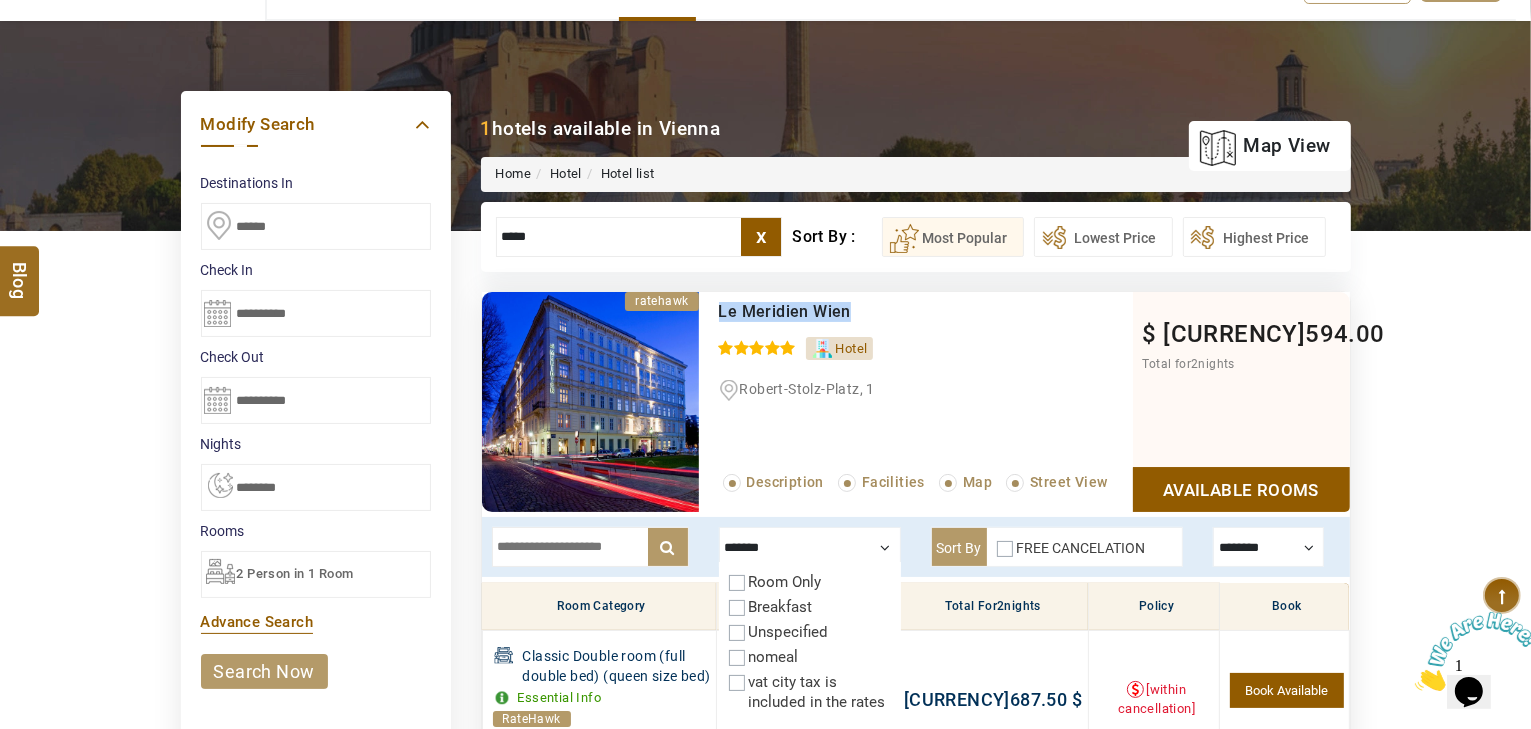 drag, startPoint x: 859, startPoint y: 308, endPoint x: 693, endPoint y: 304, distance: 166.04819 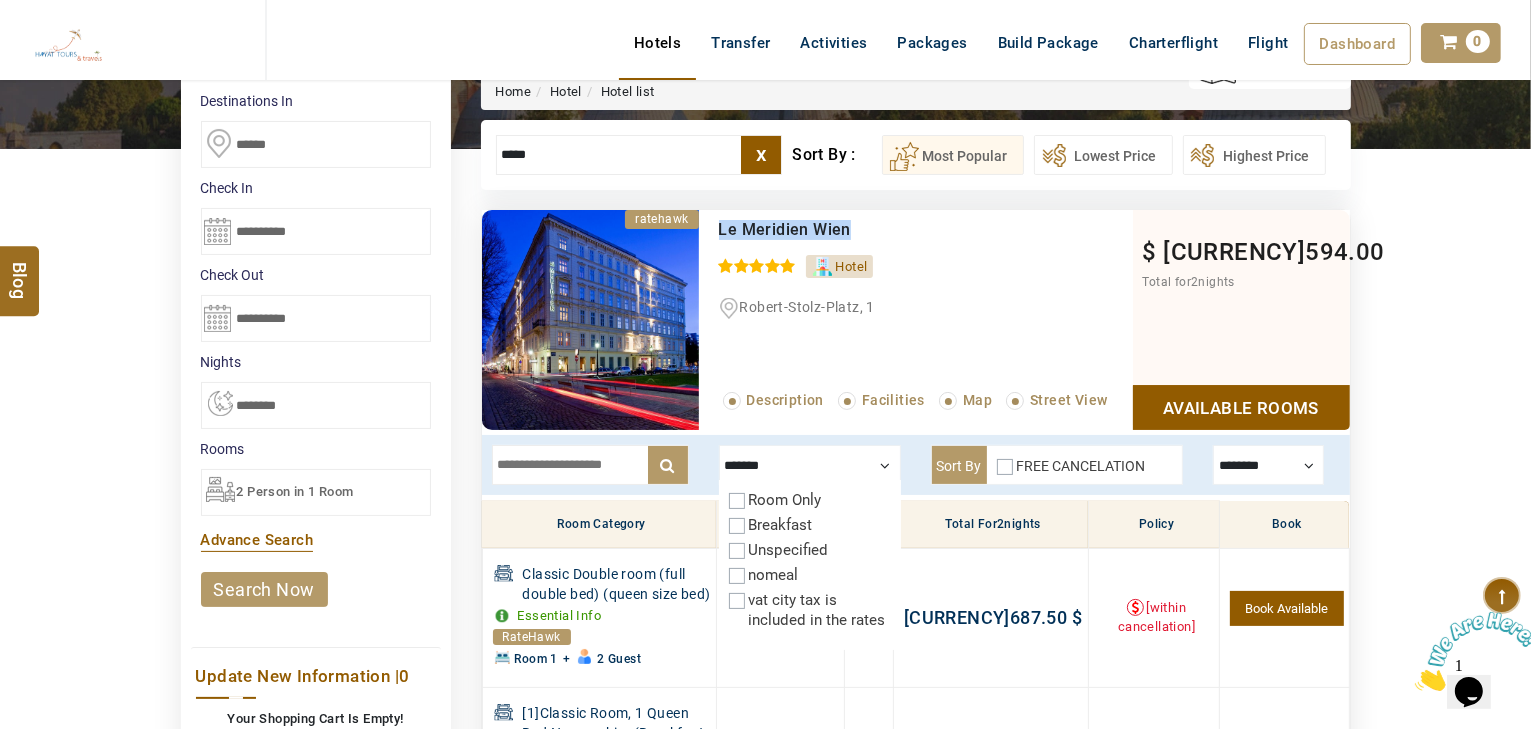 scroll, scrollTop: 140, scrollLeft: 0, axis: vertical 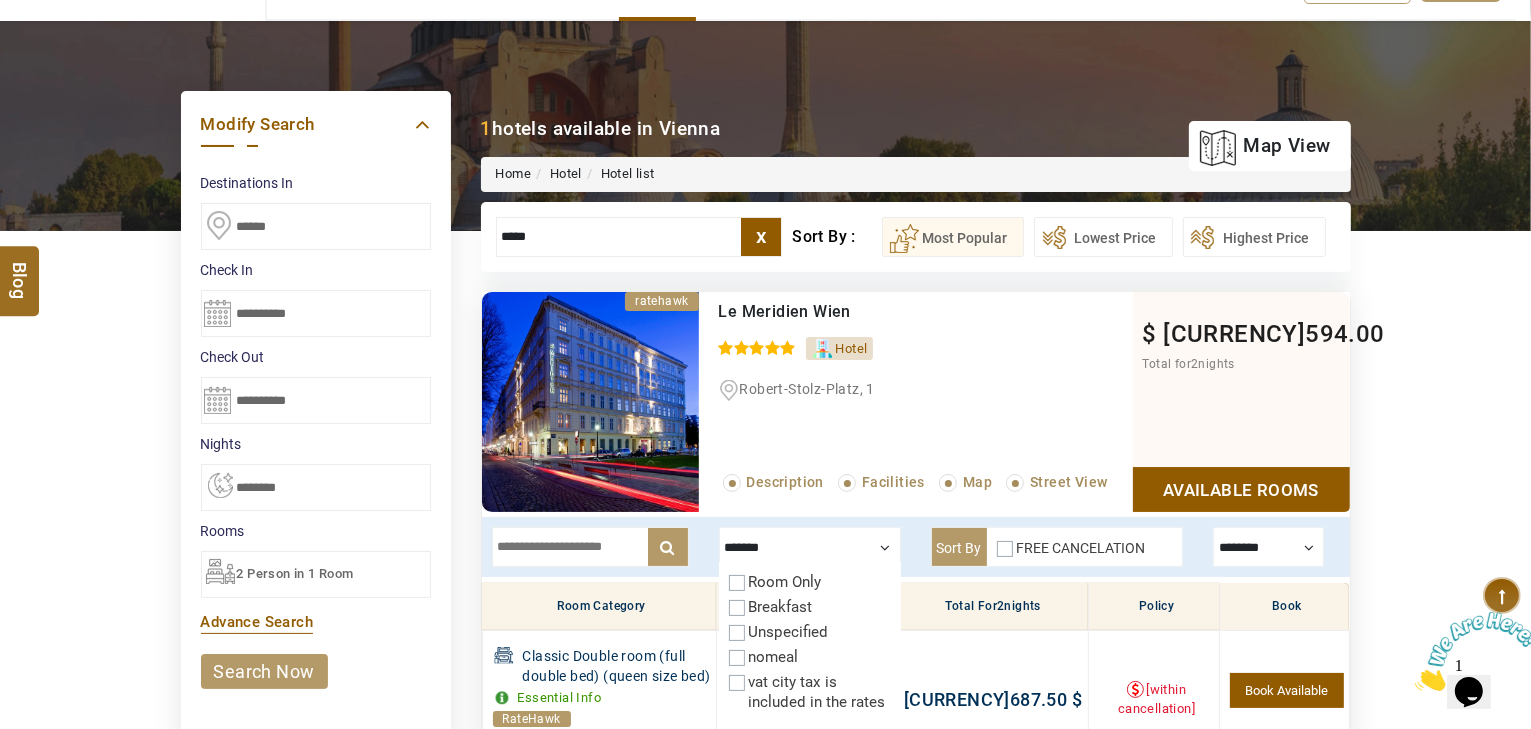 click at bounding box center (590, 547) 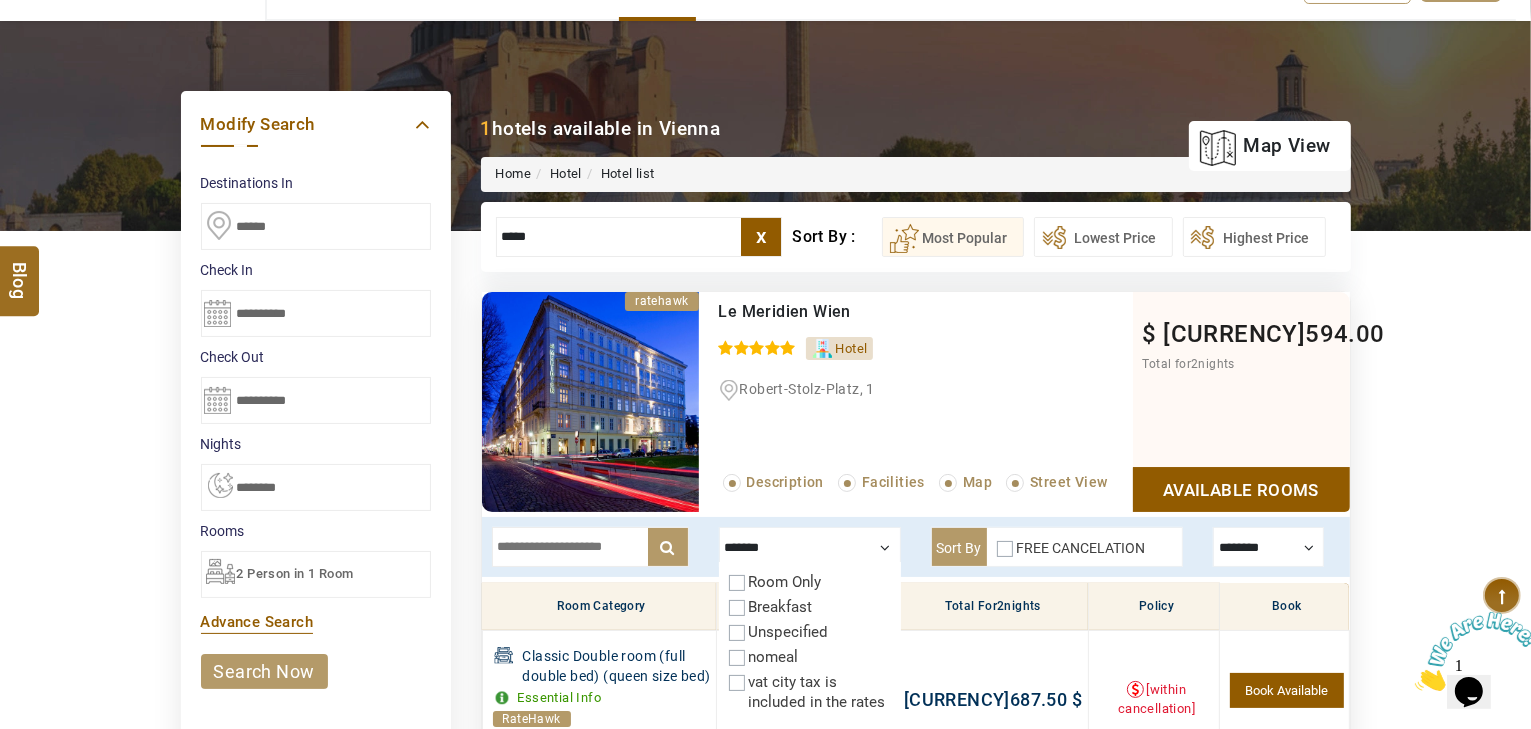 click on "Breakfast" at bounding box center (781, 607) 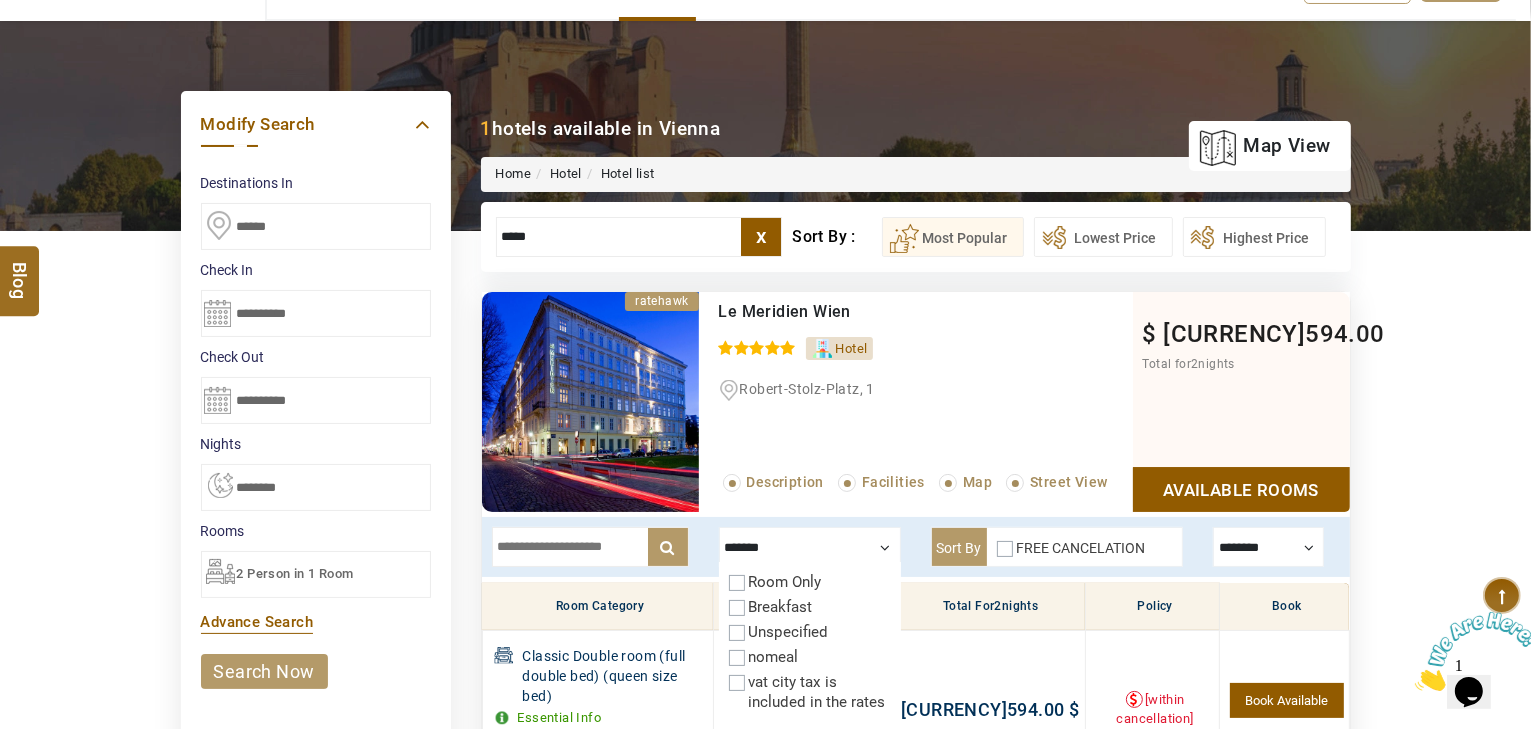 click on "Breakfast" at bounding box center [781, 607] 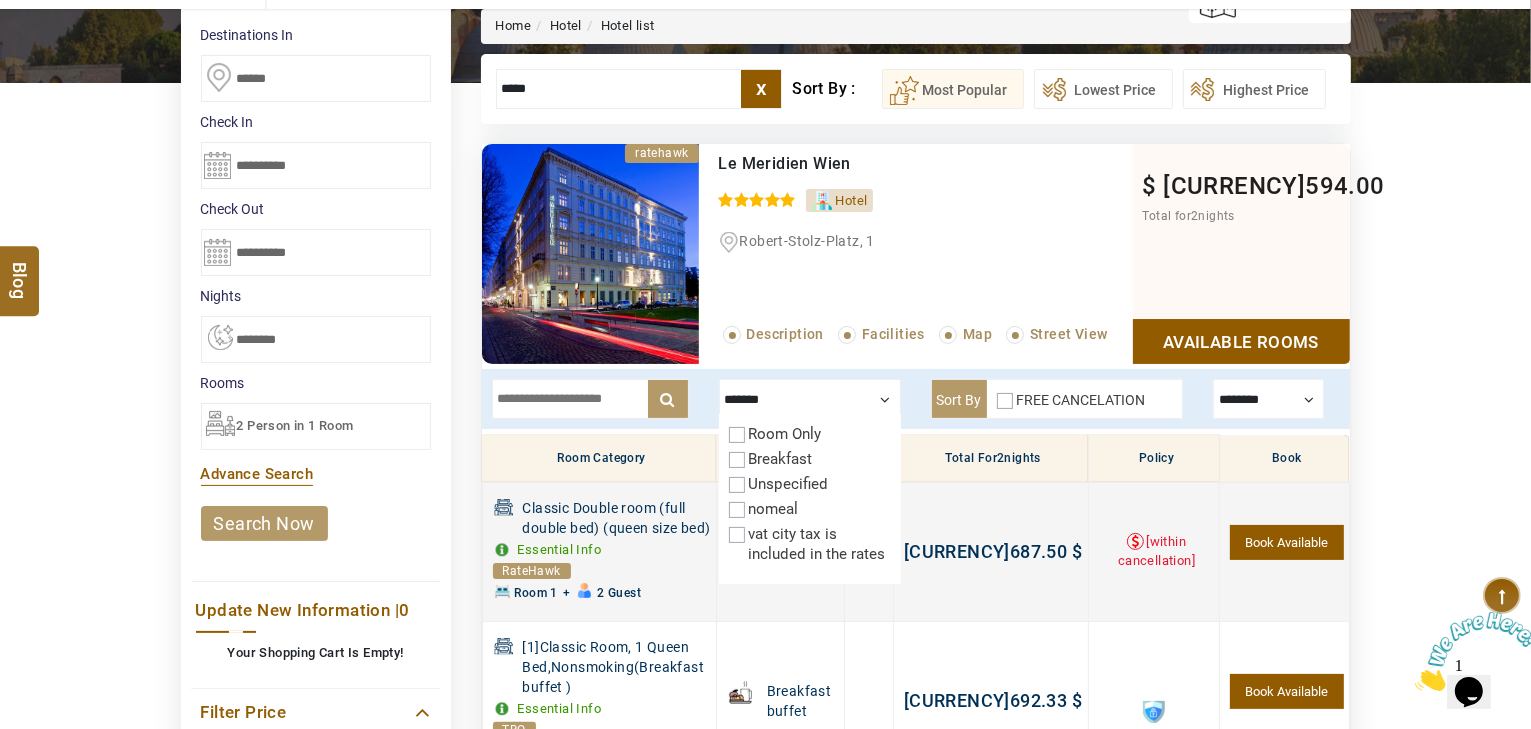 scroll, scrollTop: 300, scrollLeft: 0, axis: vertical 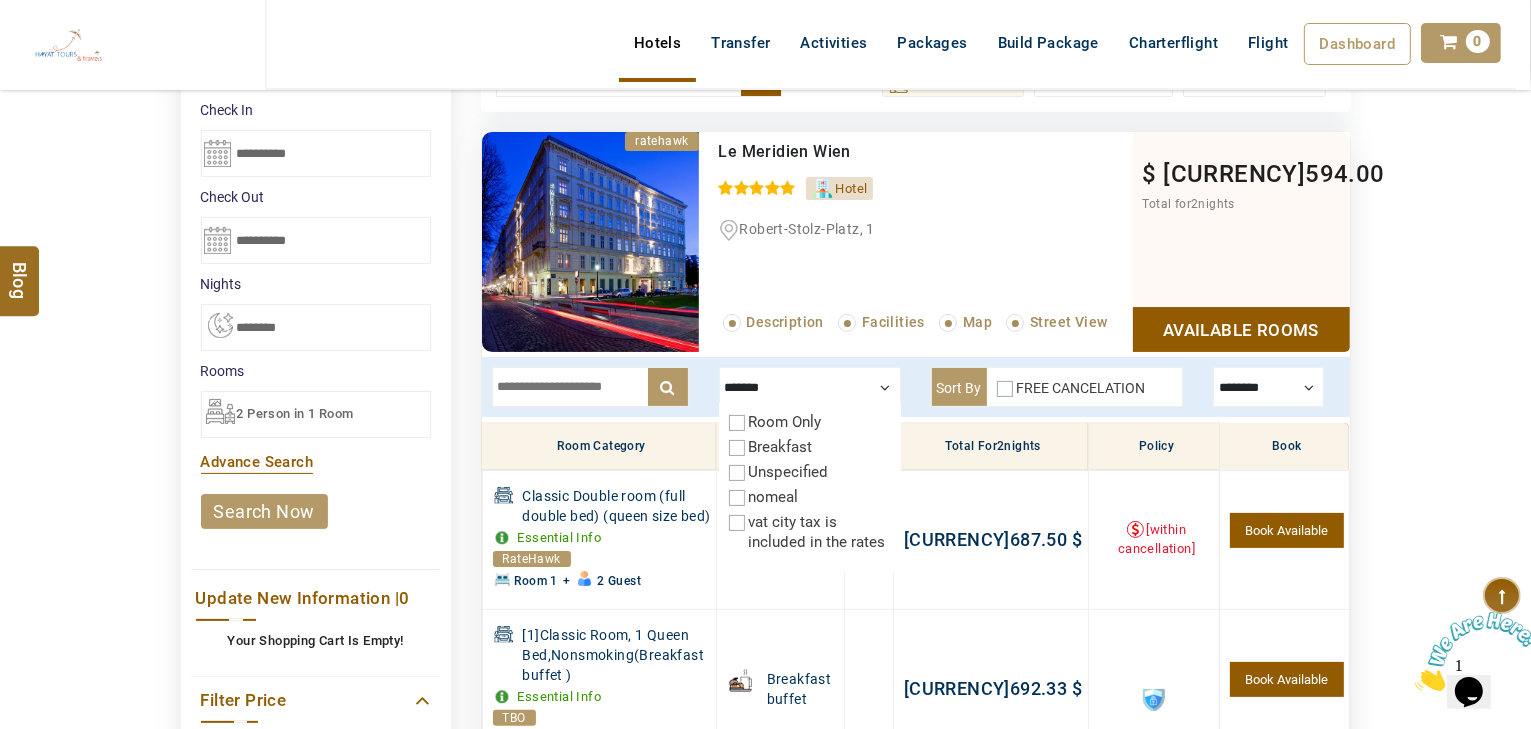 click on "Breakfast" at bounding box center (781, 447) 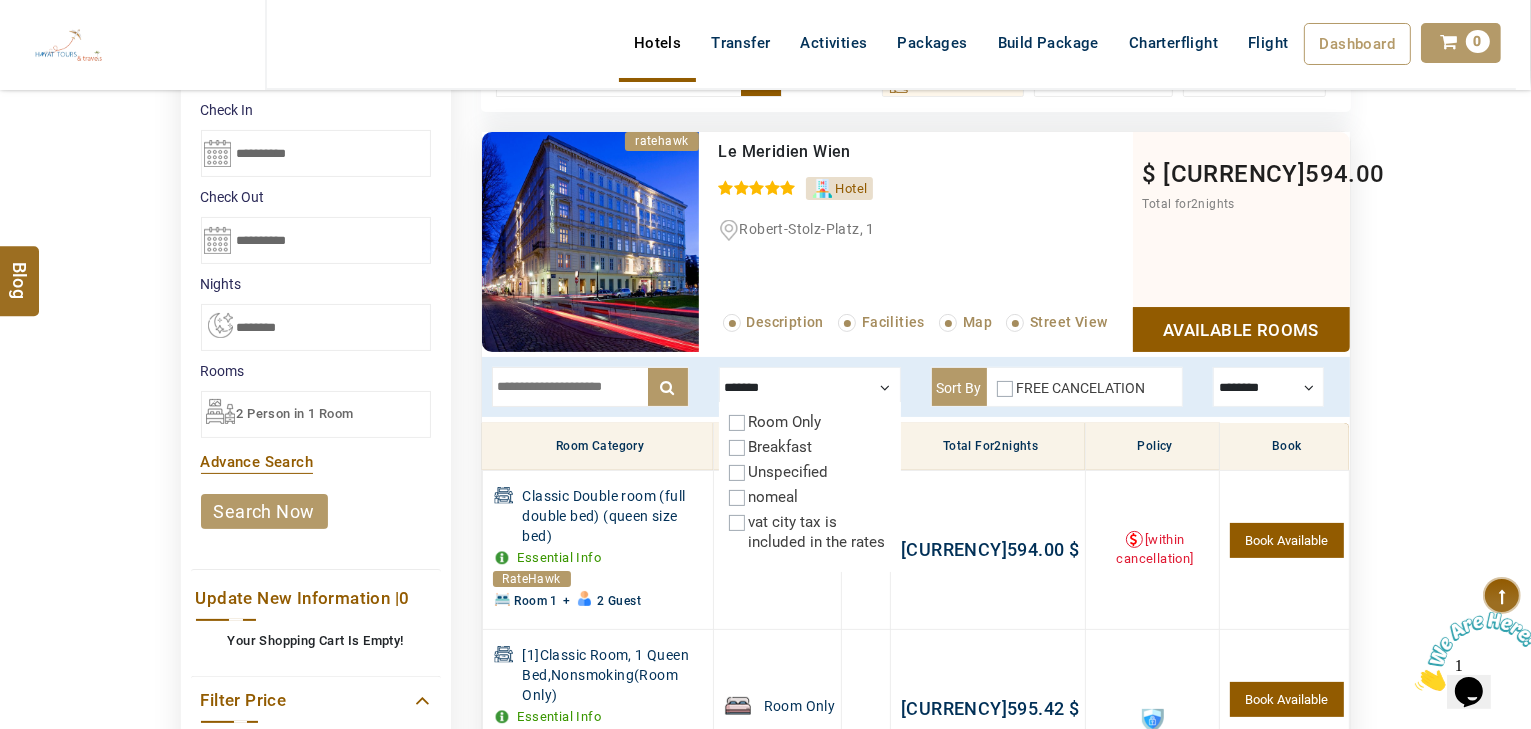 click at bounding box center [810, 387] 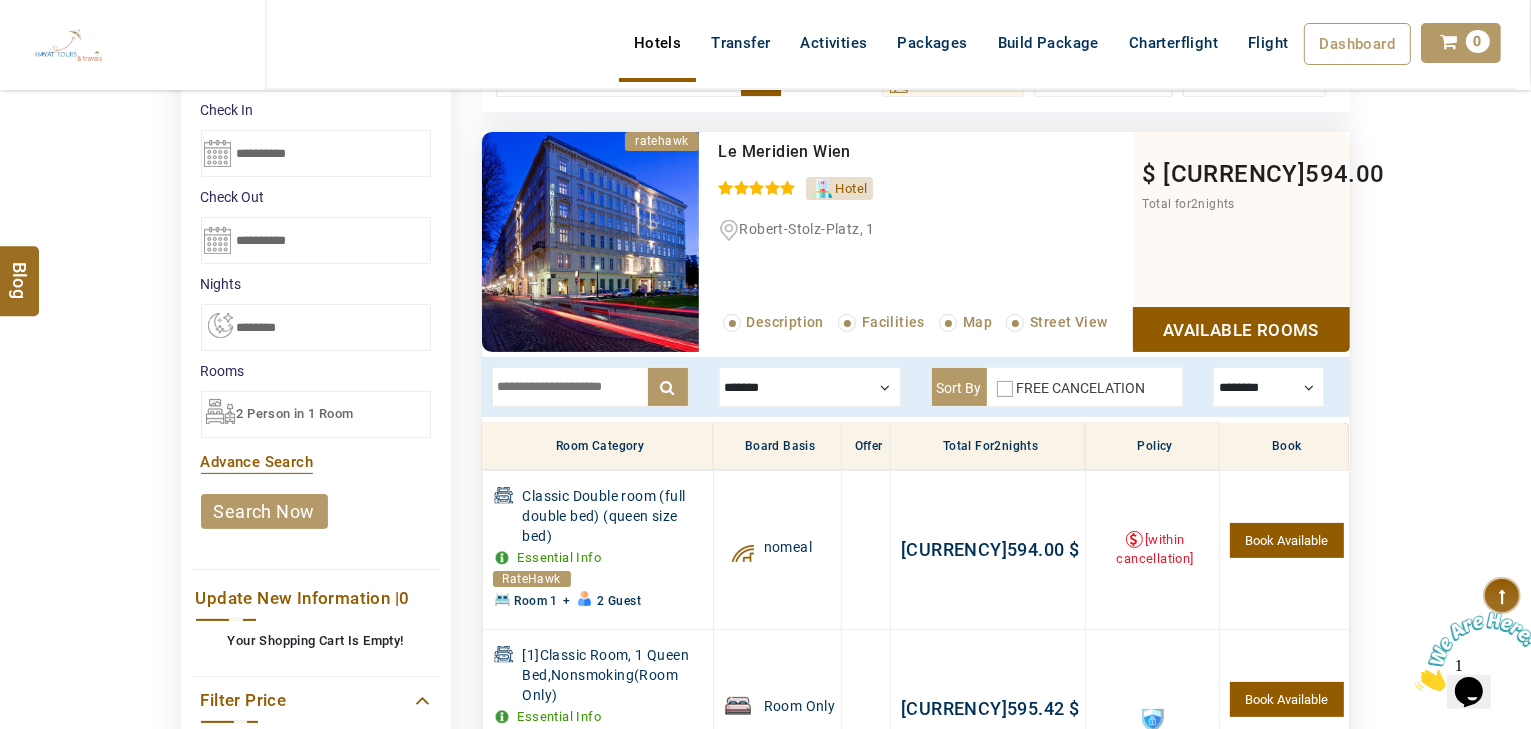 click at bounding box center [810, 387] 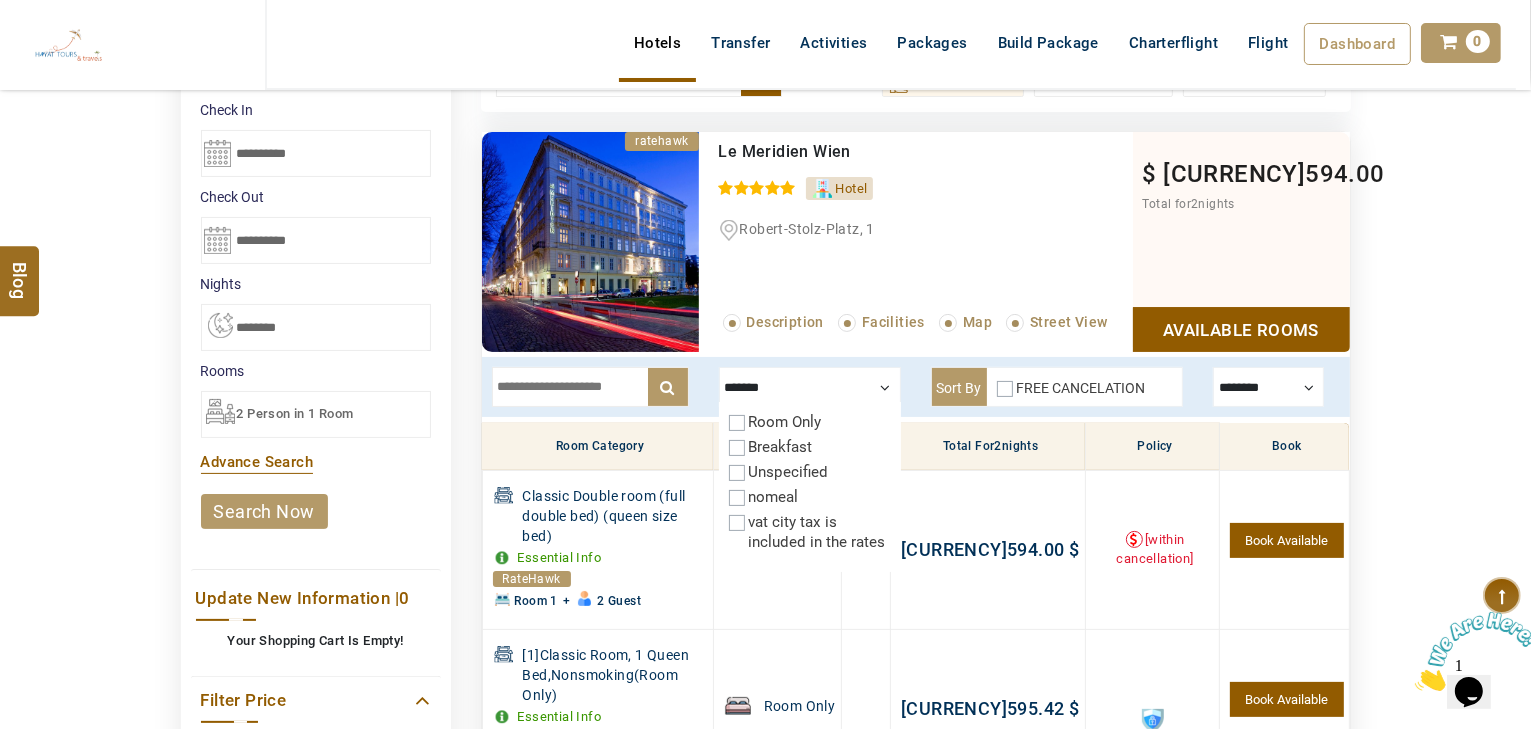 click on "Breakfast" at bounding box center (781, 447) 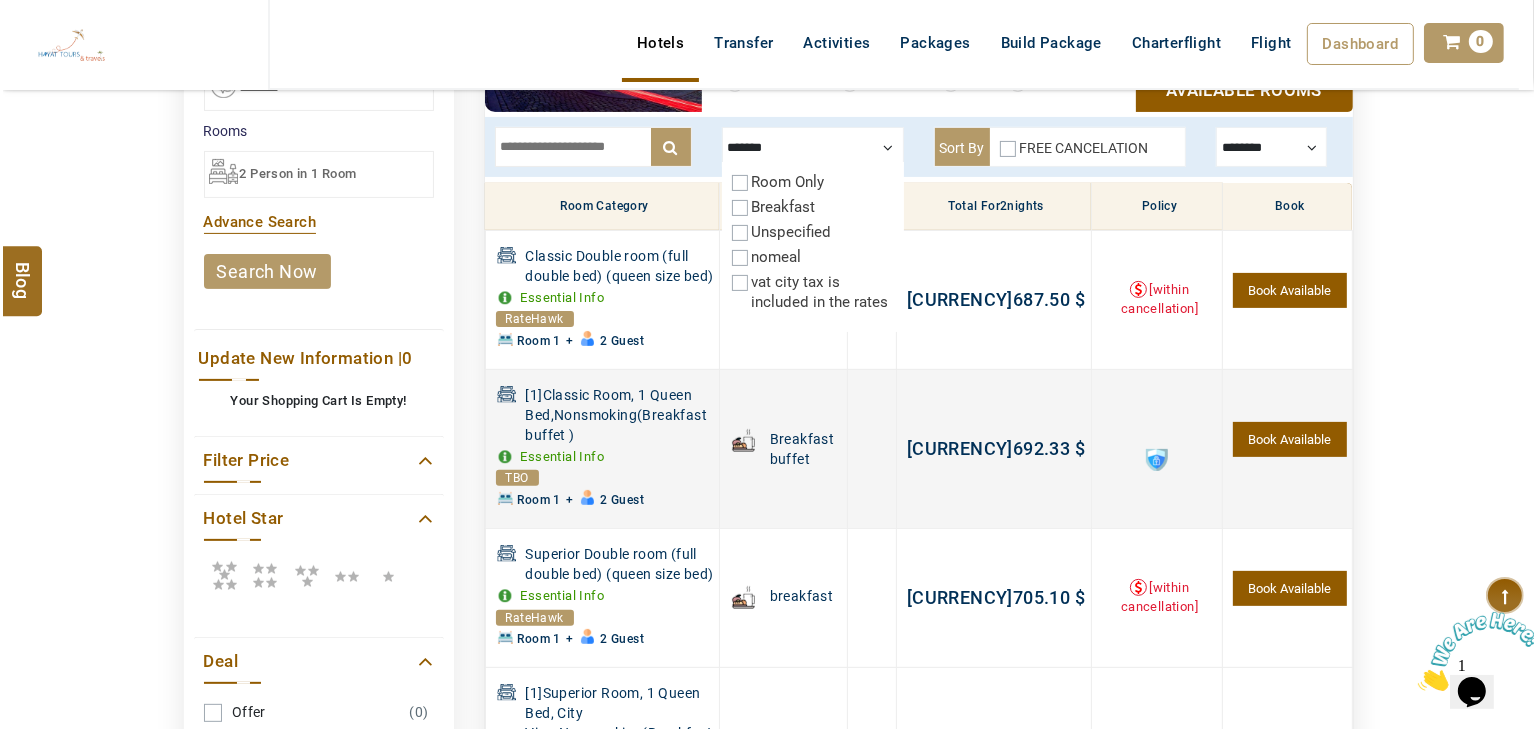 scroll, scrollTop: 460, scrollLeft: 0, axis: vertical 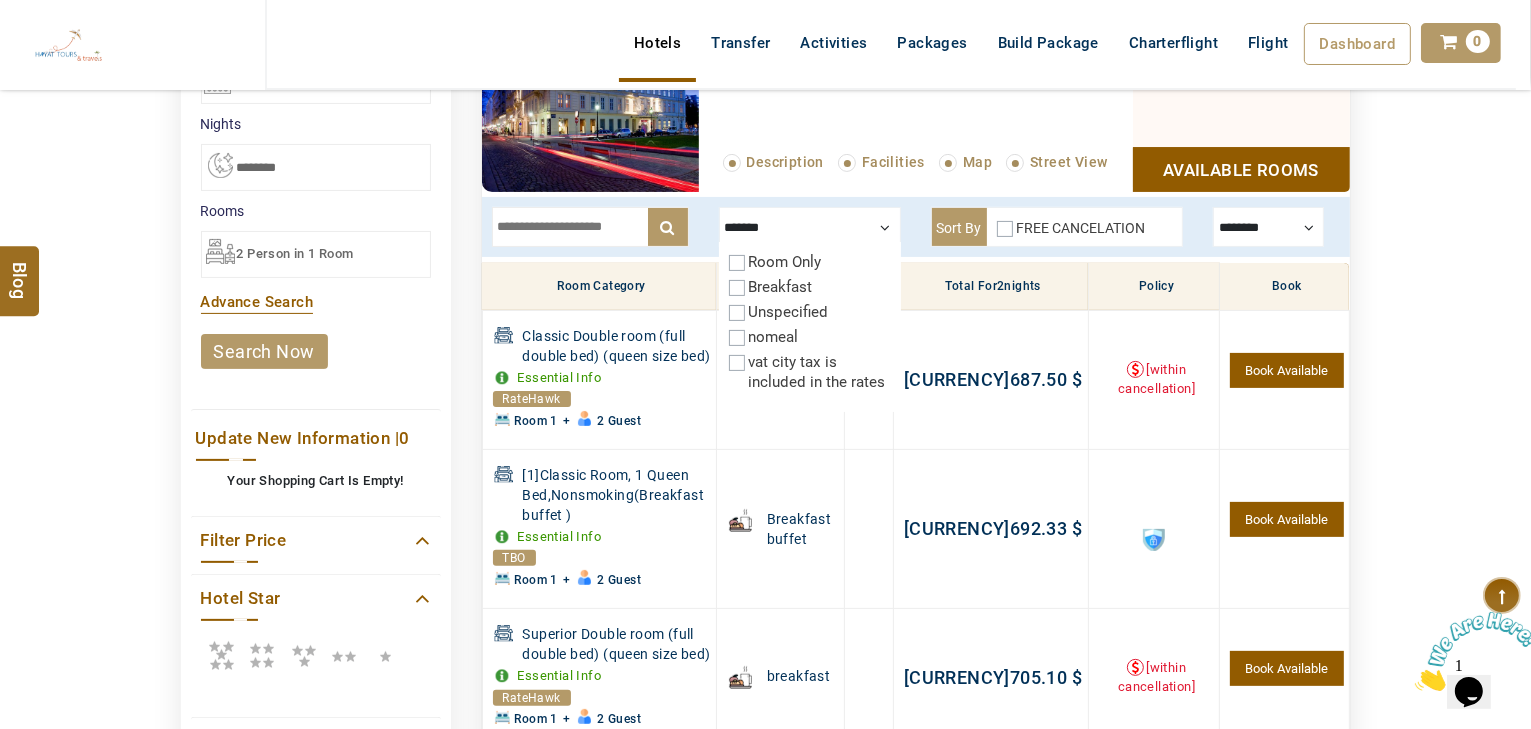 click on "Book Available" at bounding box center (1286, 370) 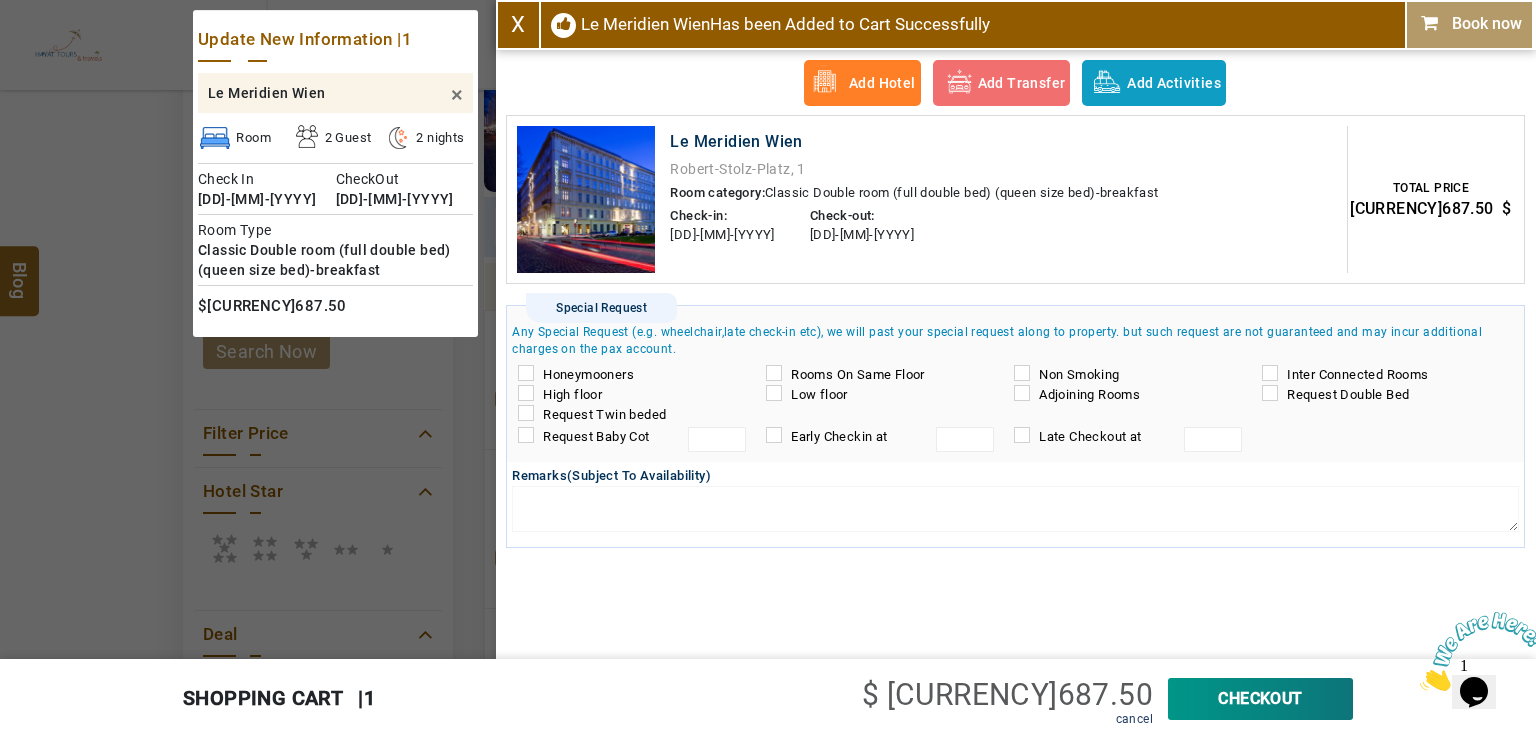 click on "Late Checkout at" at bounding box center (1132, 438) 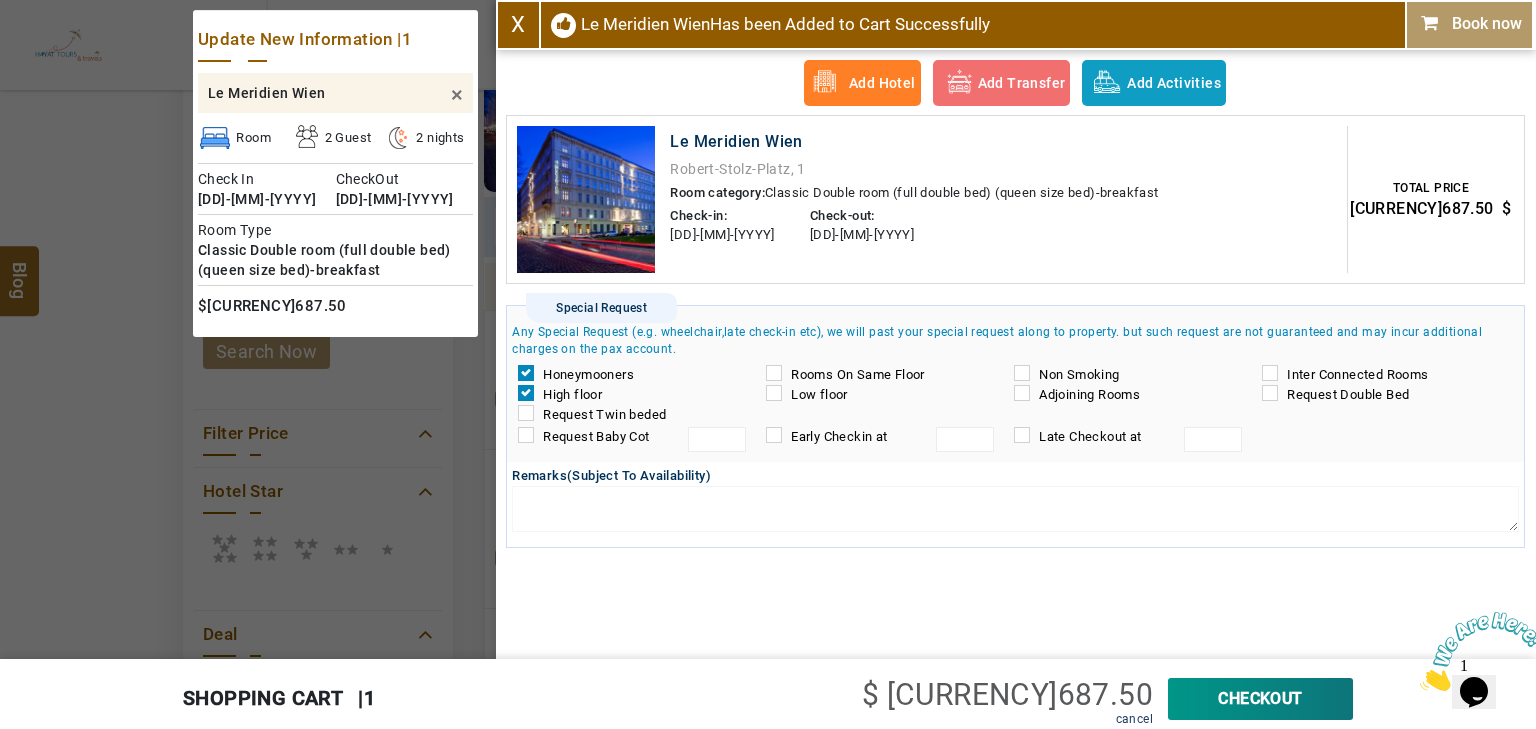 click on "CheckOut" at bounding box center (1260, 699) 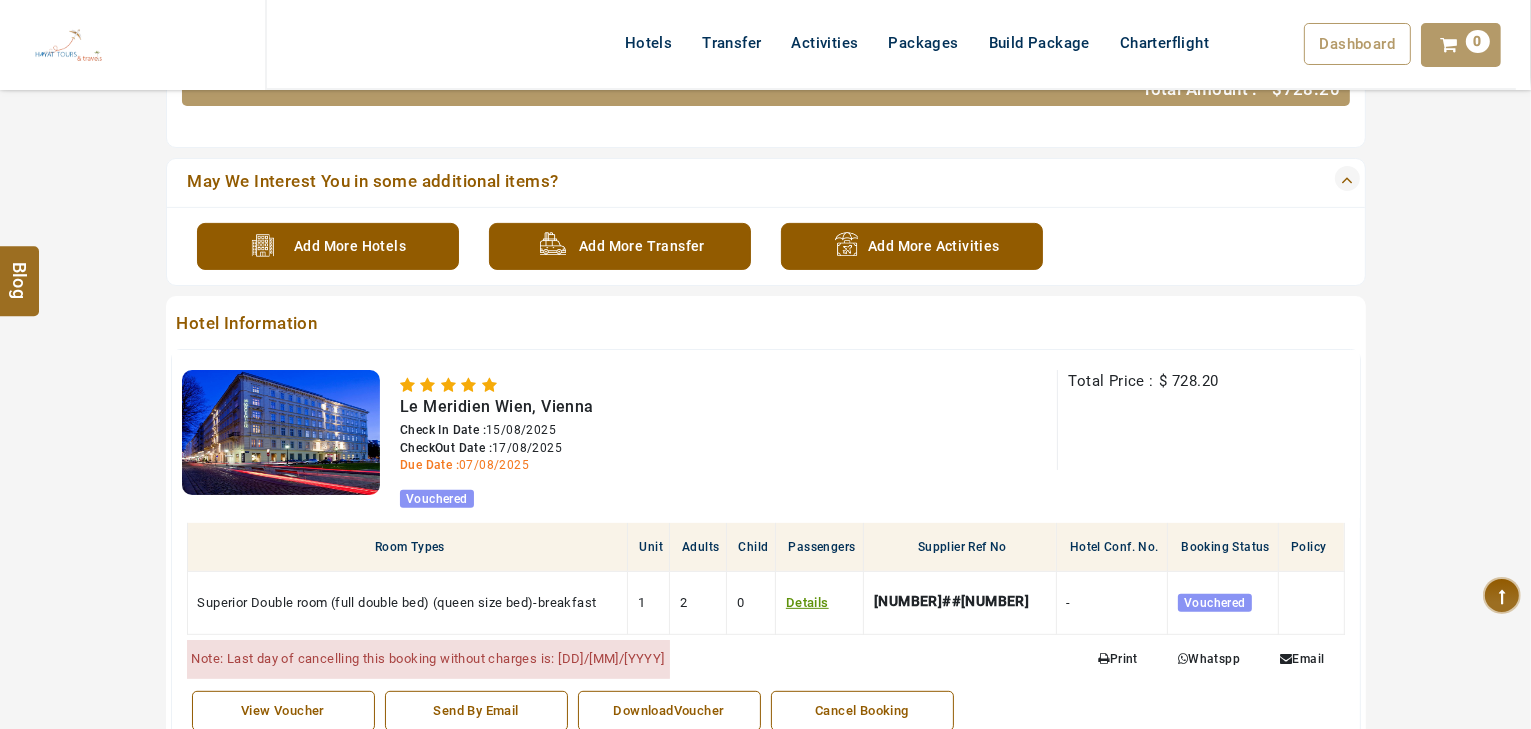 scroll, scrollTop: 640, scrollLeft: 0, axis: vertical 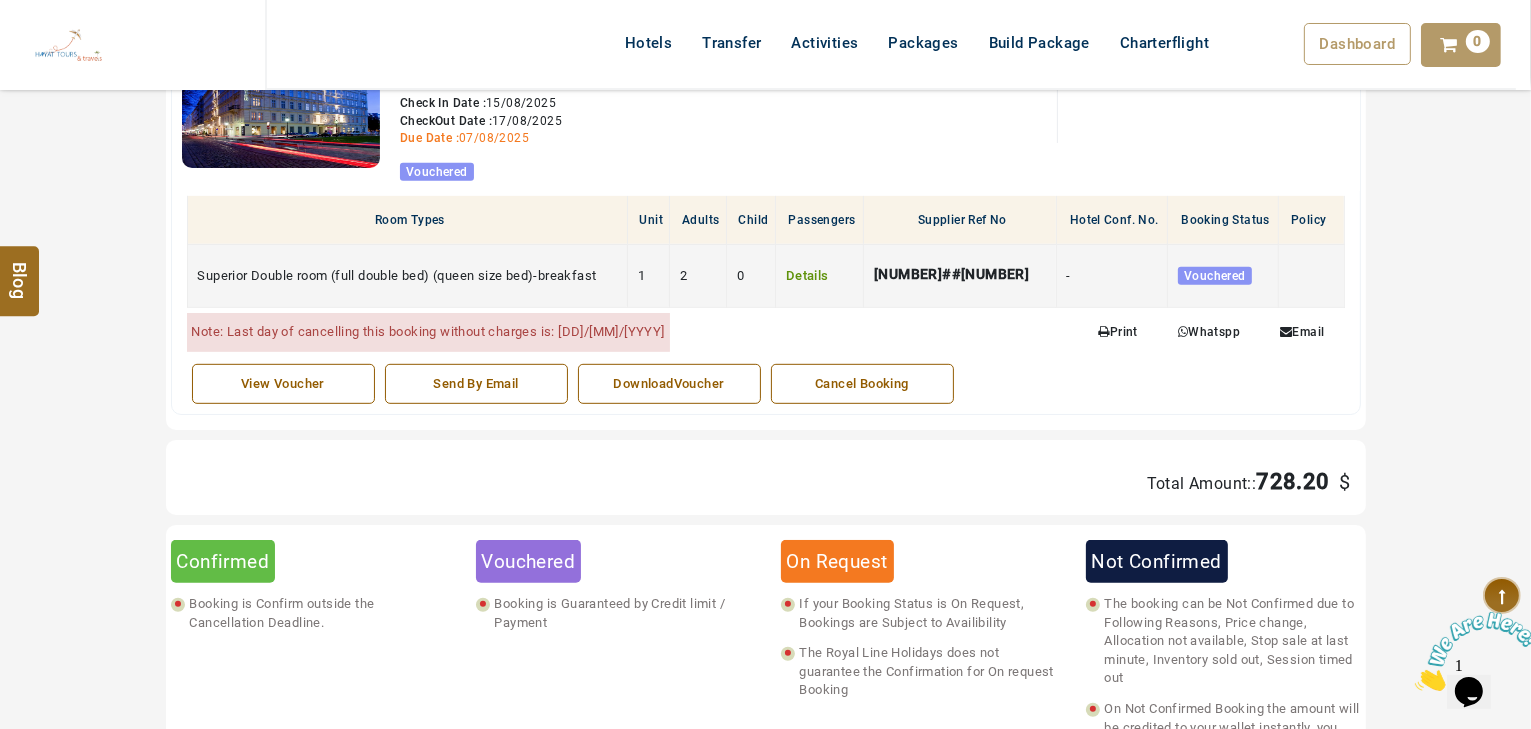click on "Details" at bounding box center (807, 275) 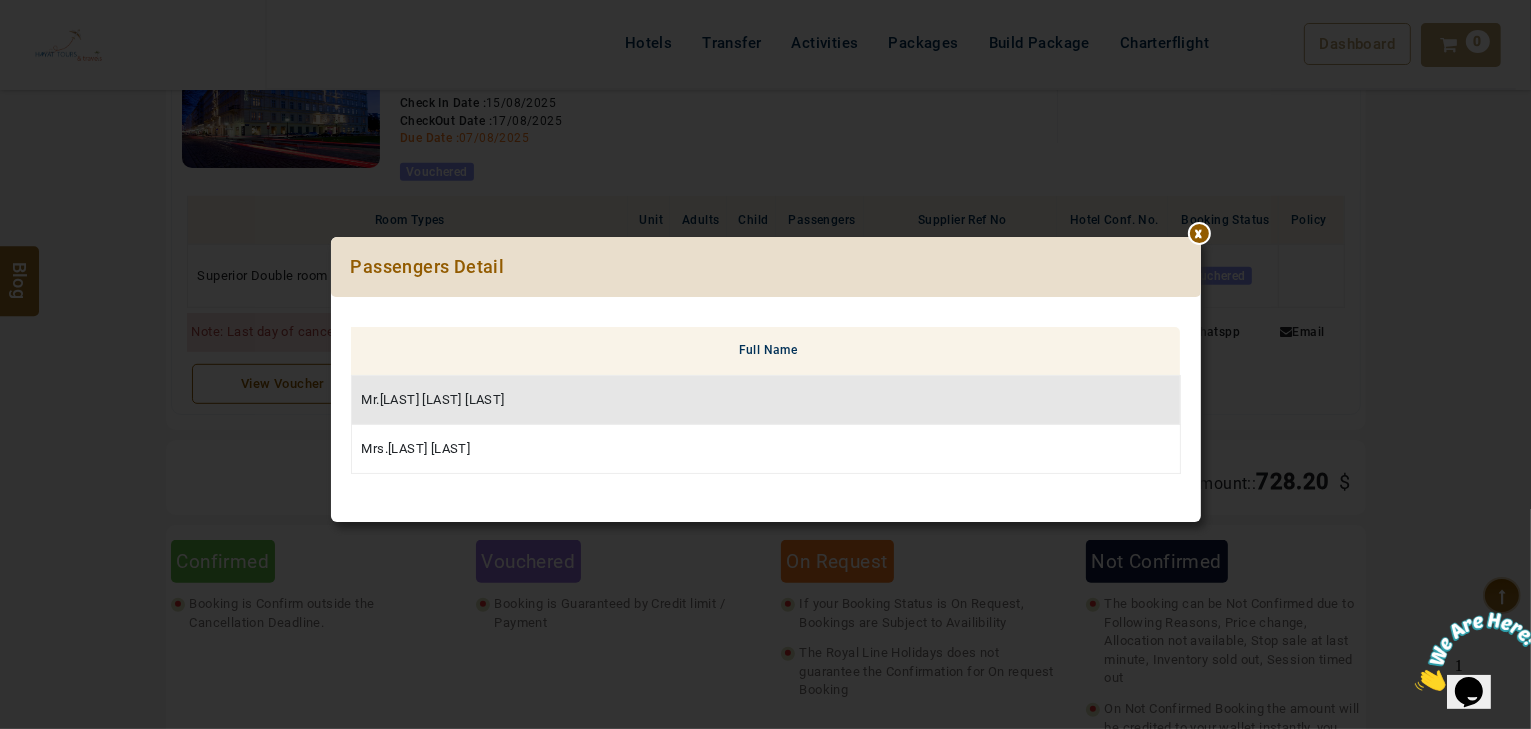 click at bounding box center [1201, 237] 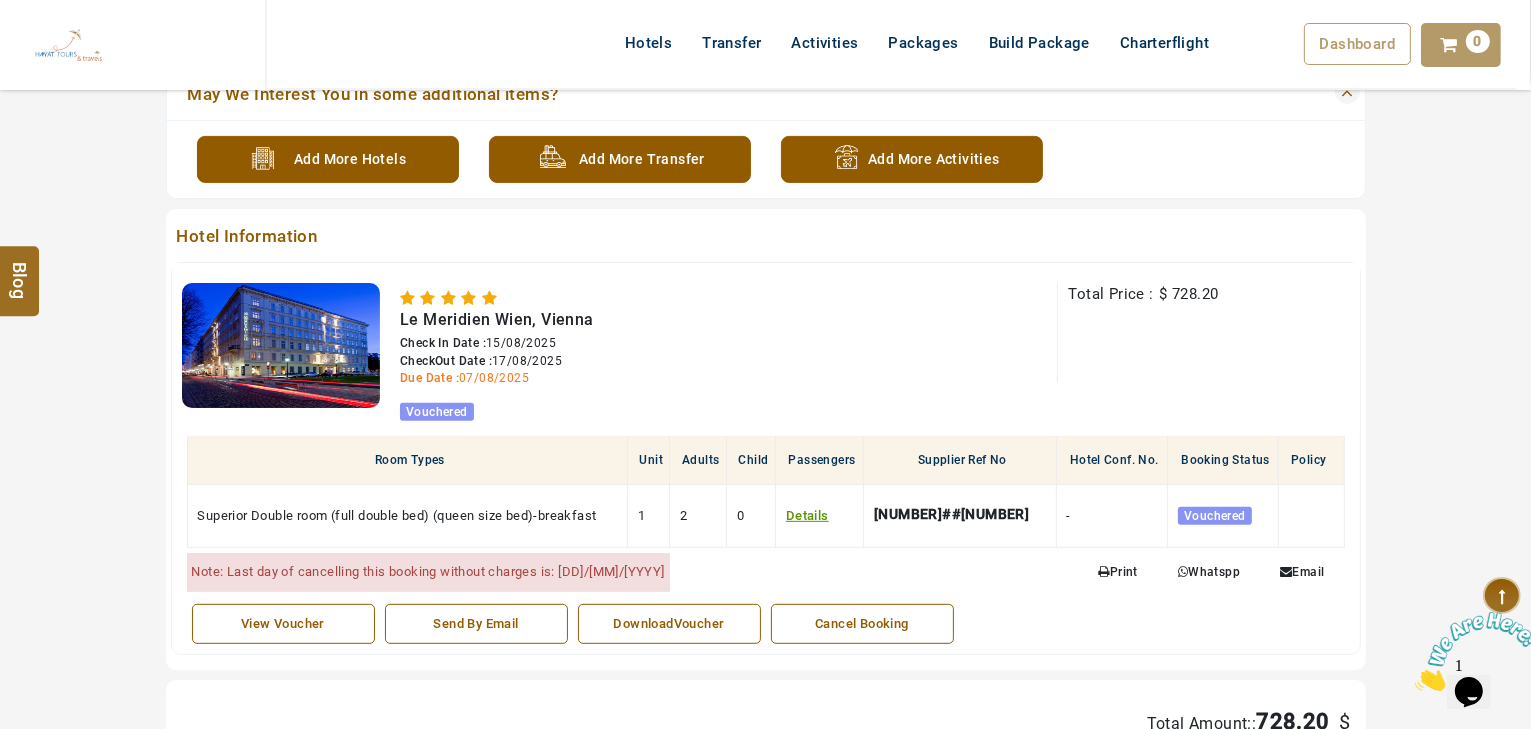 scroll, scrollTop: 800, scrollLeft: 0, axis: vertical 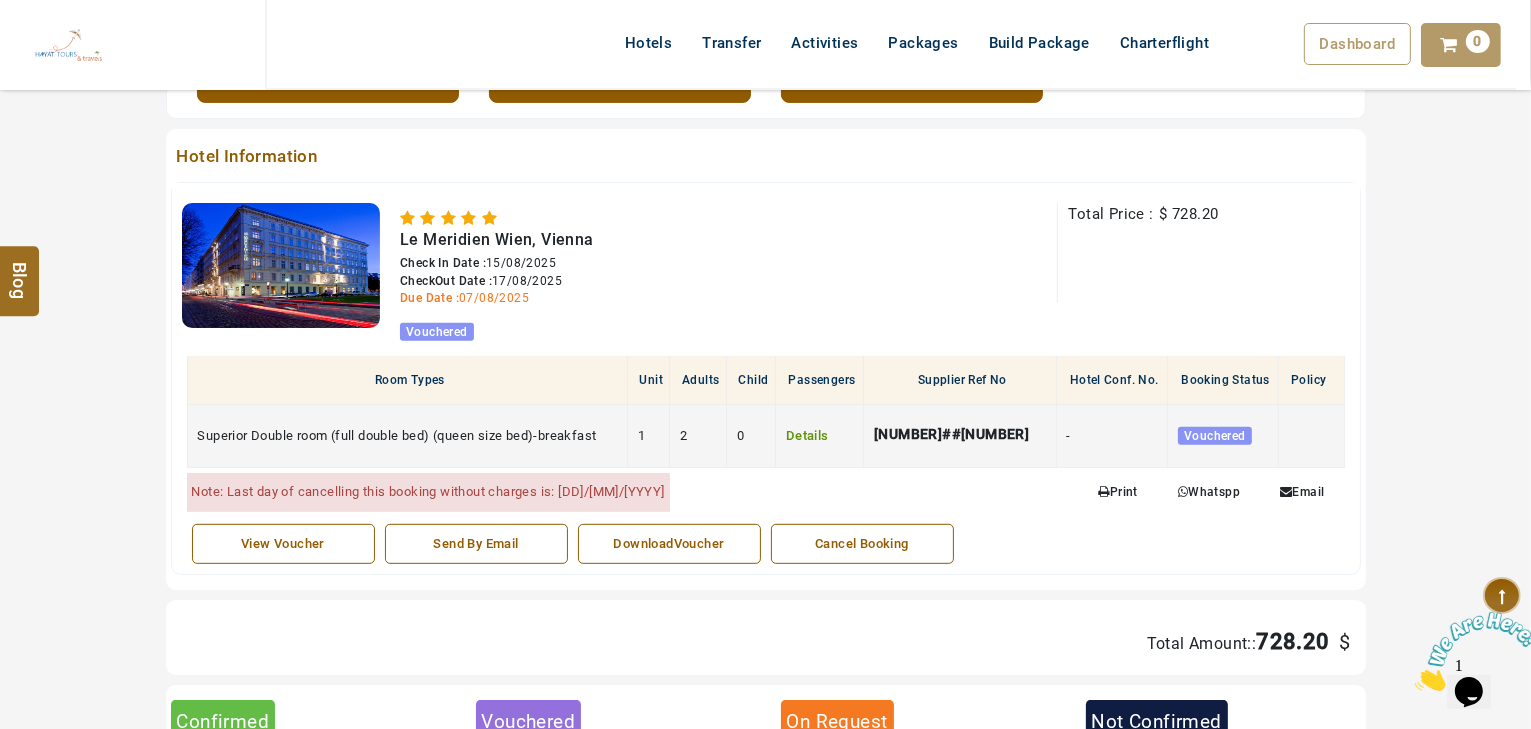 click on "Details" at bounding box center (807, 435) 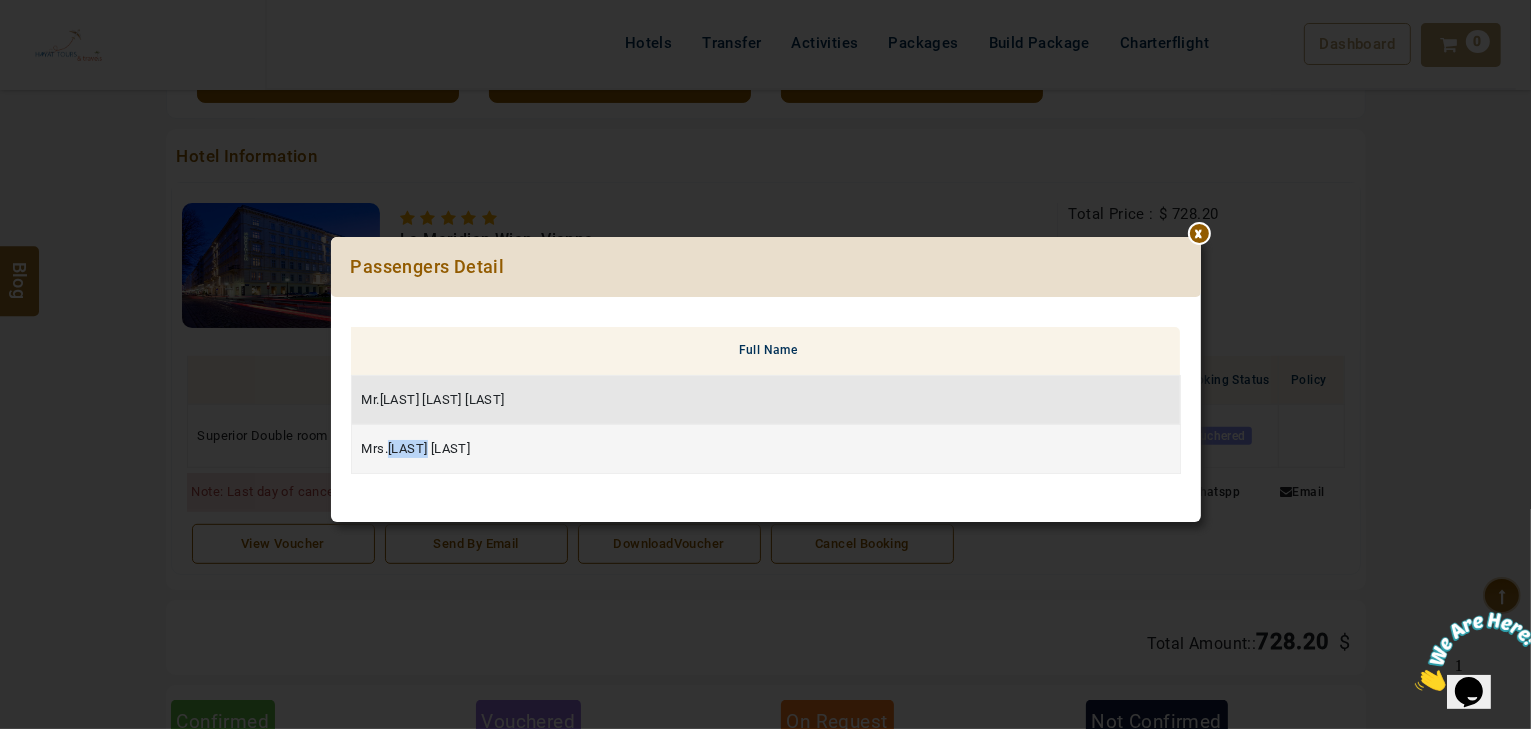 drag, startPoint x: 428, startPoint y: 448, endPoint x: 387, endPoint y: 439, distance: 41.976185 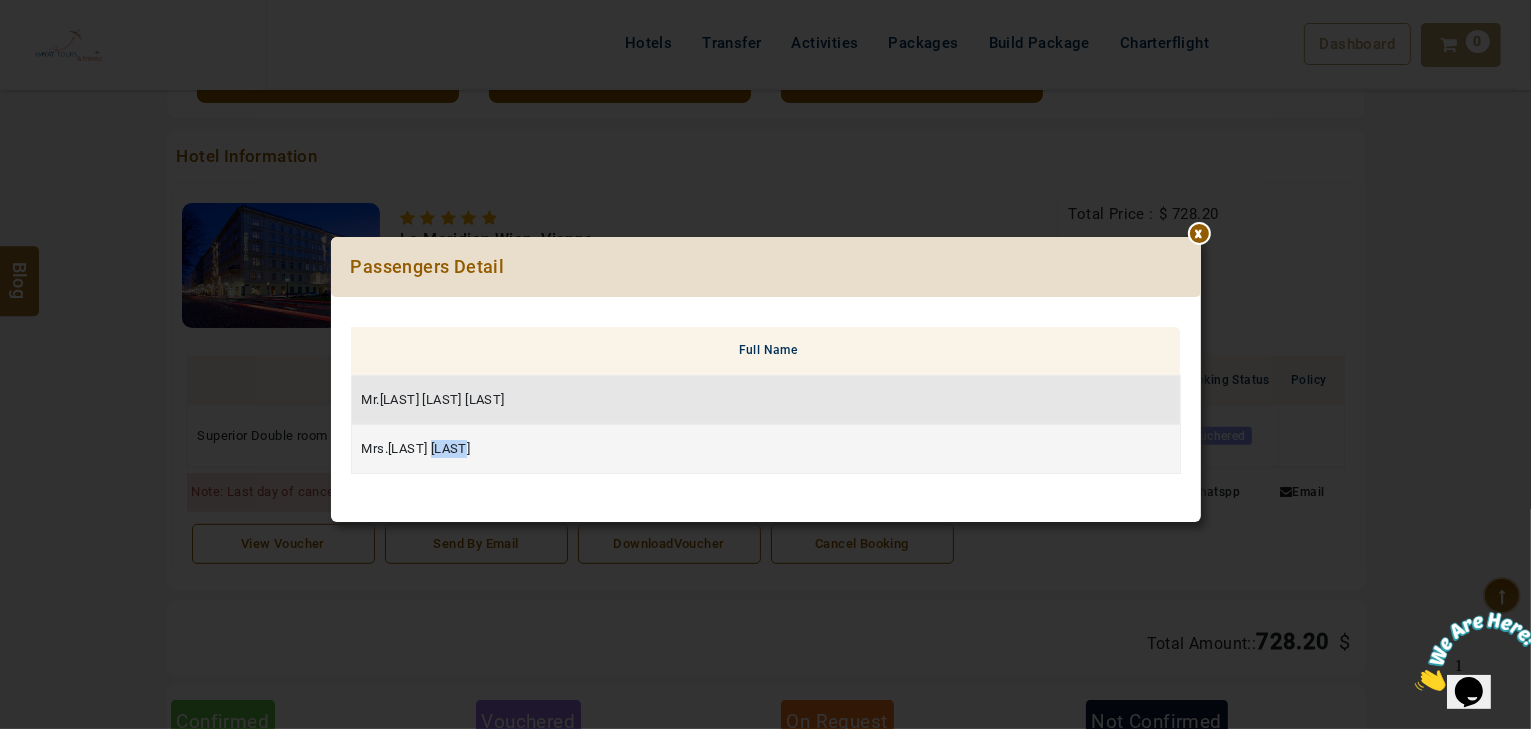 drag, startPoint x: 470, startPoint y: 443, endPoint x: 432, endPoint y: 444, distance: 38.013157 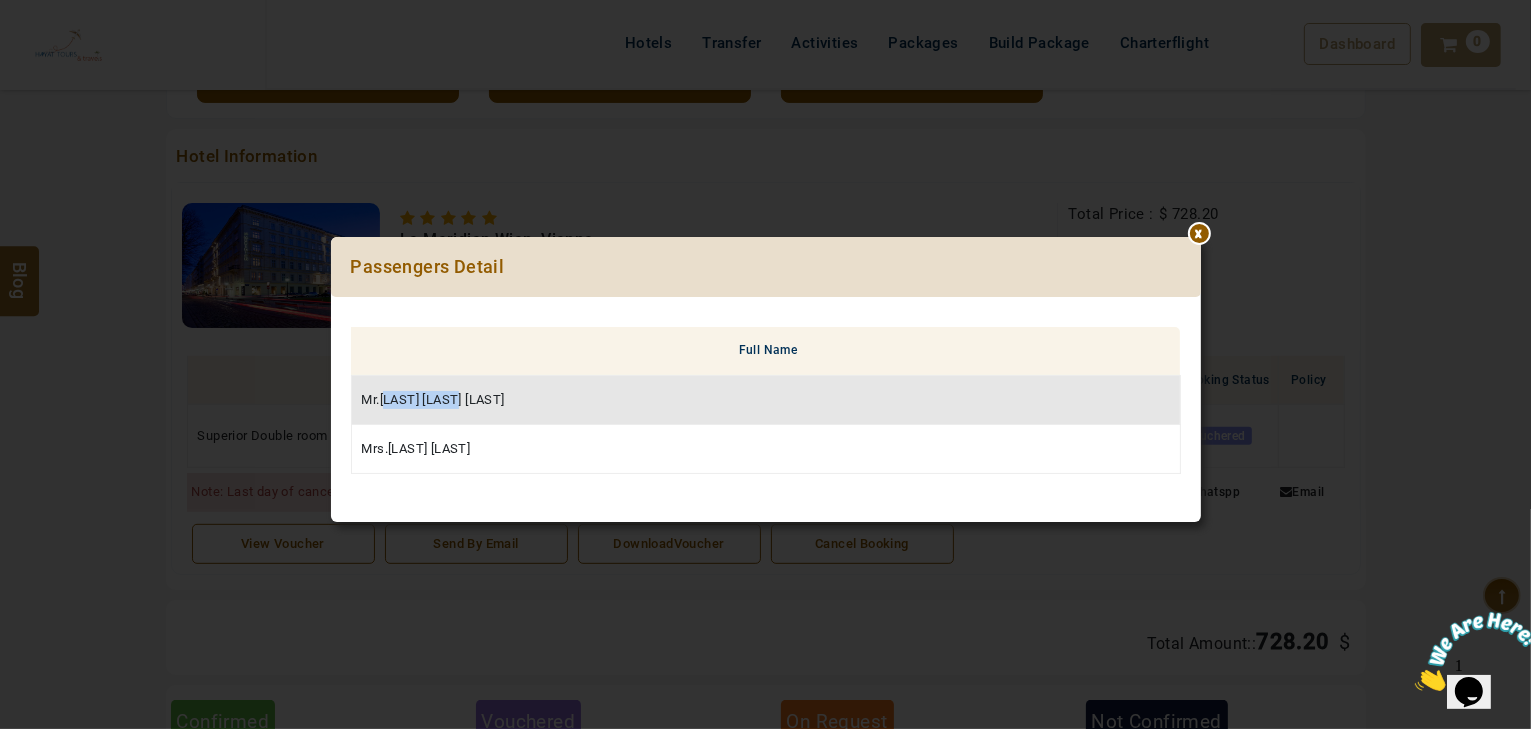 drag, startPoint x: 460, startPoint y: 398, endPoint x: 391, endPoint y: 398, distance: 69 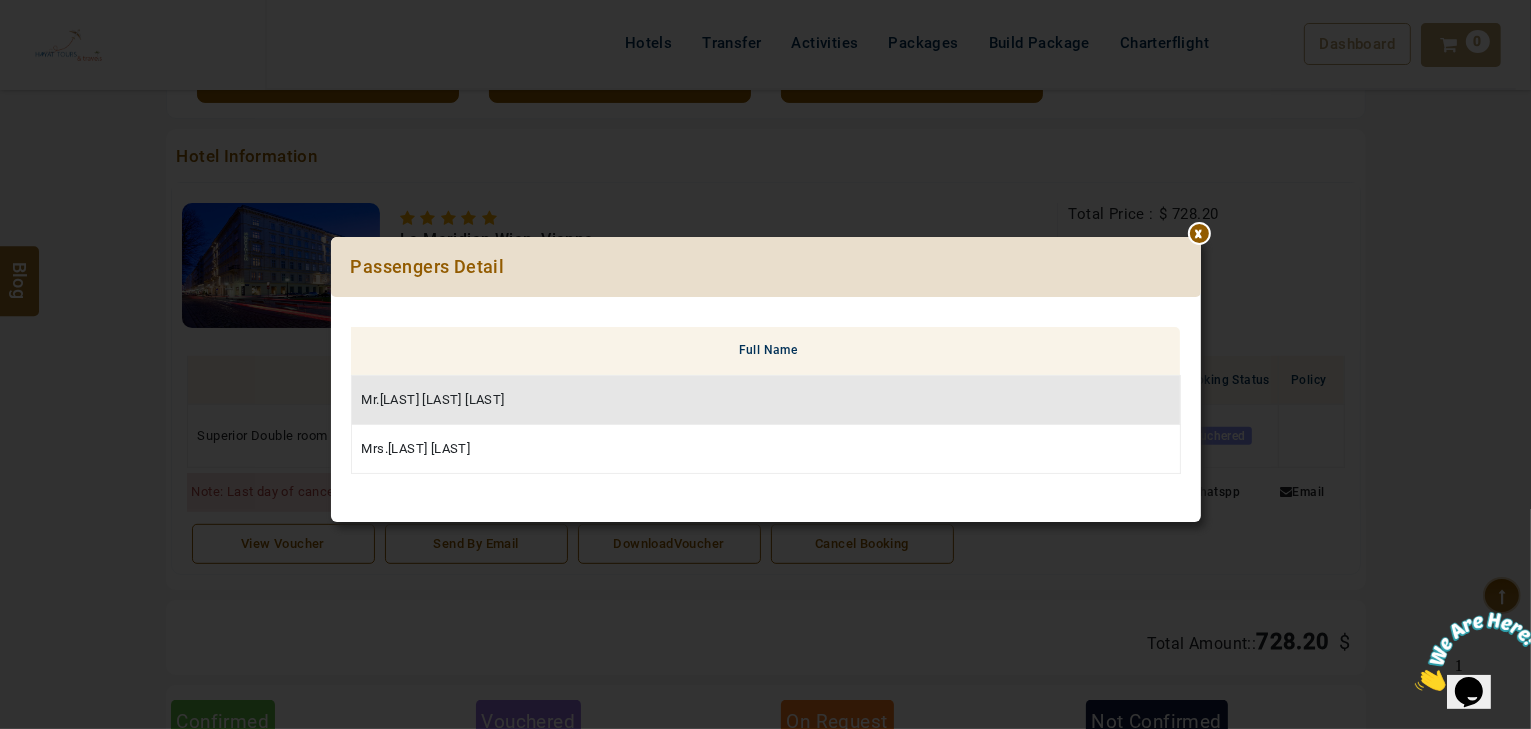 click on "Mr.husam aladin sbih" at bounding box center (433, 399) 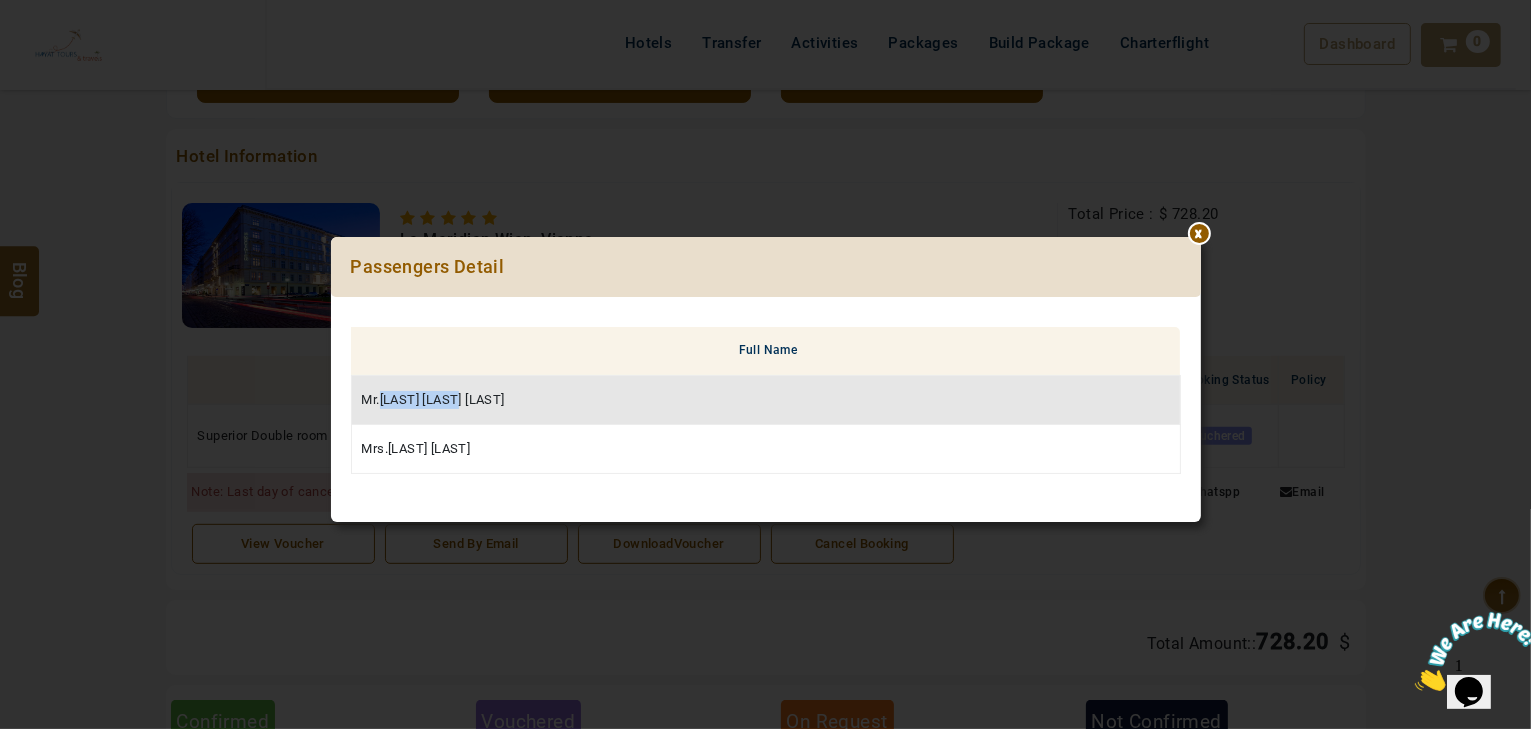 drag, startPoint x: 460, startPoint y: 396, endPoint x: 381, endPoint y: 397, distance: 79.00633 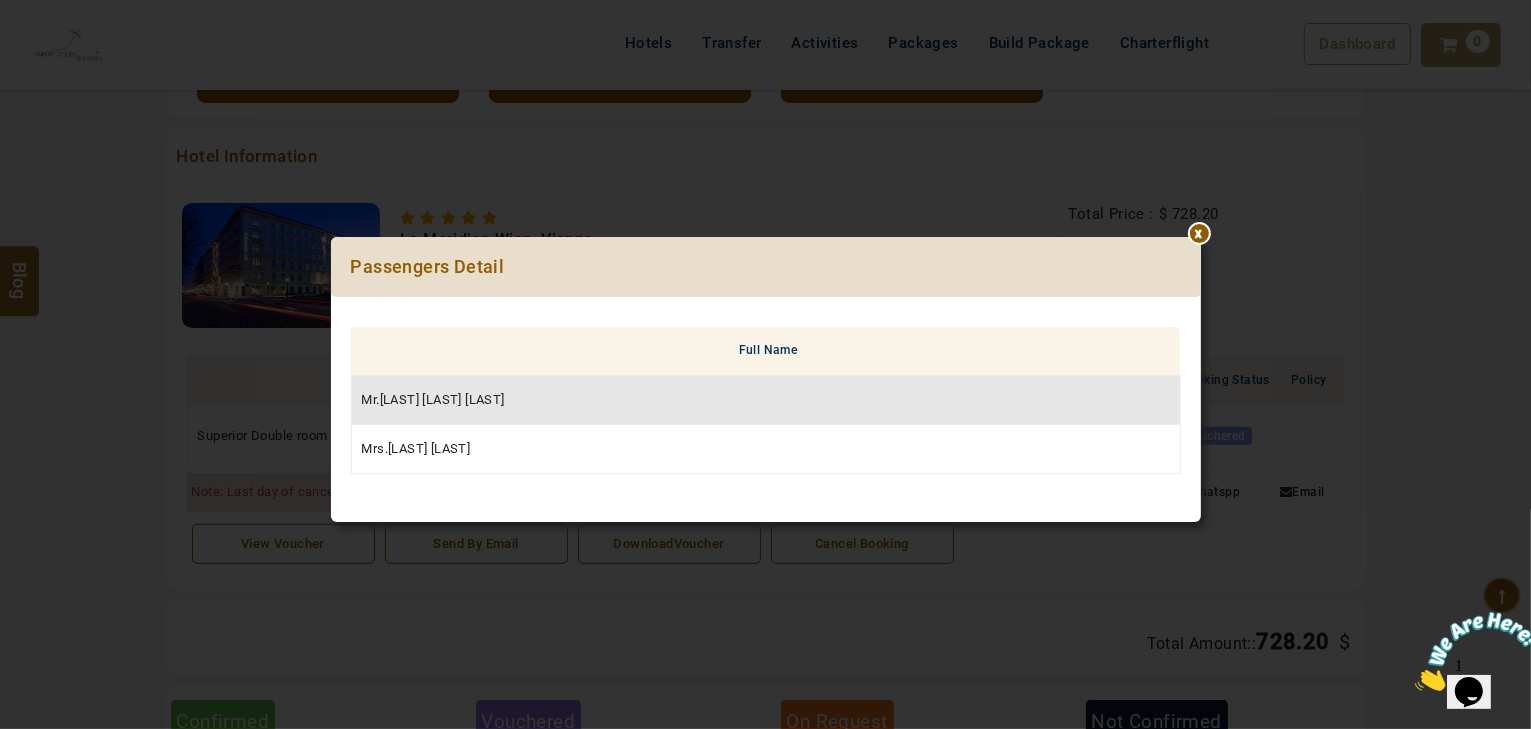 click on "Mr.husam aladin sbih" at bounding box center (433, 399) 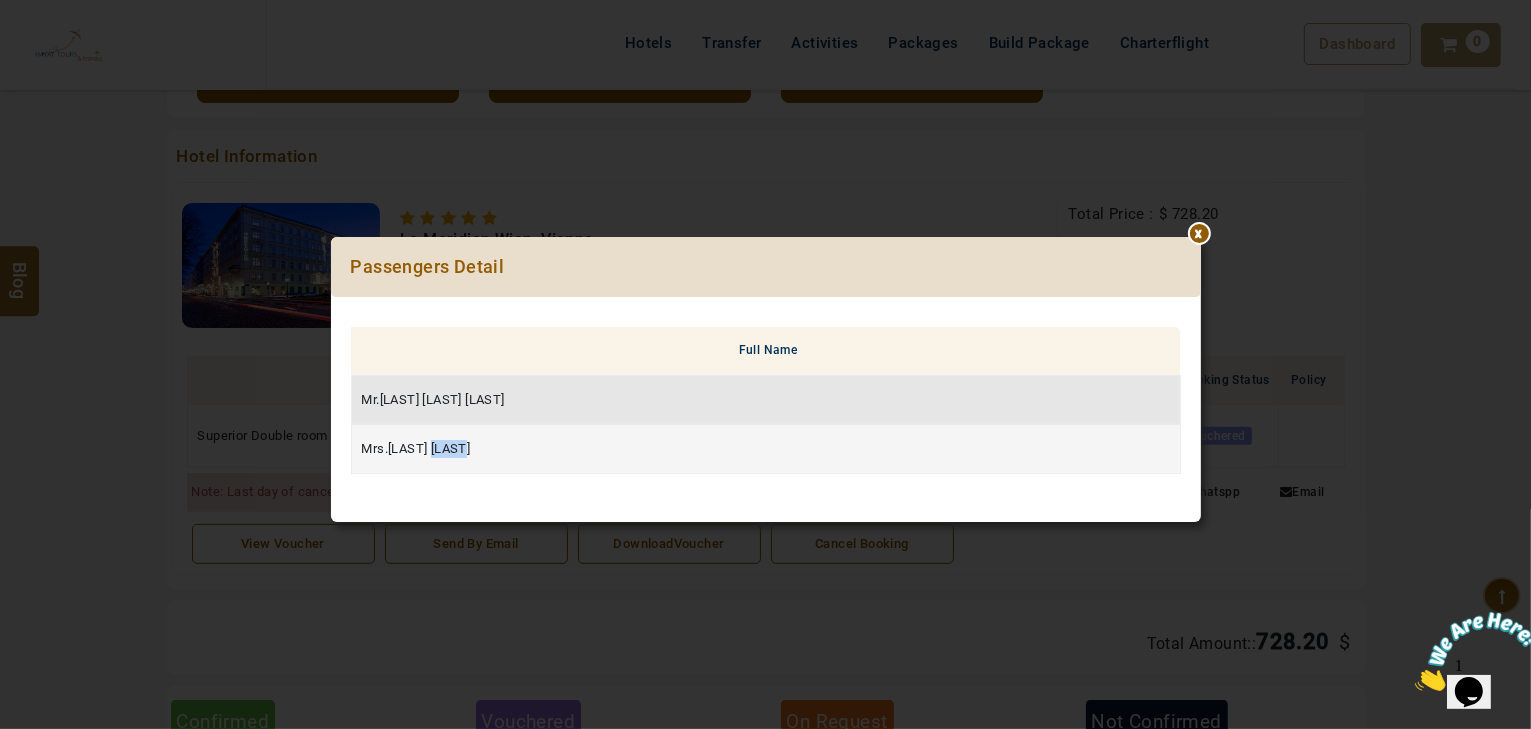 drag, startPoint x: 478, startPoint y: 448, endPoint x: 432, endPoint y: 445, distance: 46.09772 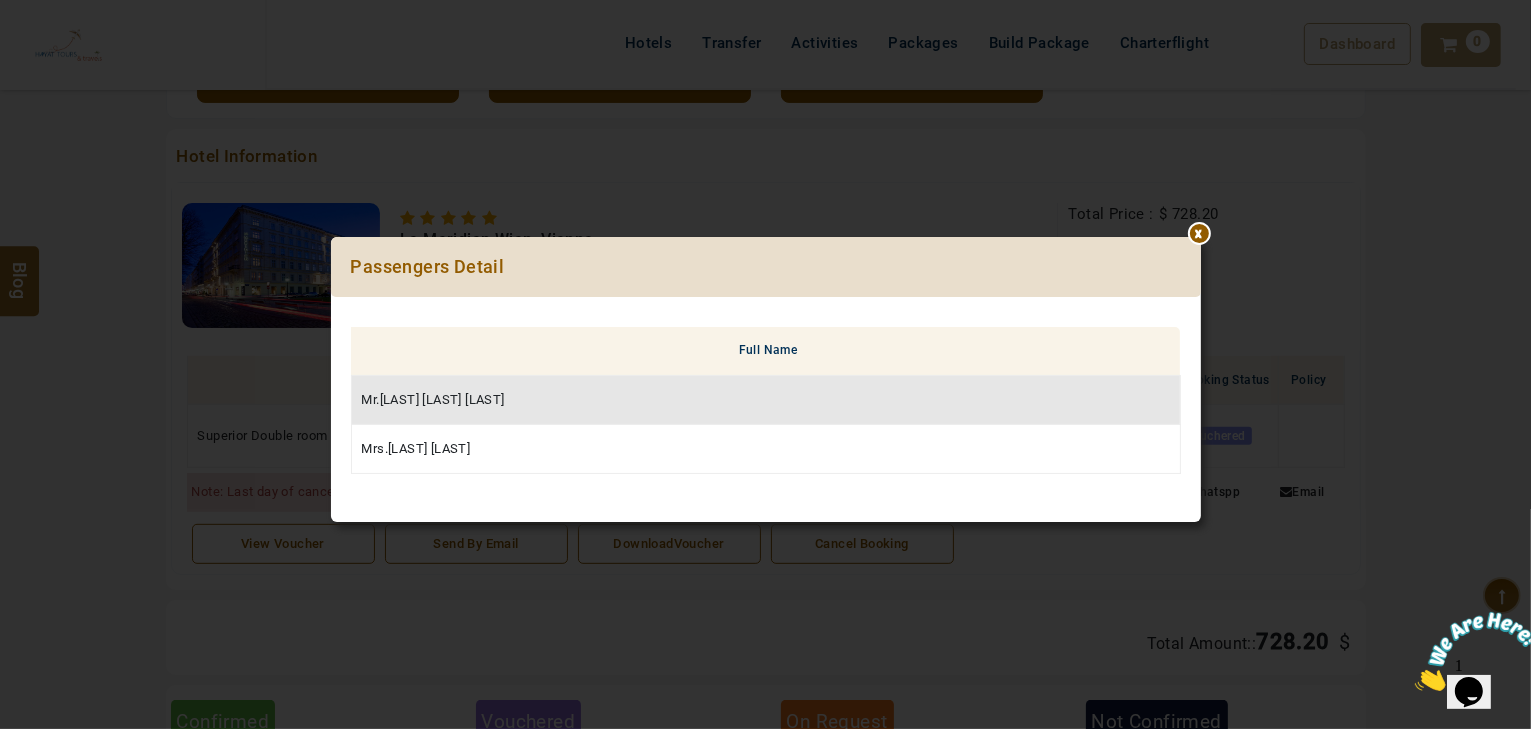 click at bounding box center (1201, 237) 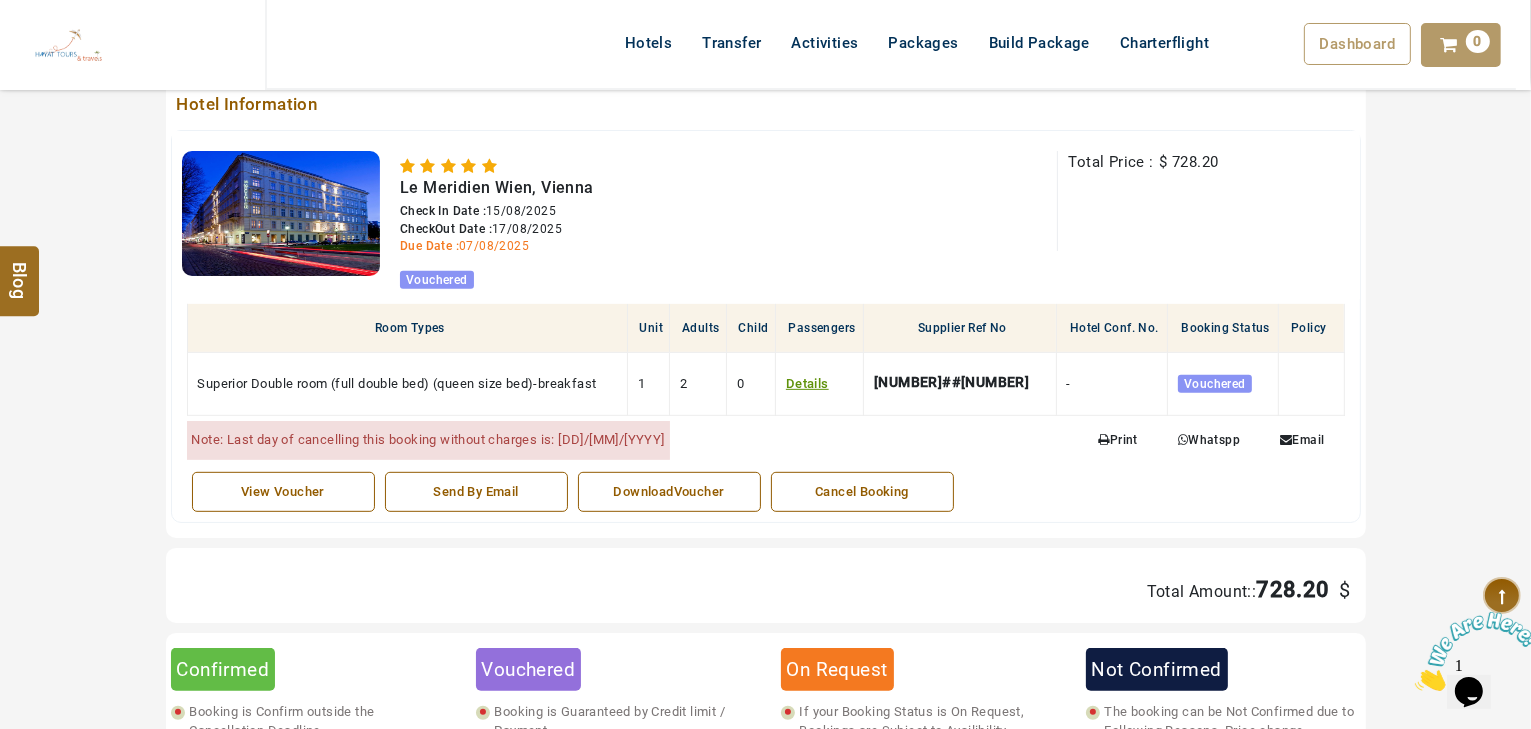 scroll, scrollTop: 880, scrollLeft: 0, axis: vertical 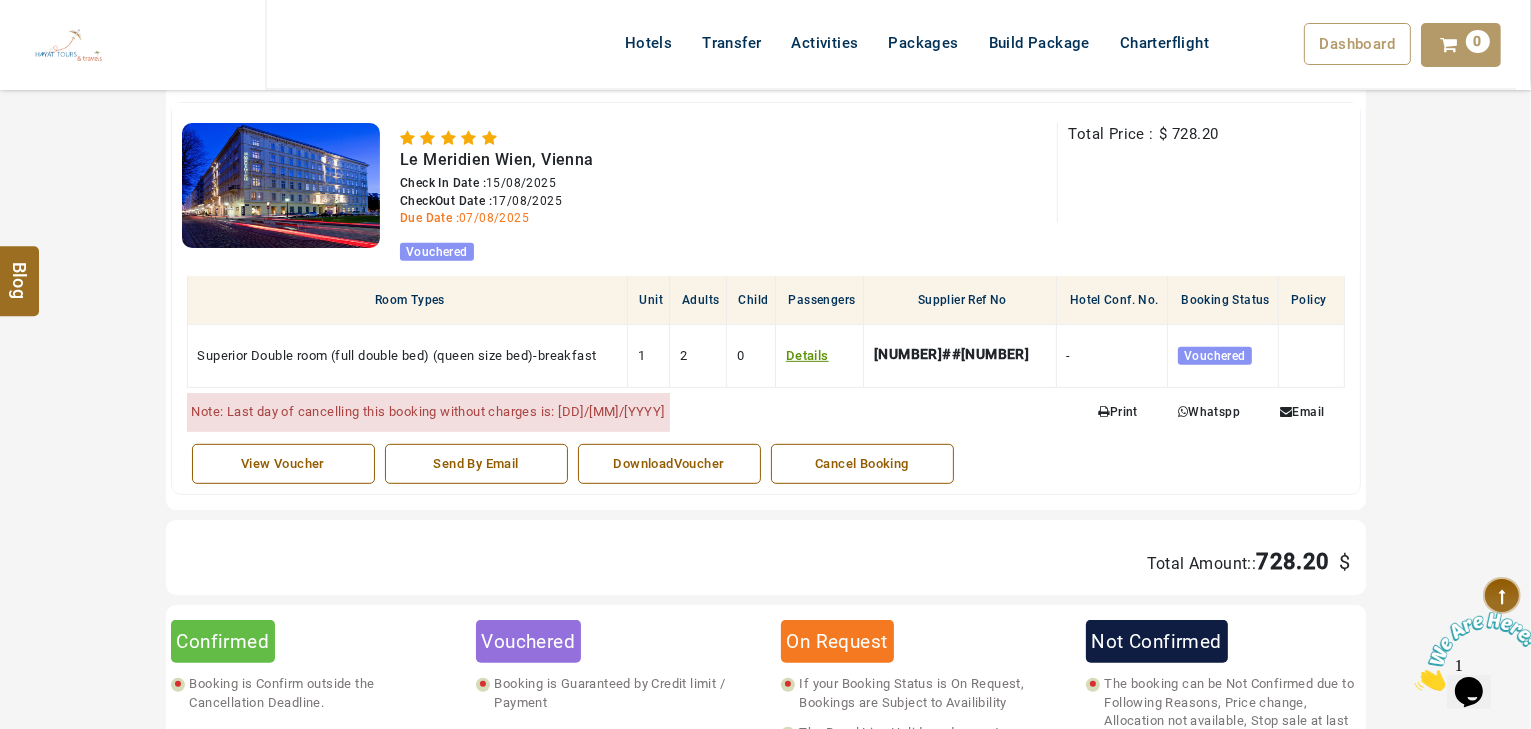 click on "Cancel Booking" at bounding box center (862, 464) 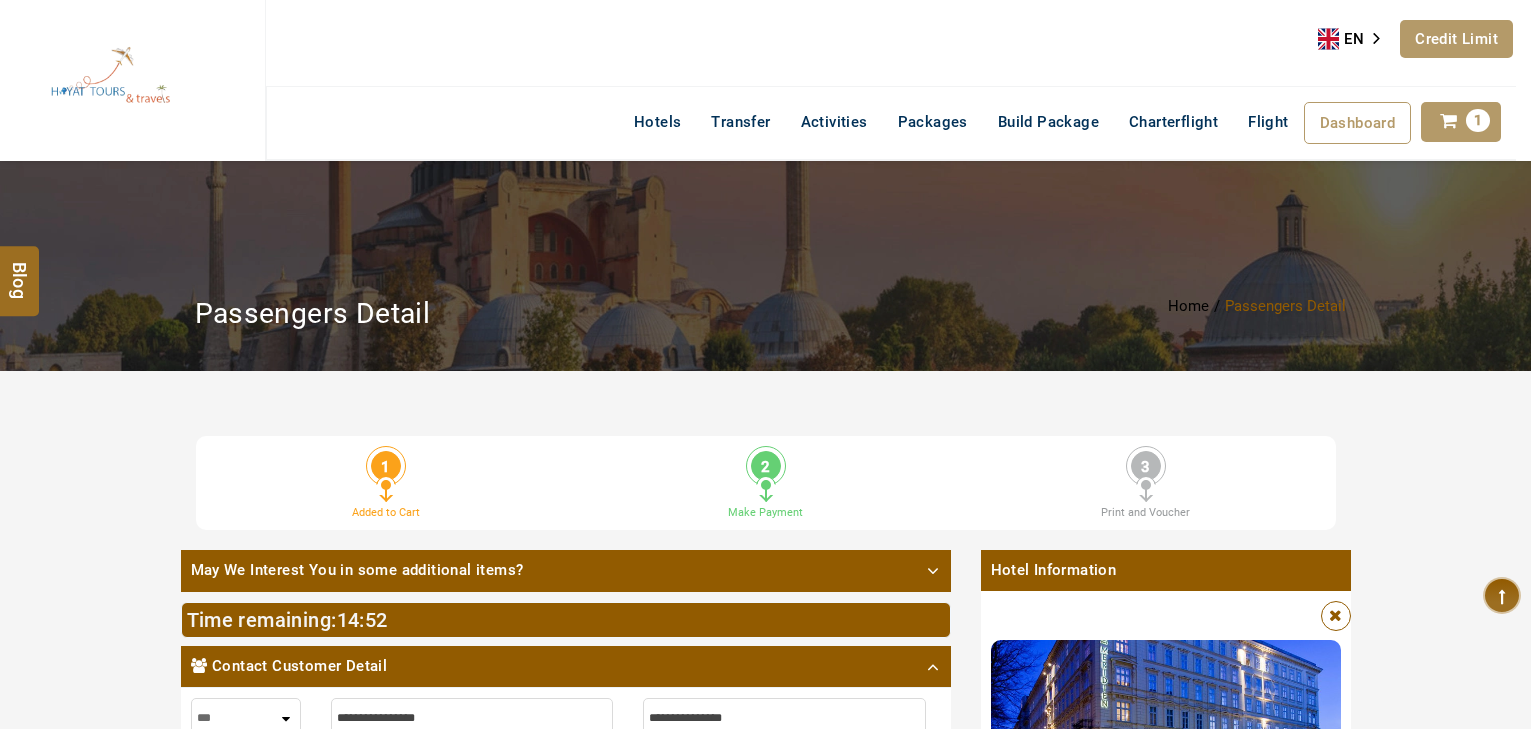 scroll, scrollTop: 0, scrollLeft: 0, axis: both 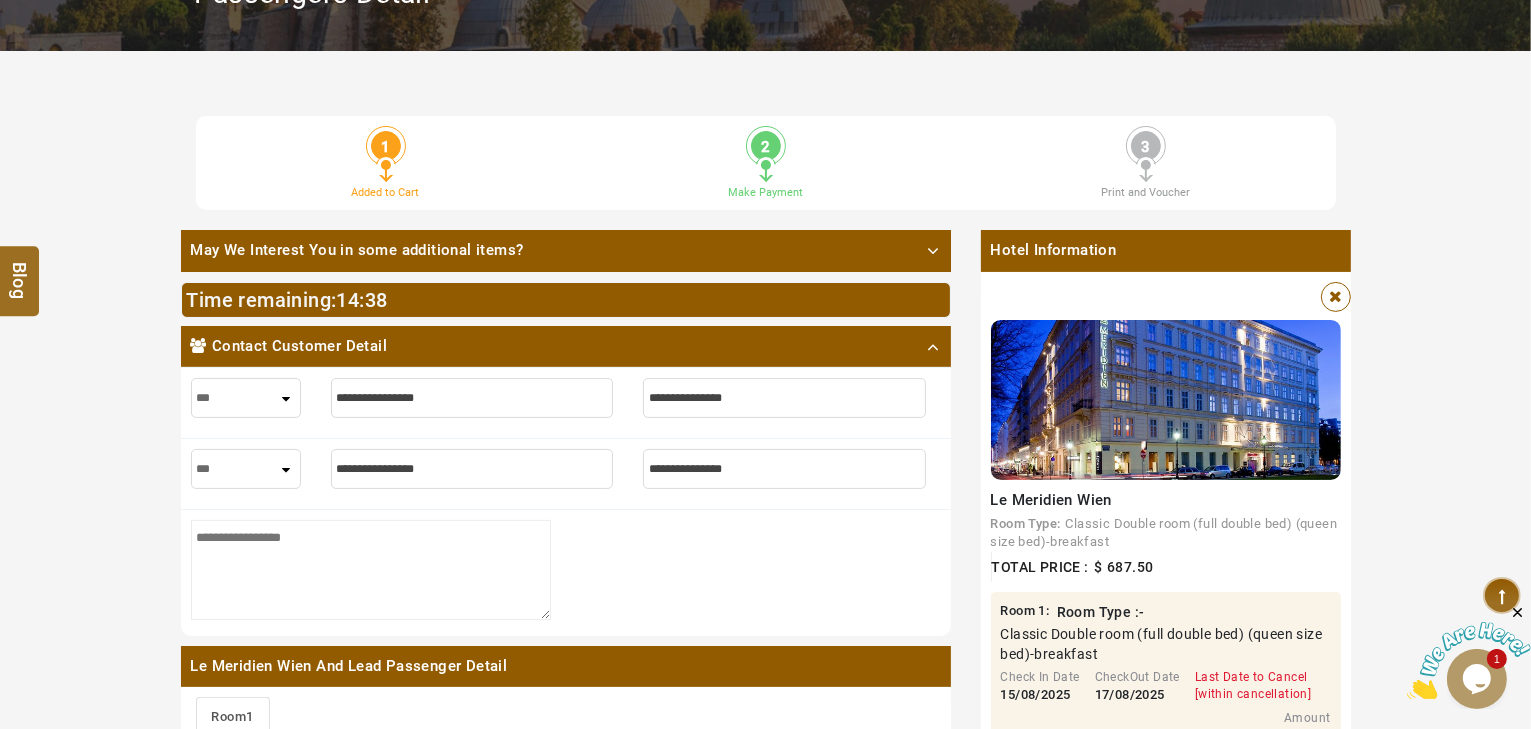click at bounding box center [472, 398] 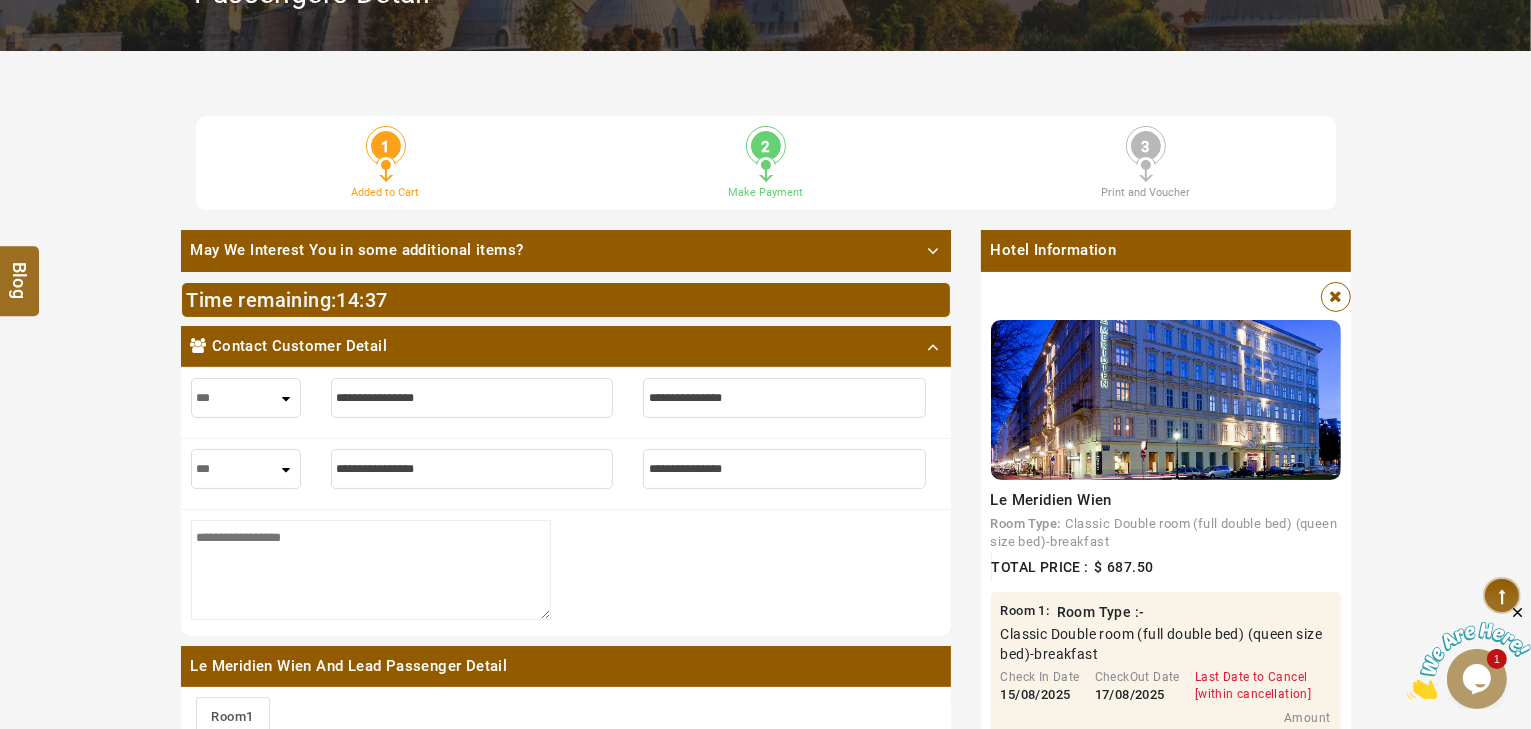 click on "*** **** ***" at bounding box center (246, 398) 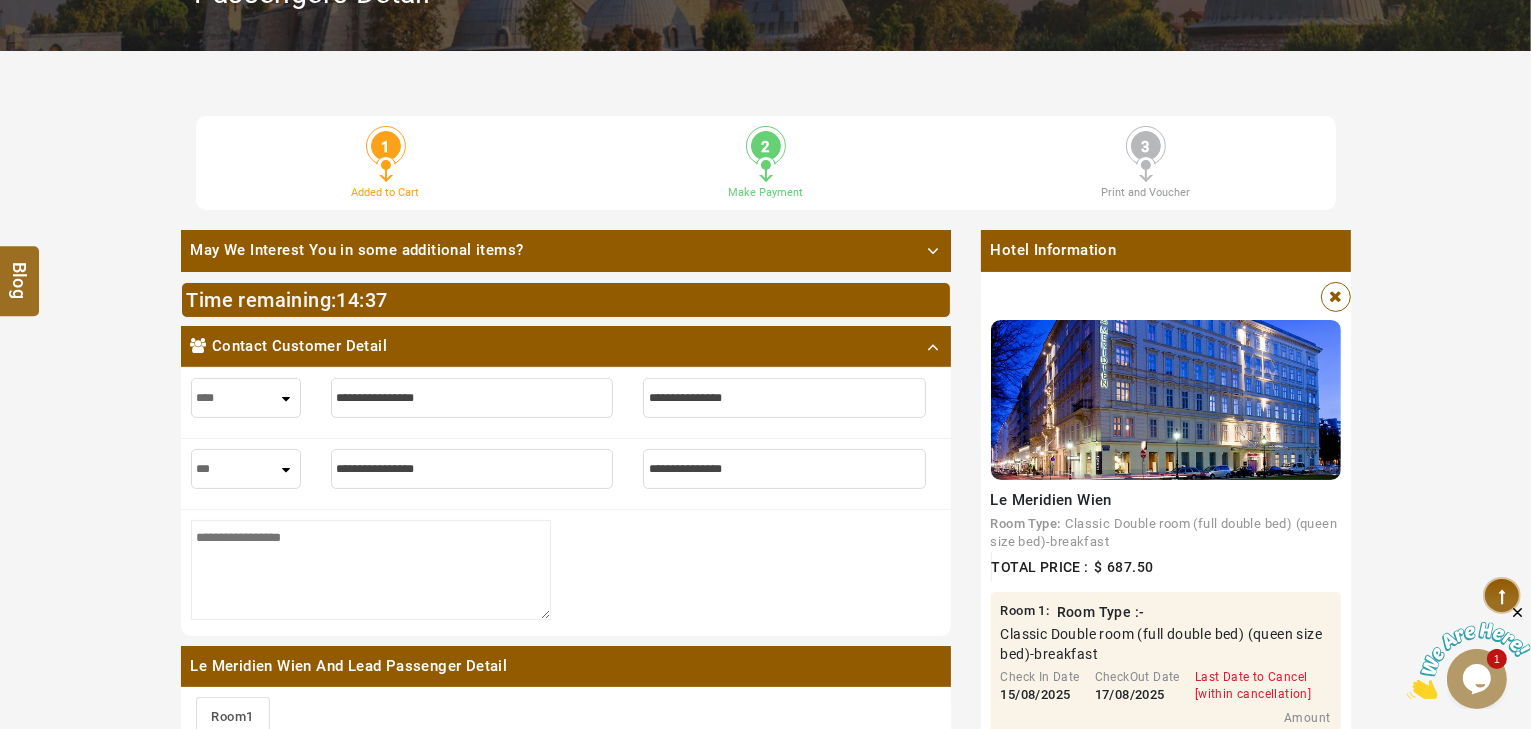 click on "*** **** ***" at bounding box center [246, 398] 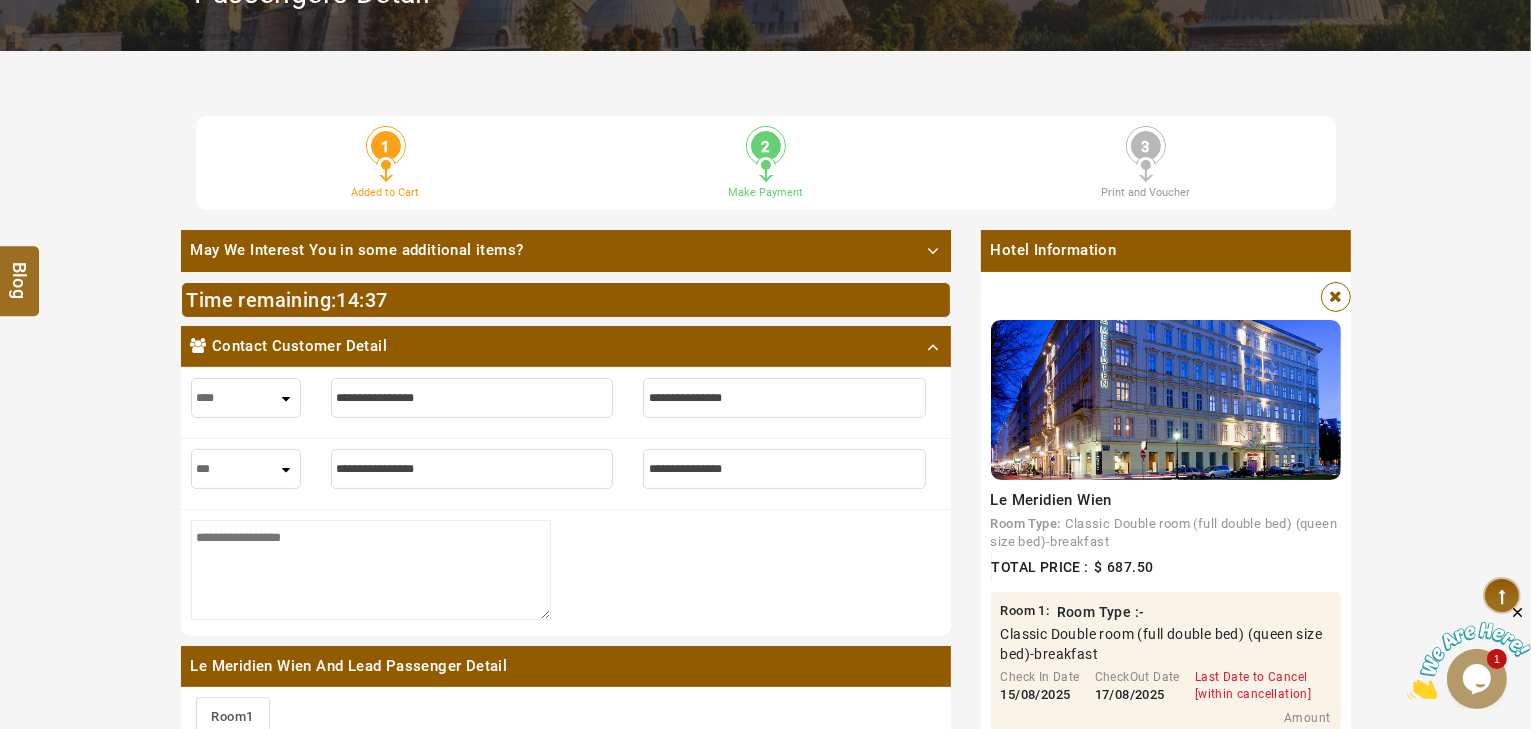 select on "****" 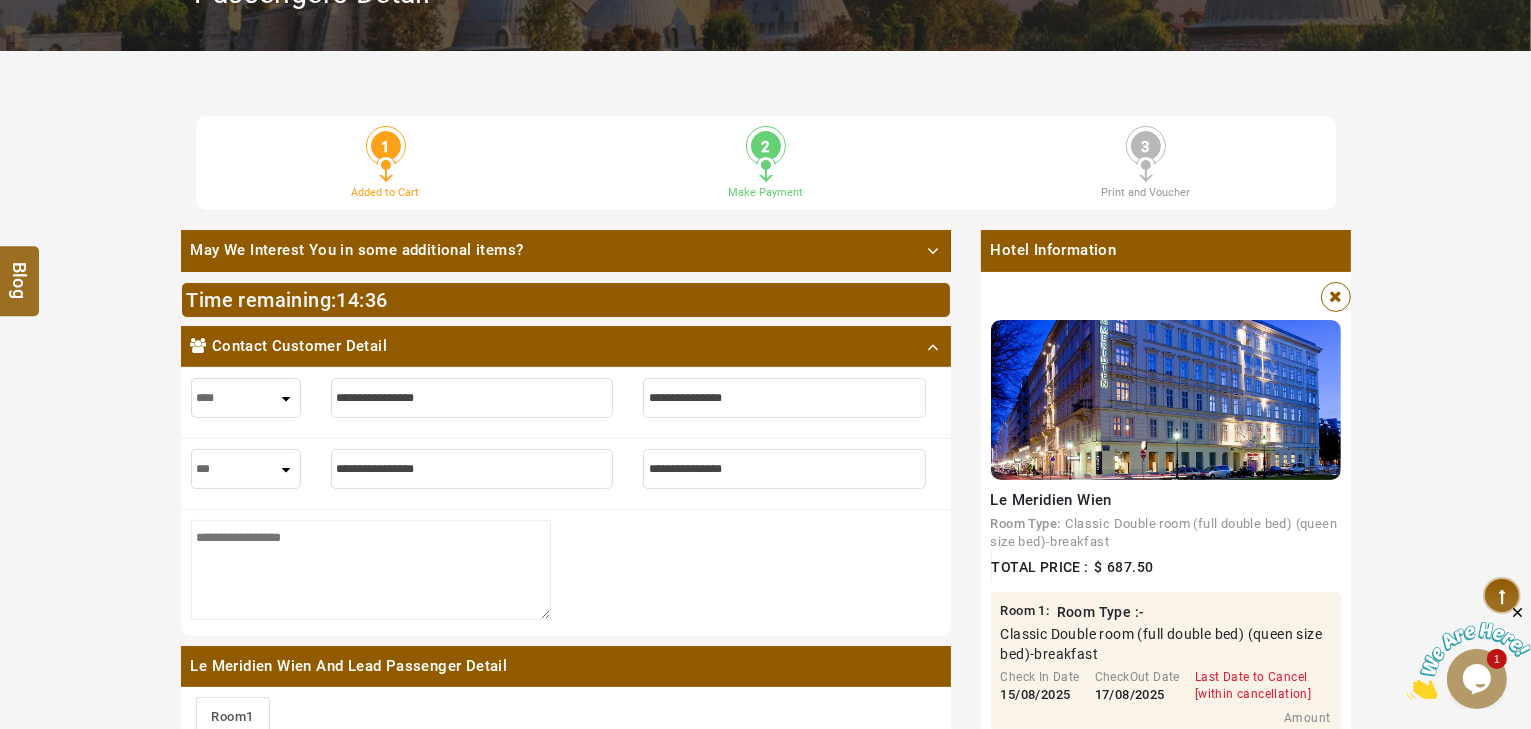 click at bounding box center (472, 398) 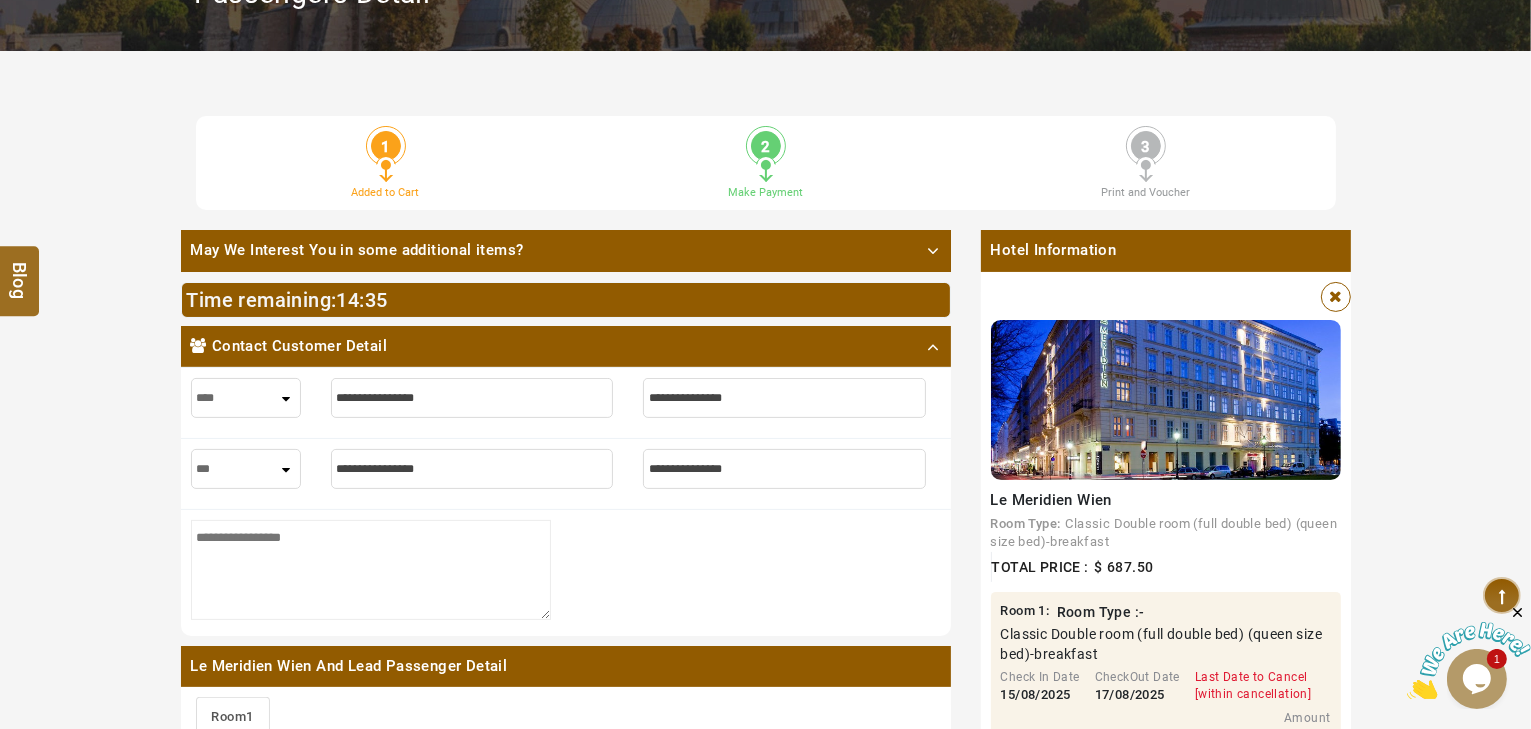 paste on "******" 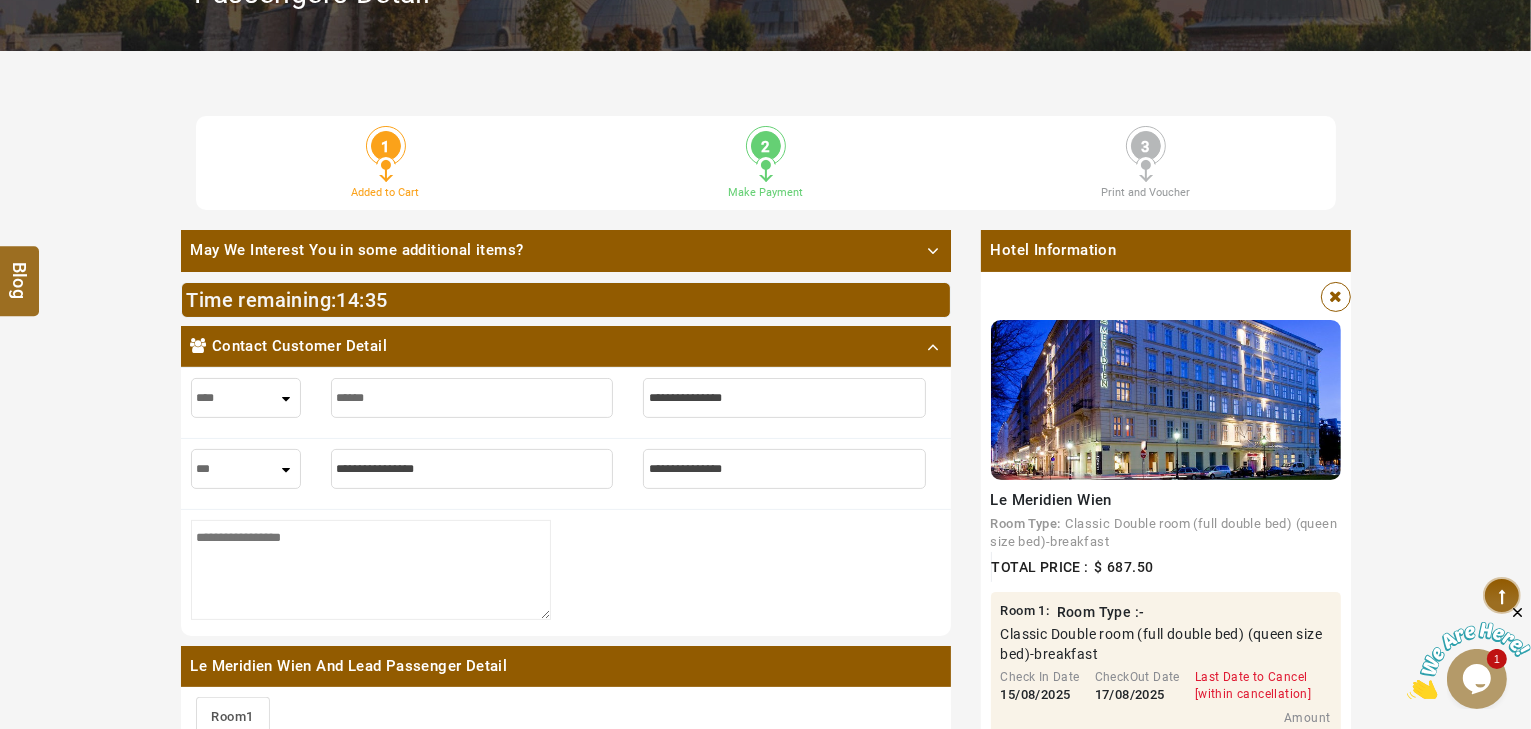 type on "******" 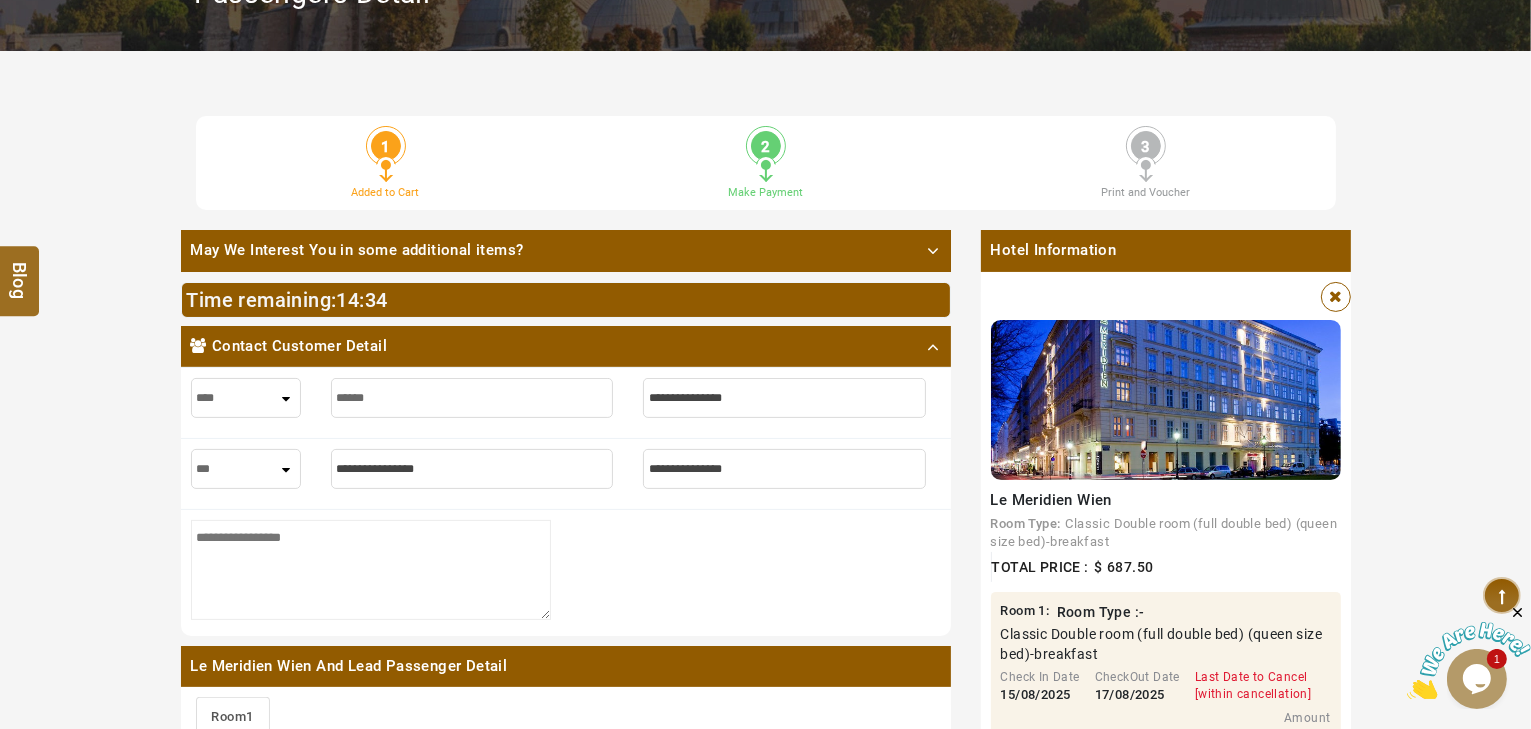 type on "******" 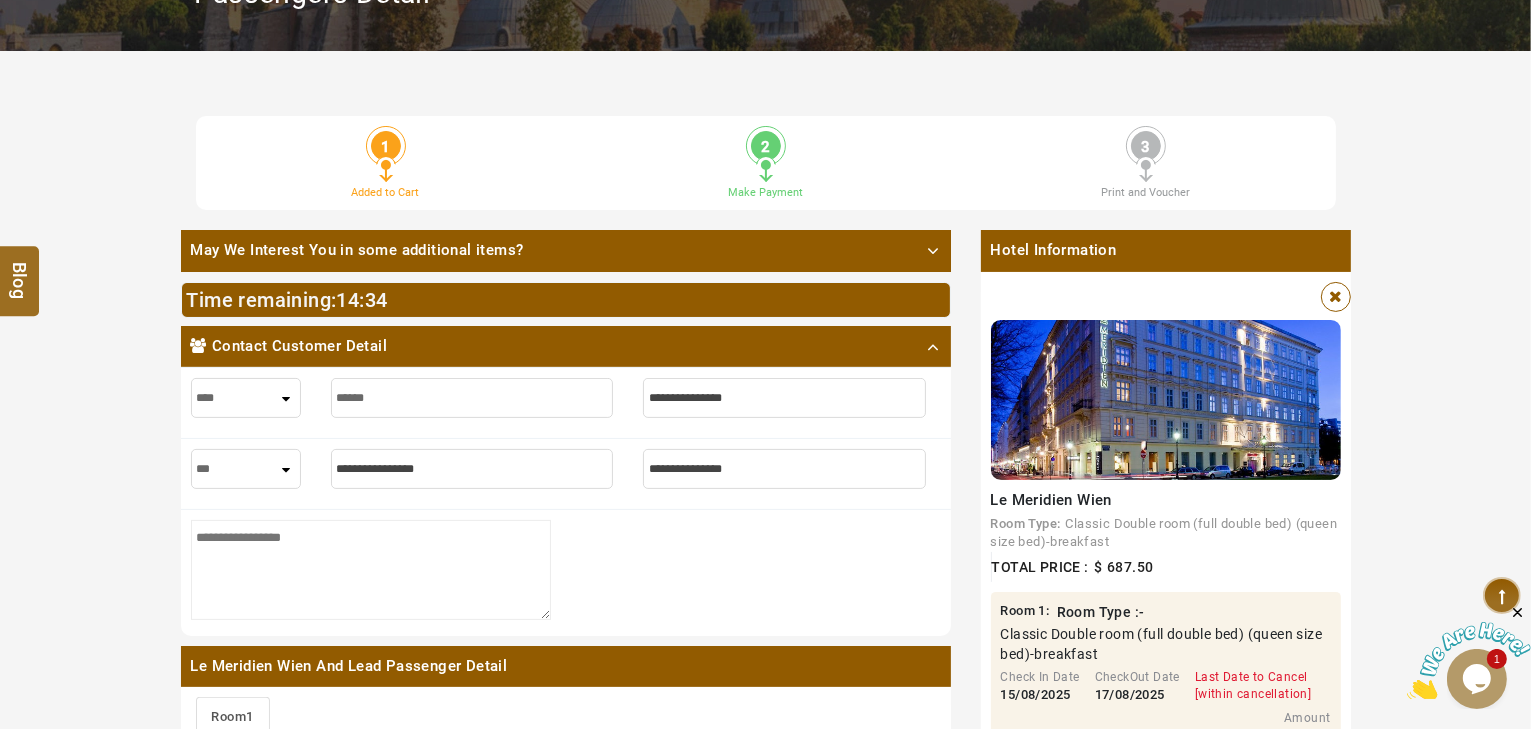 click at bounding box center (784, 398) 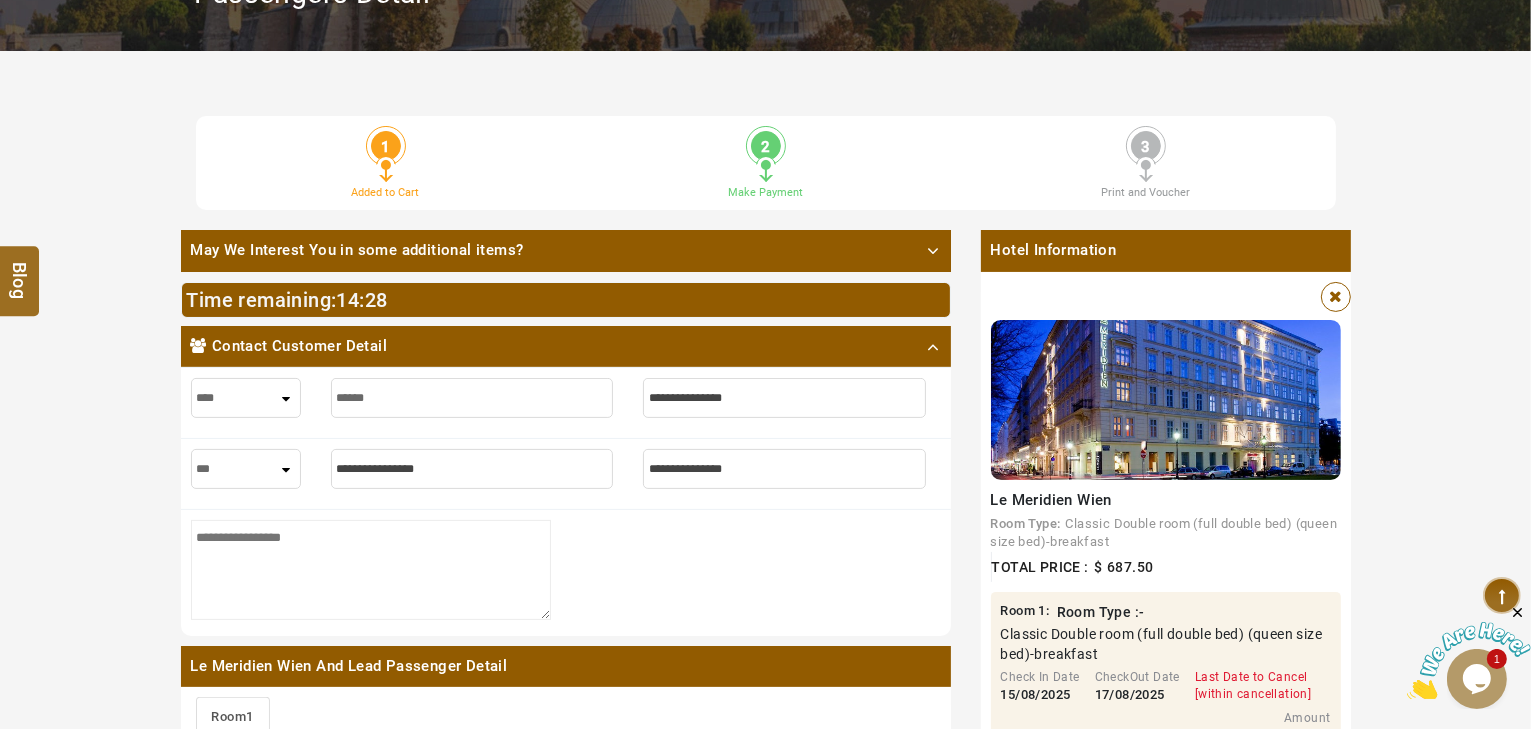 click at bounding box center (784, 398) 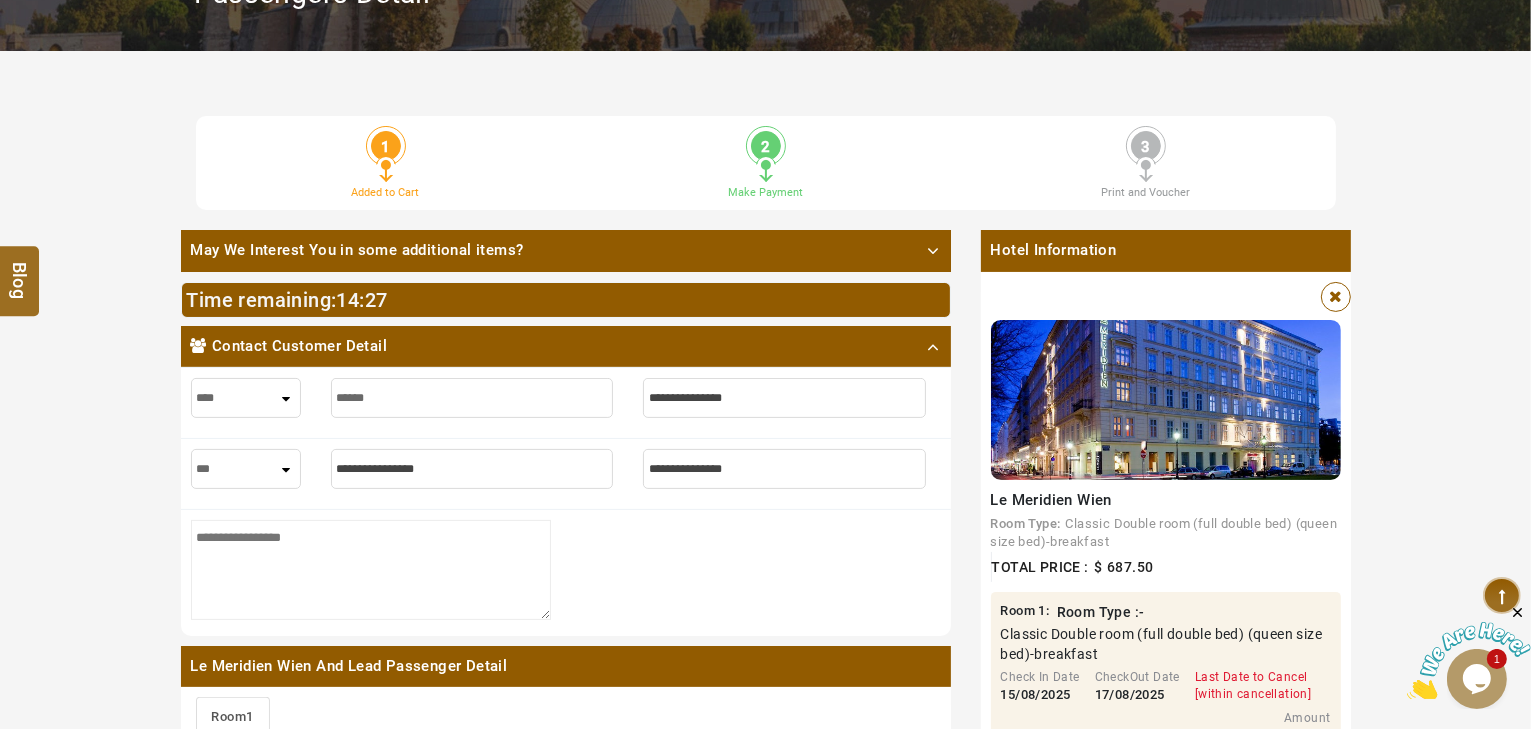 paste on "*****" 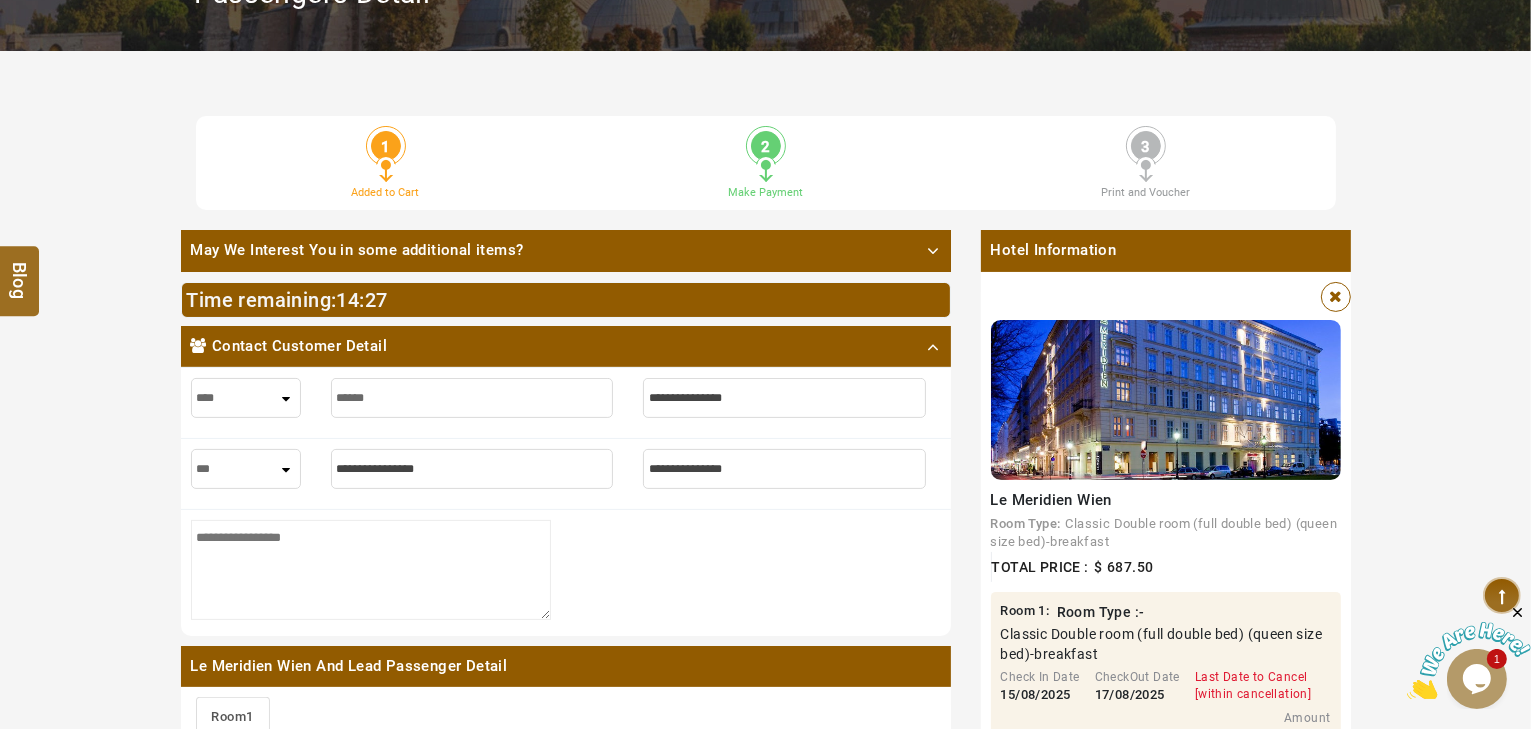 type on "*****" 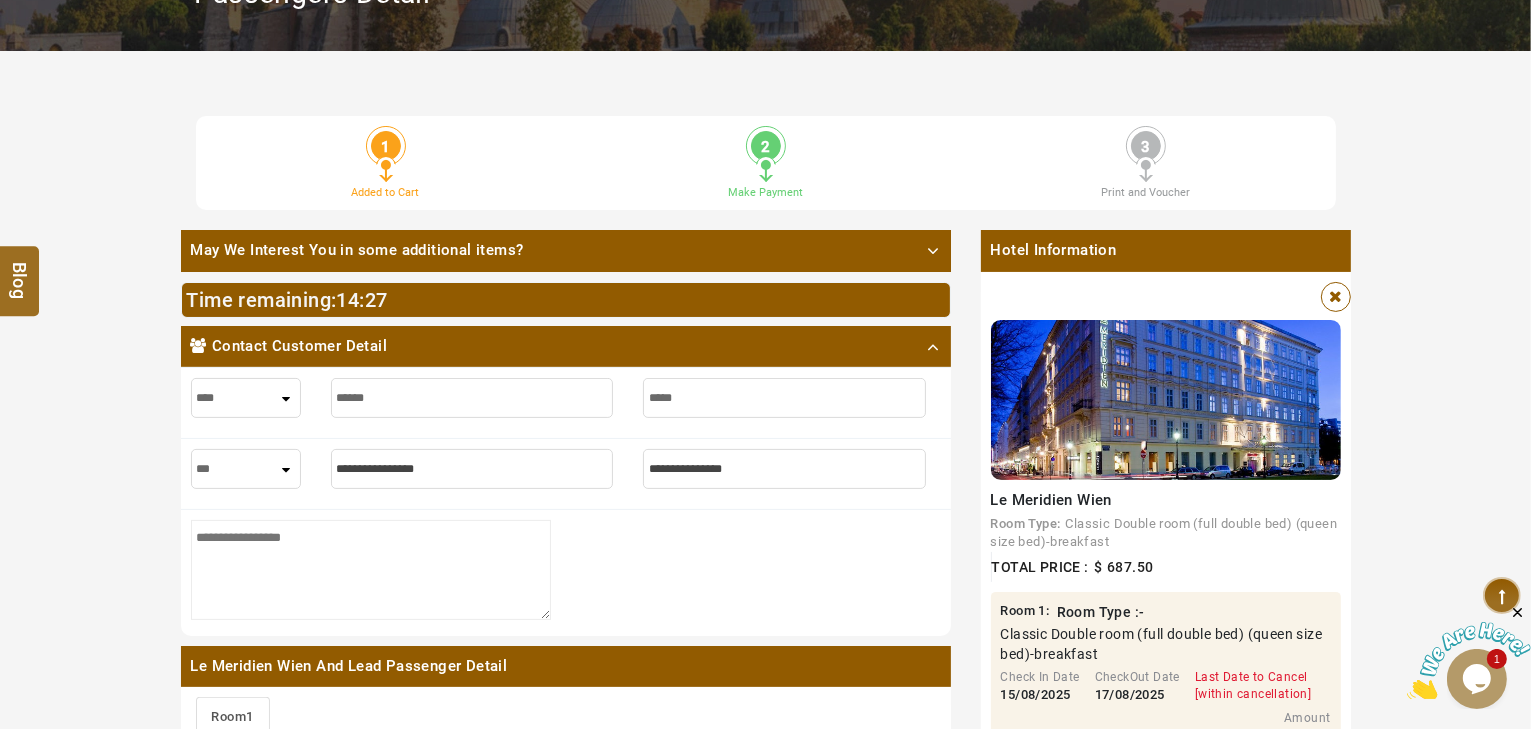 type on "*****" 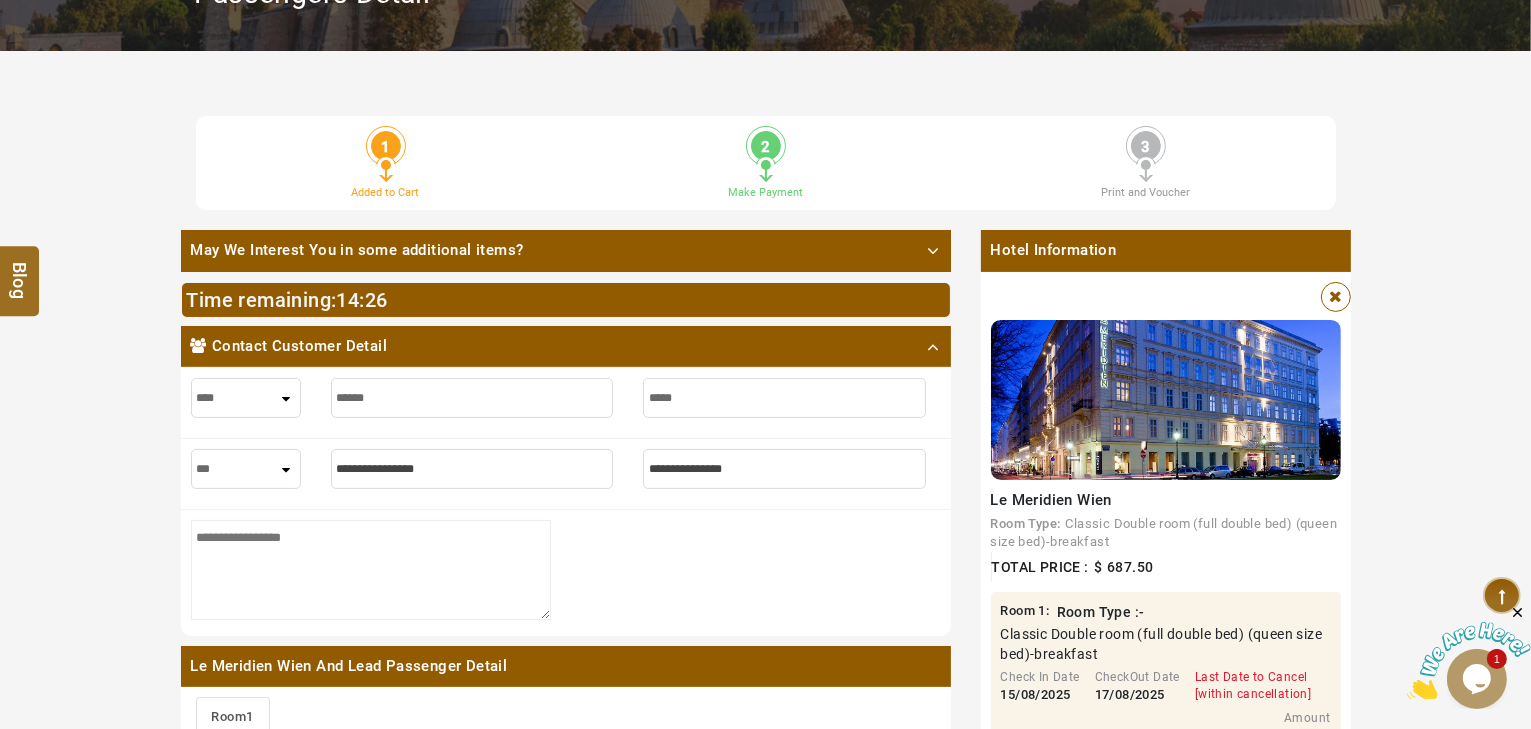 type on "*****" 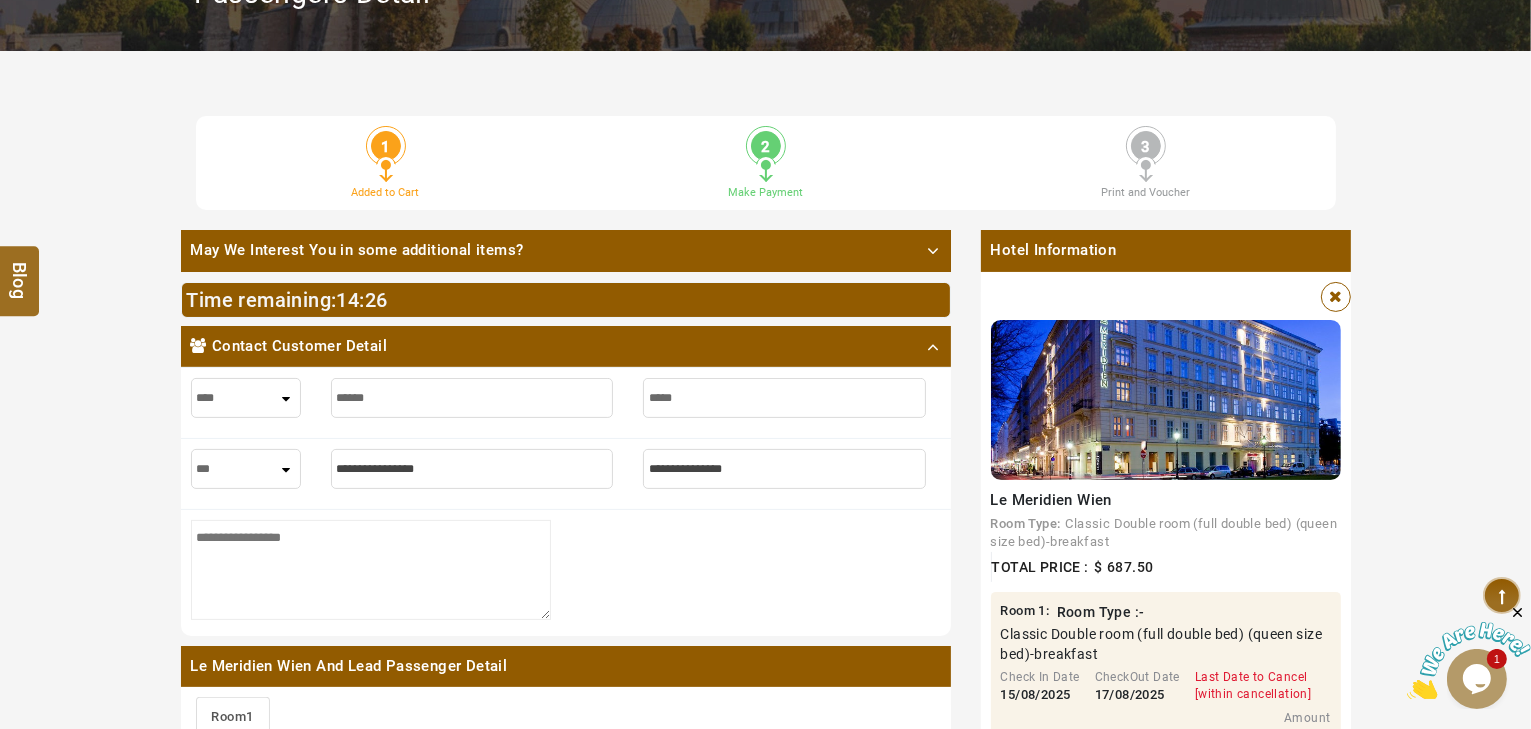 click on "*** **** ***" at bounding box center (246, 469) 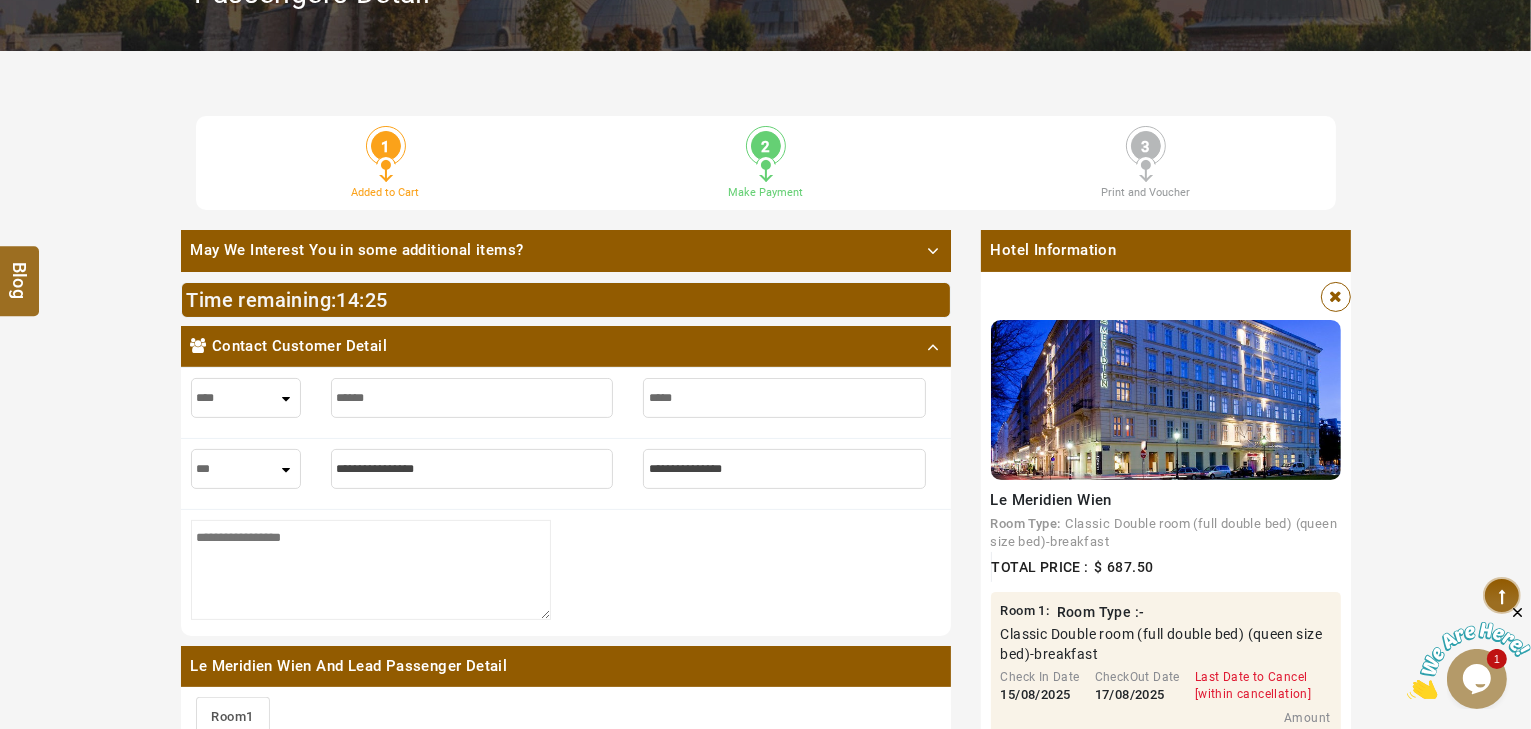 click on "*** **** ***" at bounding box center (246, 469) 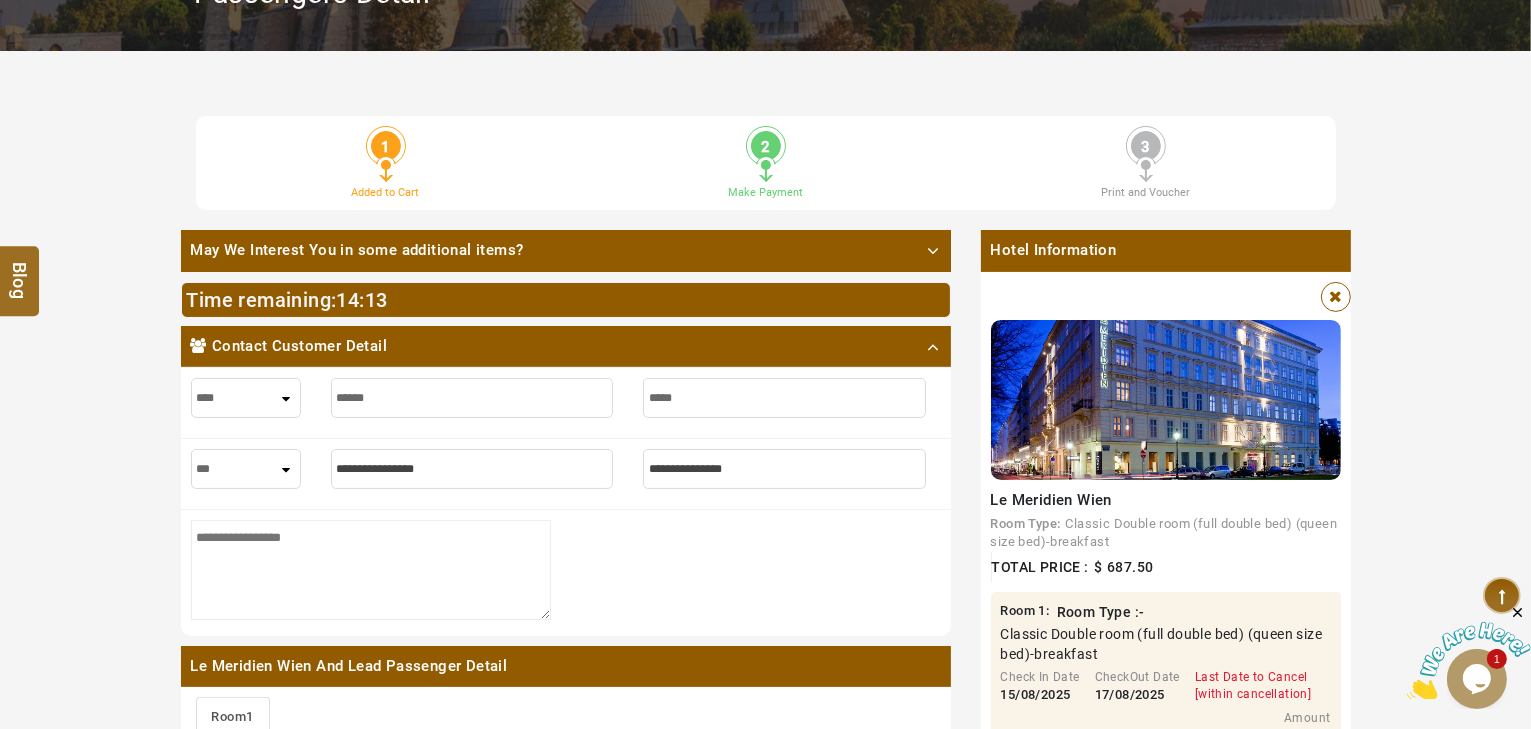 click at bounding box center (472, 469) 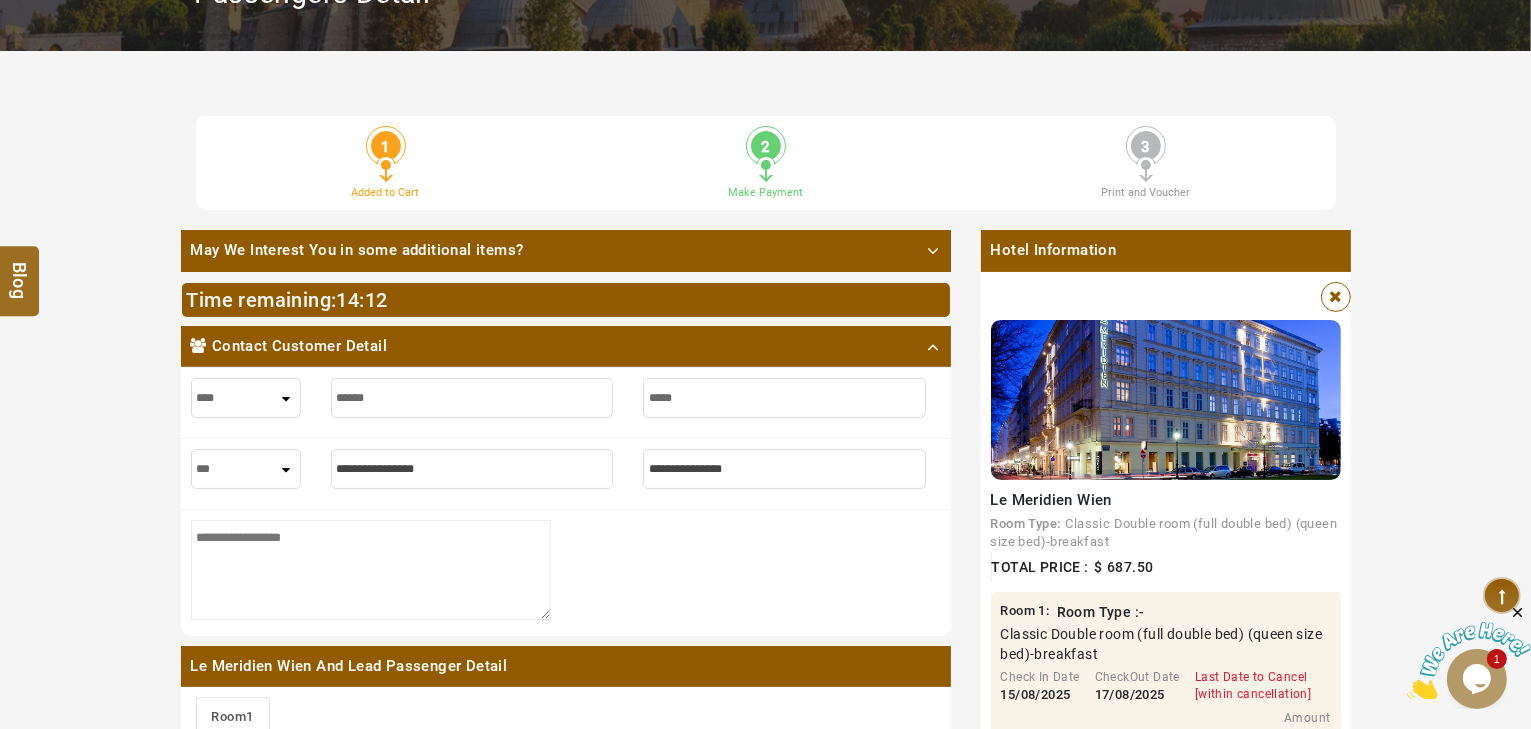 paste on "**********" 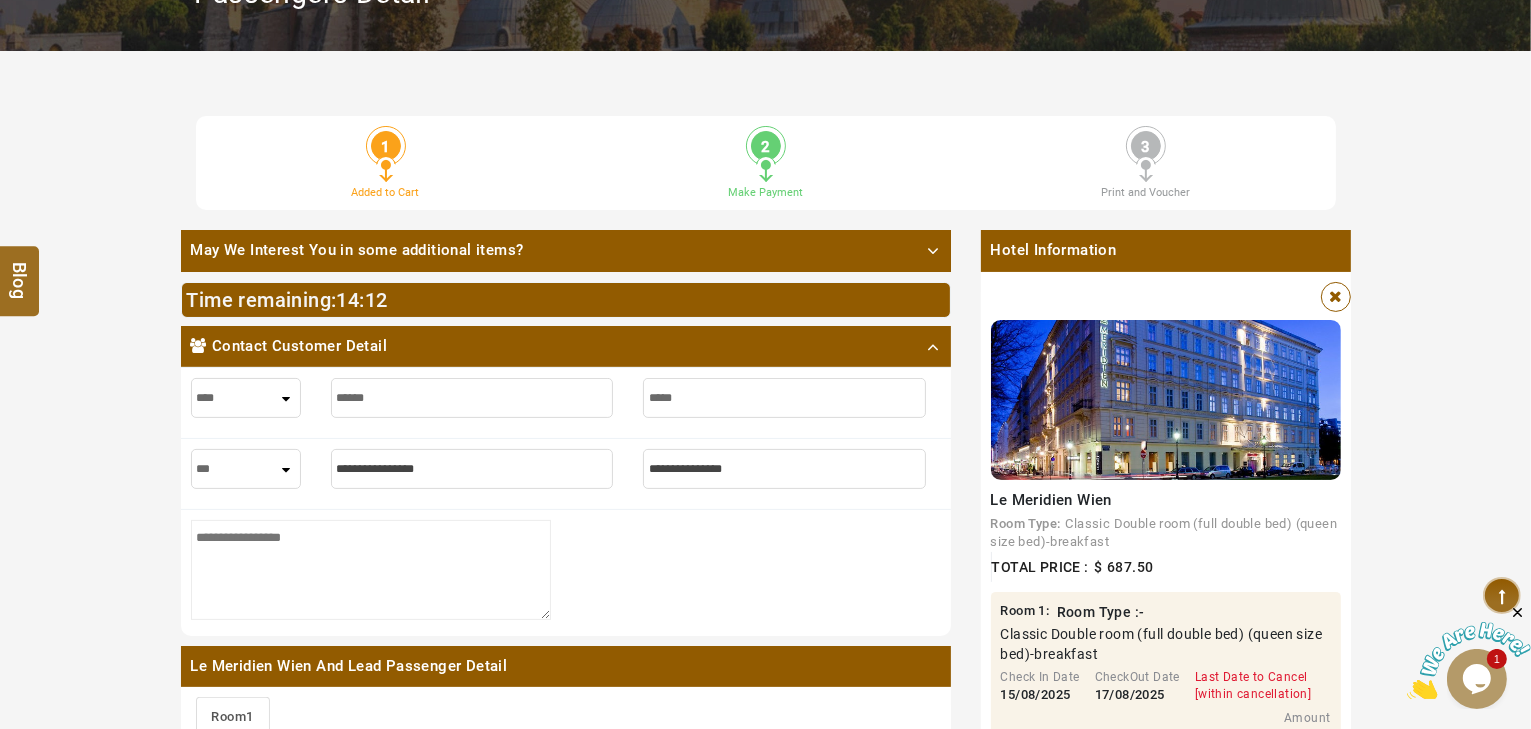 type on "**********" 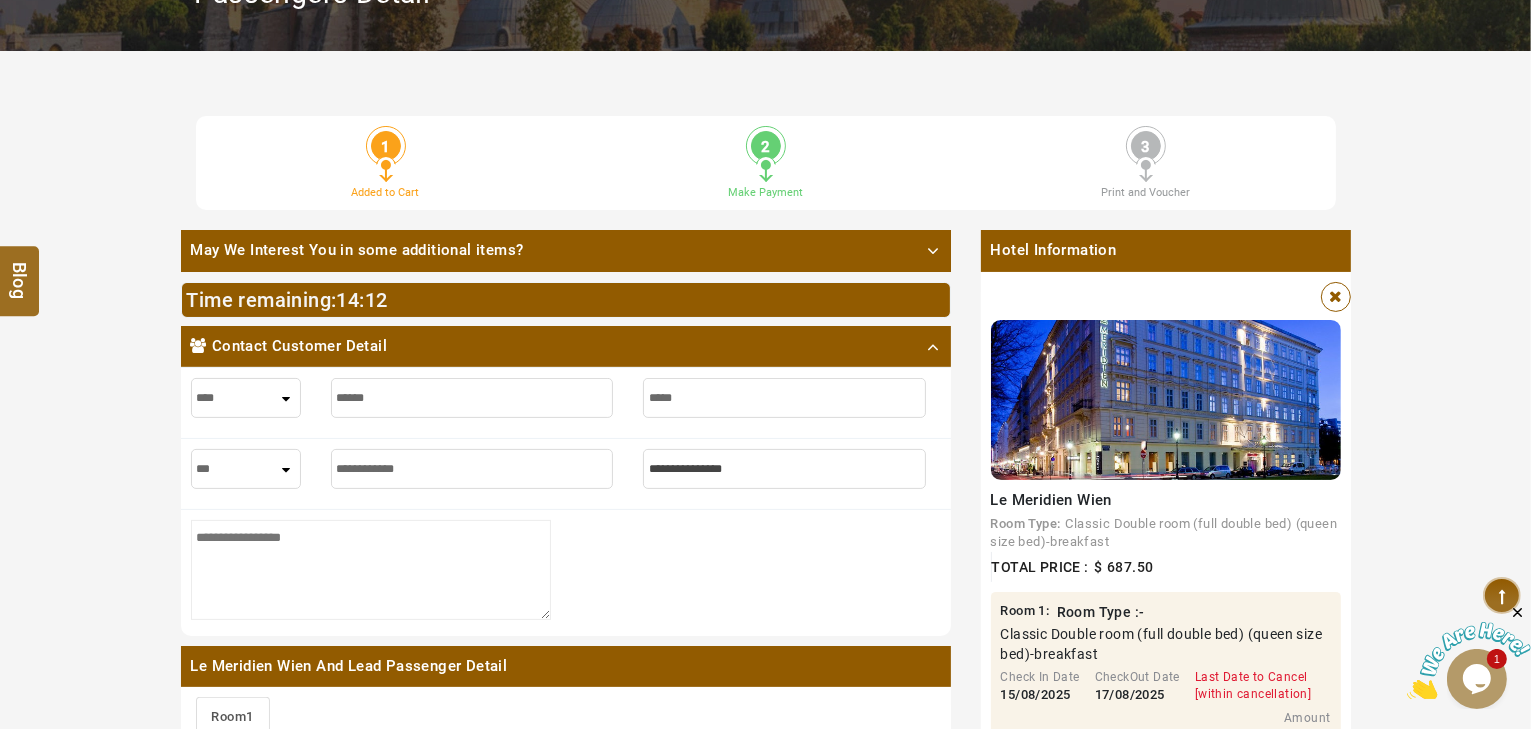 type on "**********" 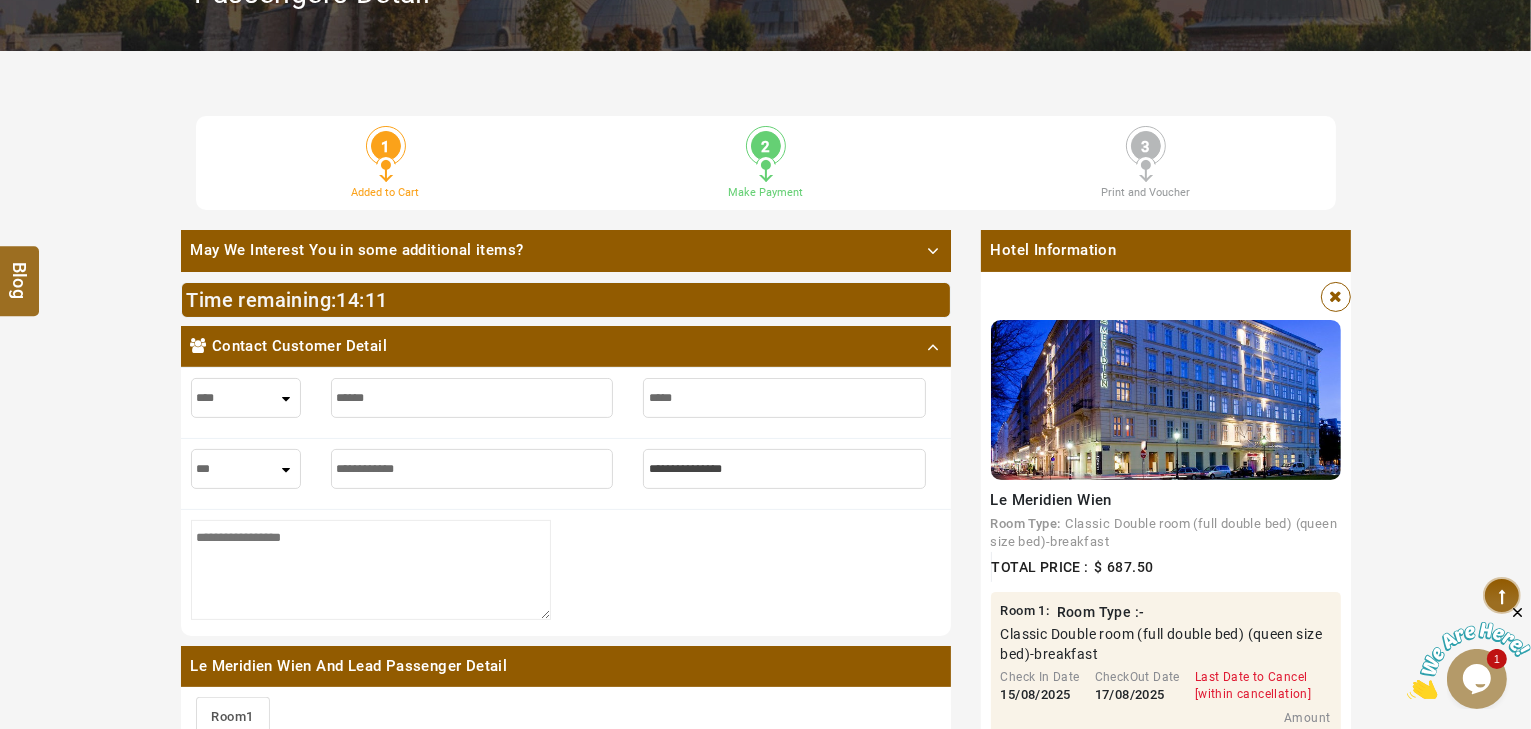 type on "**********" 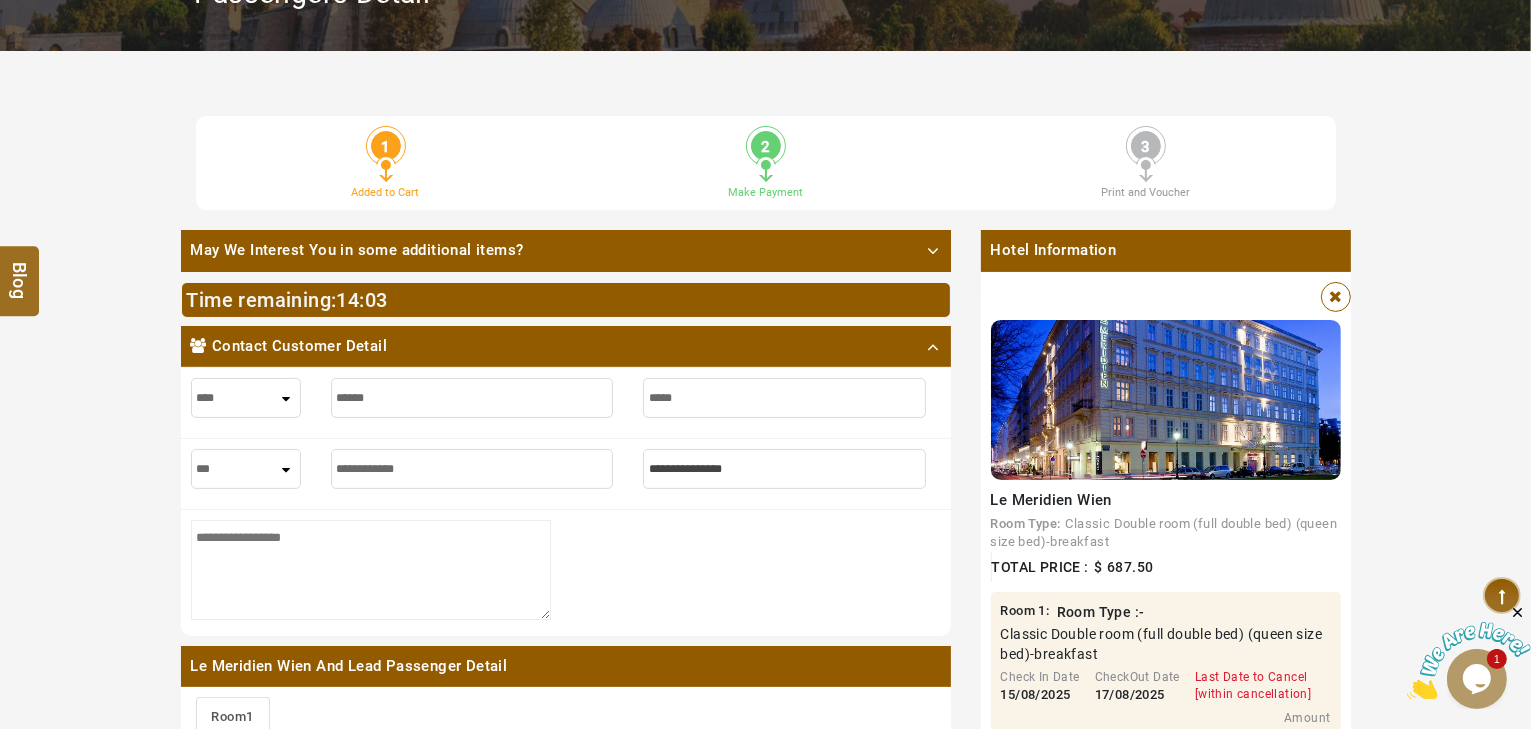 click at bounding box center [784, 469] 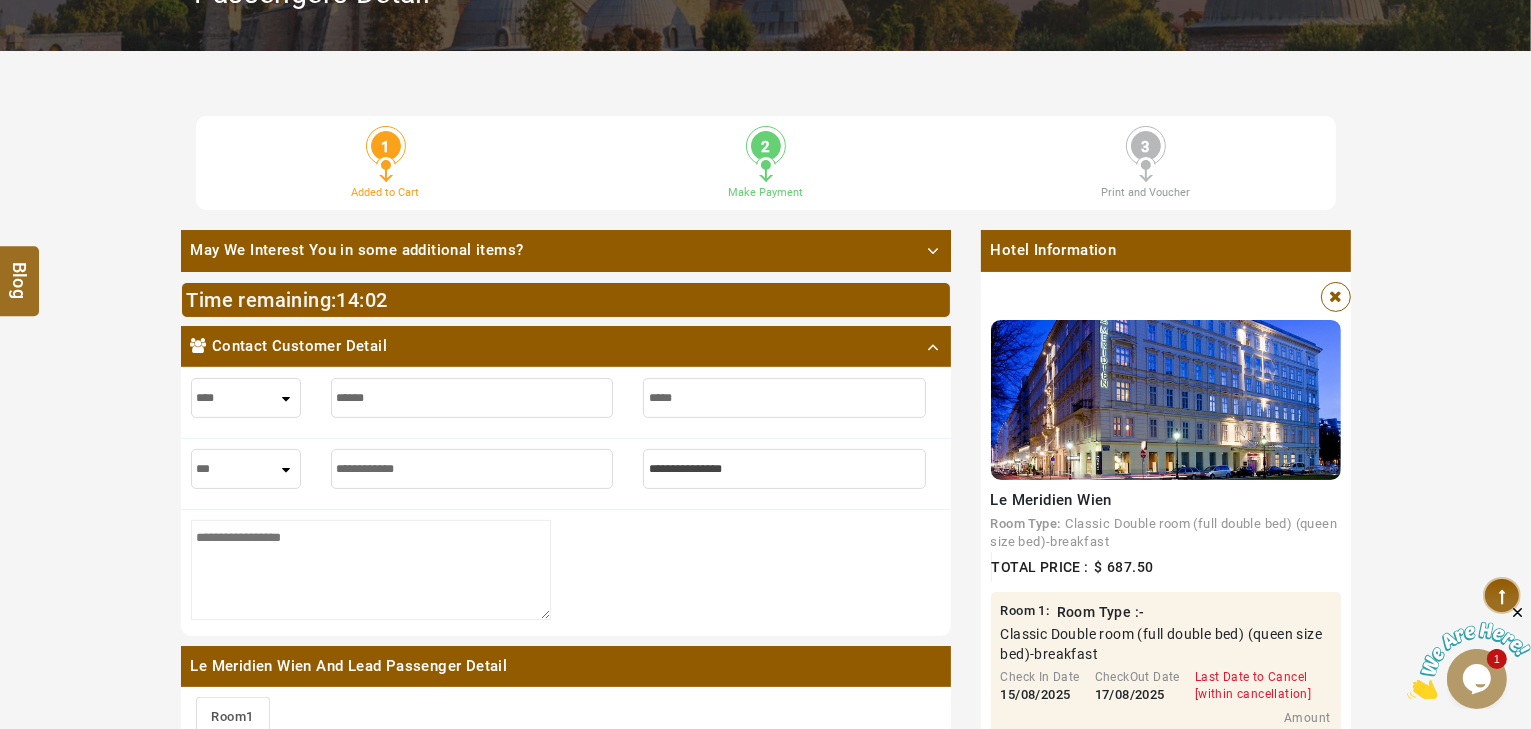 paste on "*****" 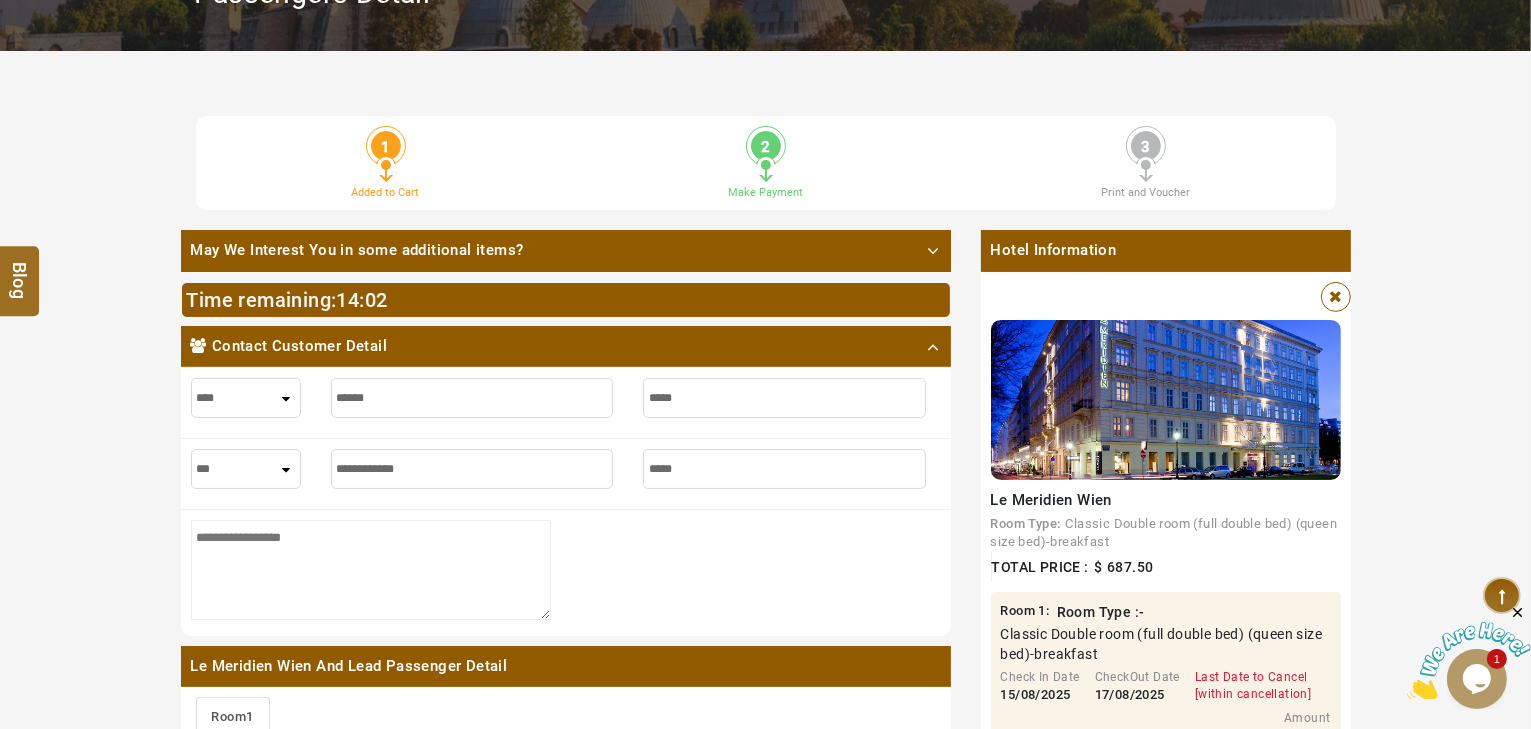 type on "*****" 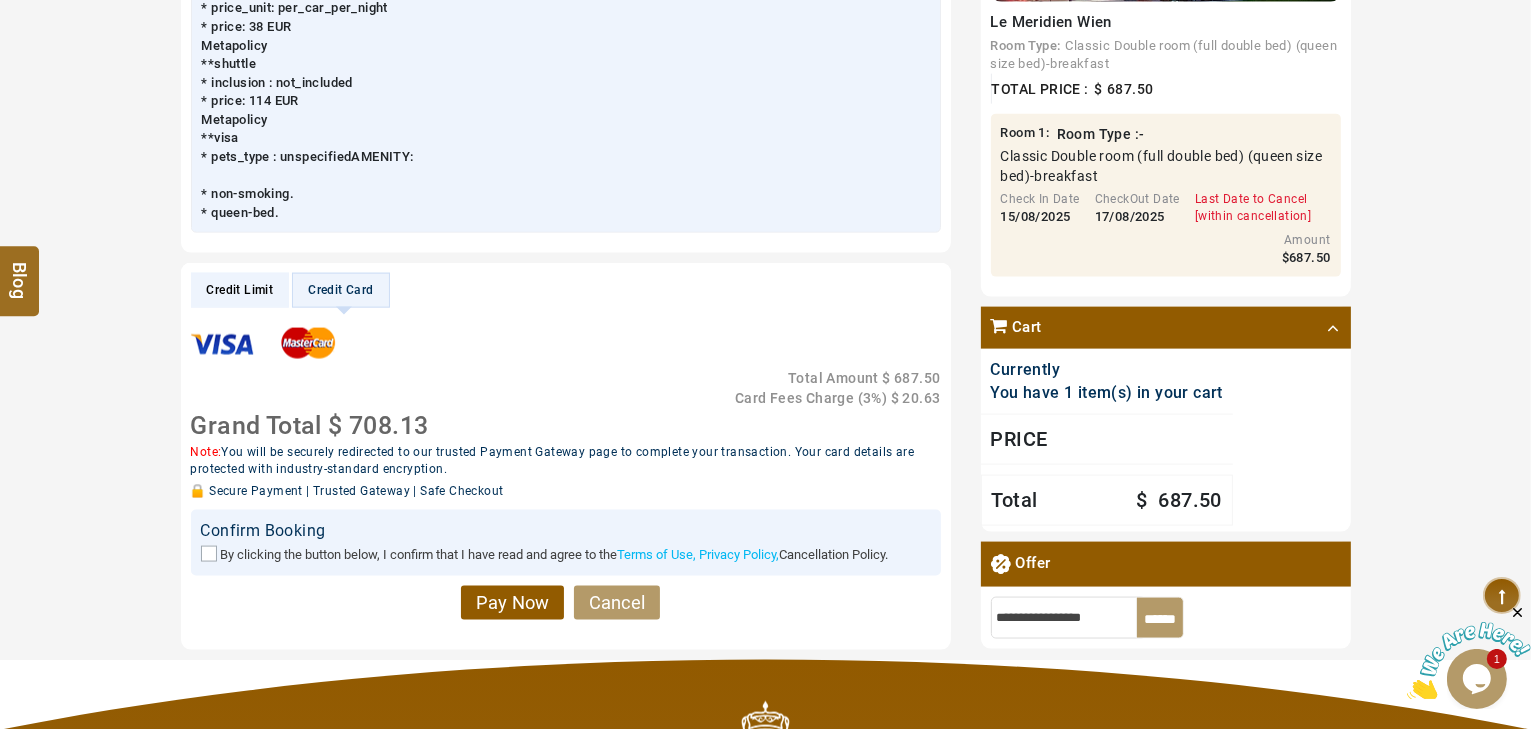scroll, scrollTop: 2960, scrollLeft: 0, axis: vertical 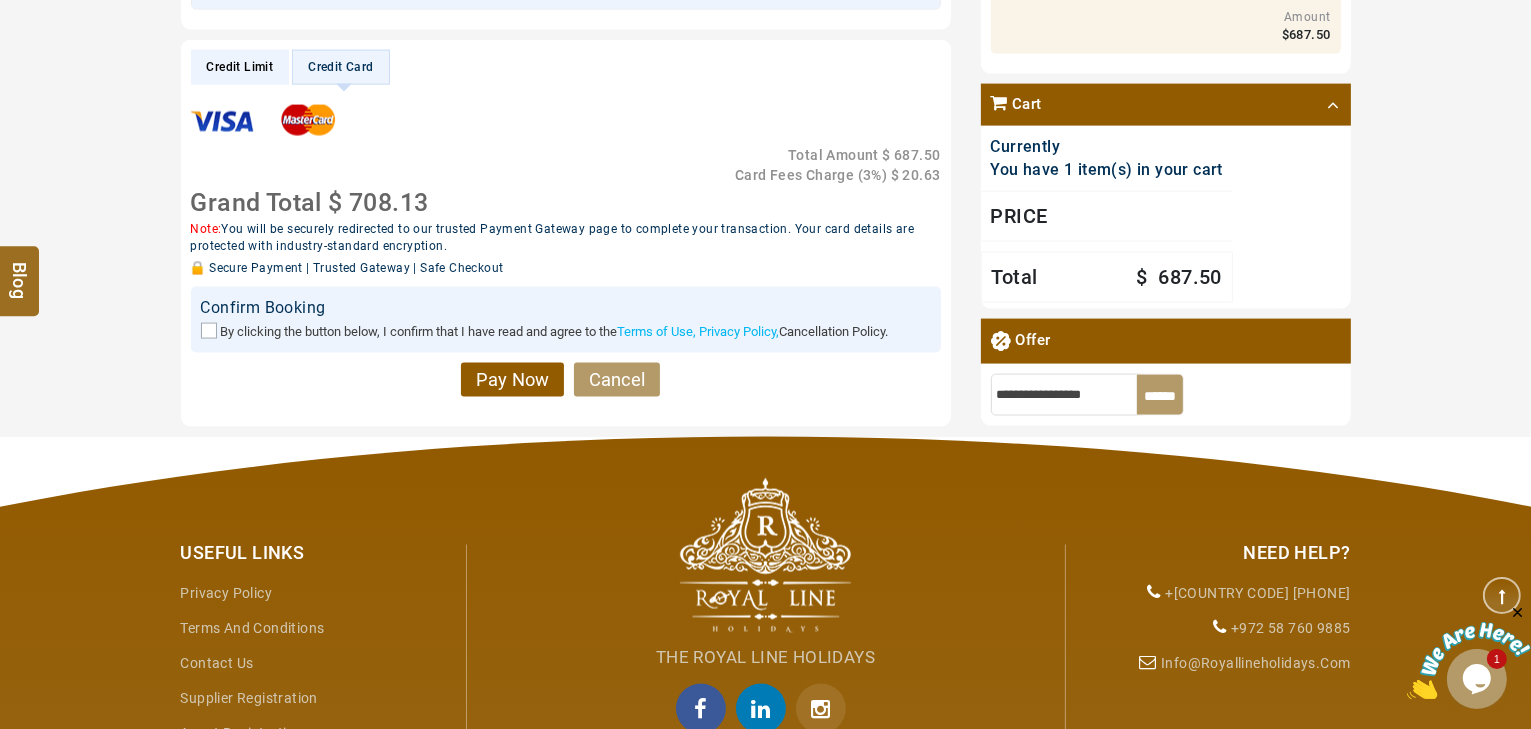 type on "*****" 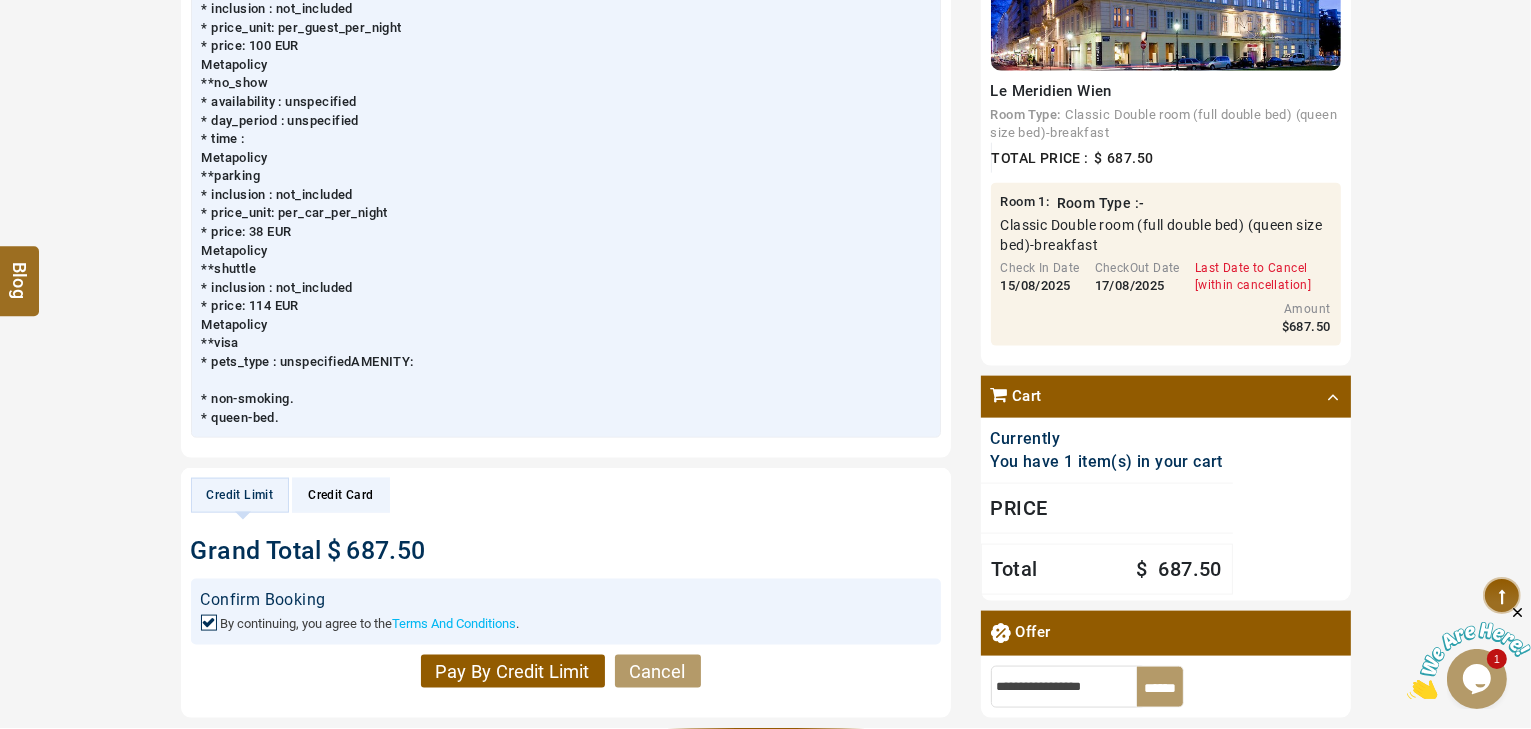 scroll, scrollTop: 2640, scrollLeft: 0, axis: vertical 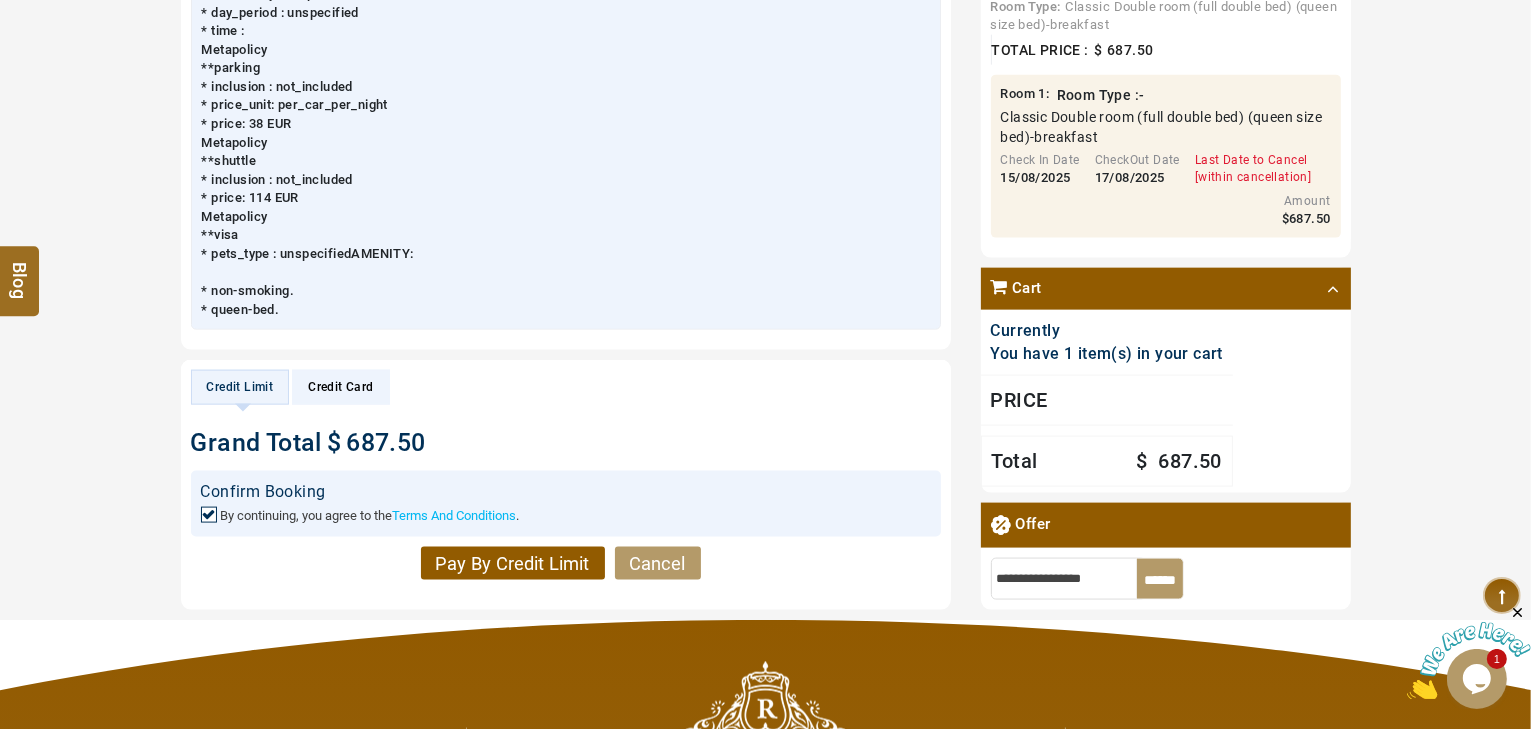 click on "Pay By Credit Limit" at bounding box center (513, 564) 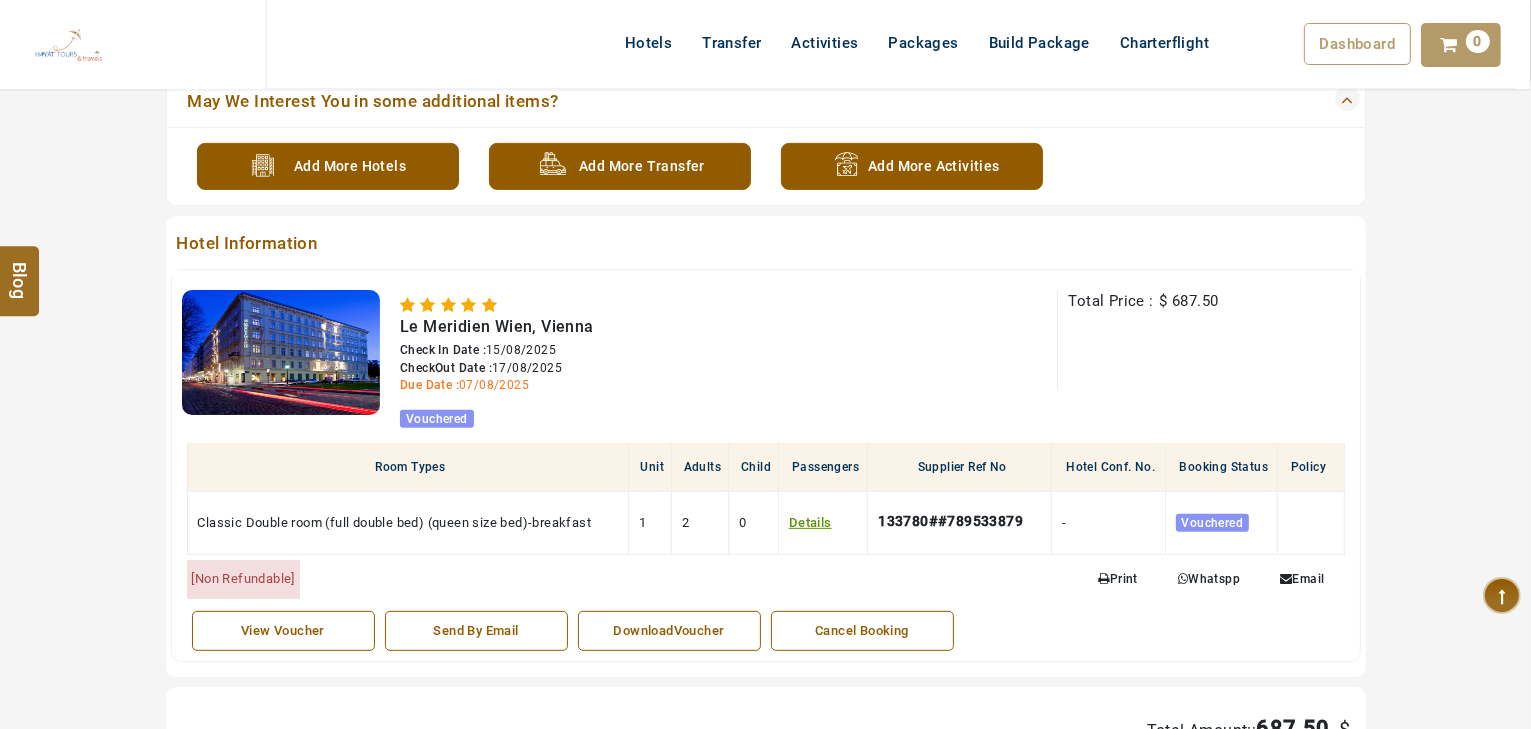 scroll, scrollTop: 720, scrollLeft: 0, axis: vertical 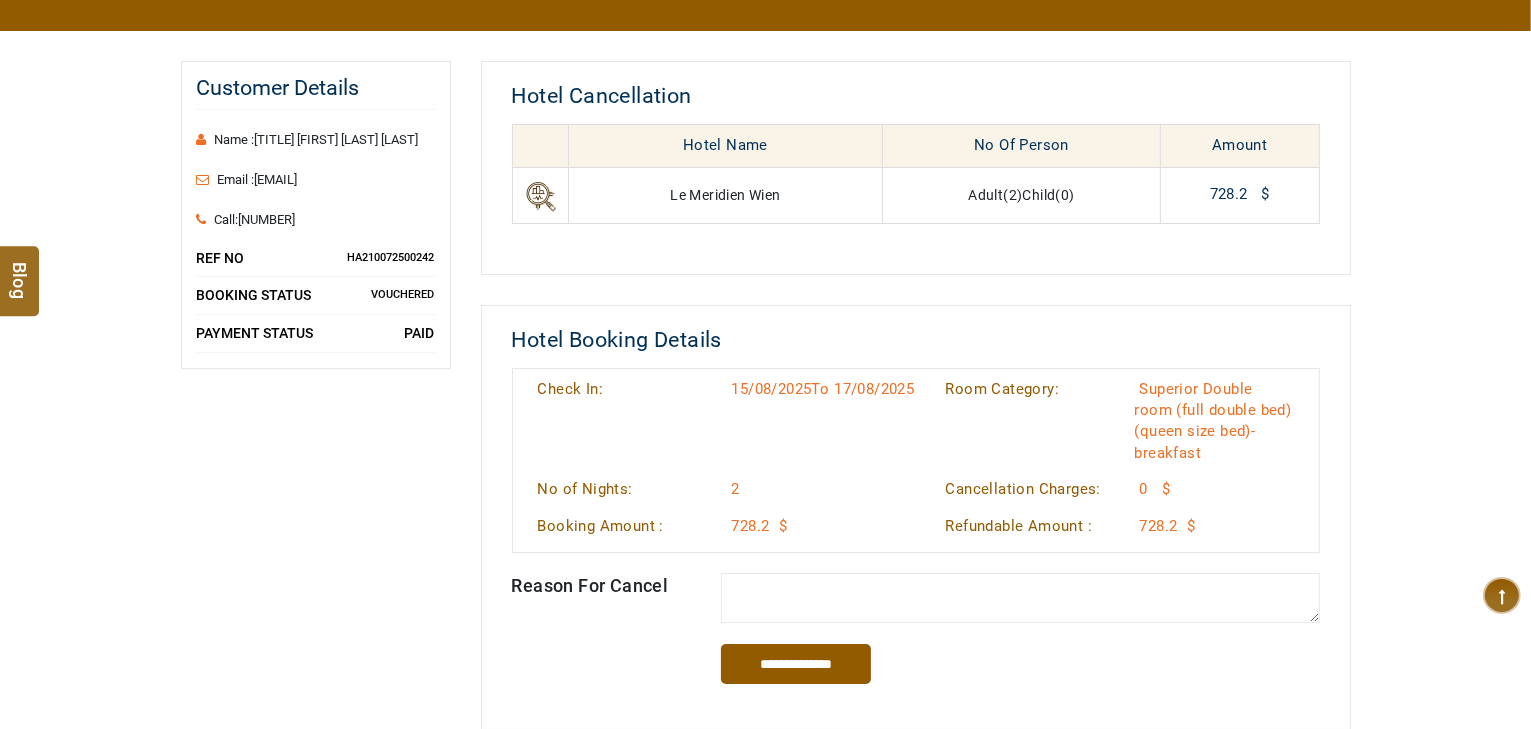 click at bounding box center (1020, 598) 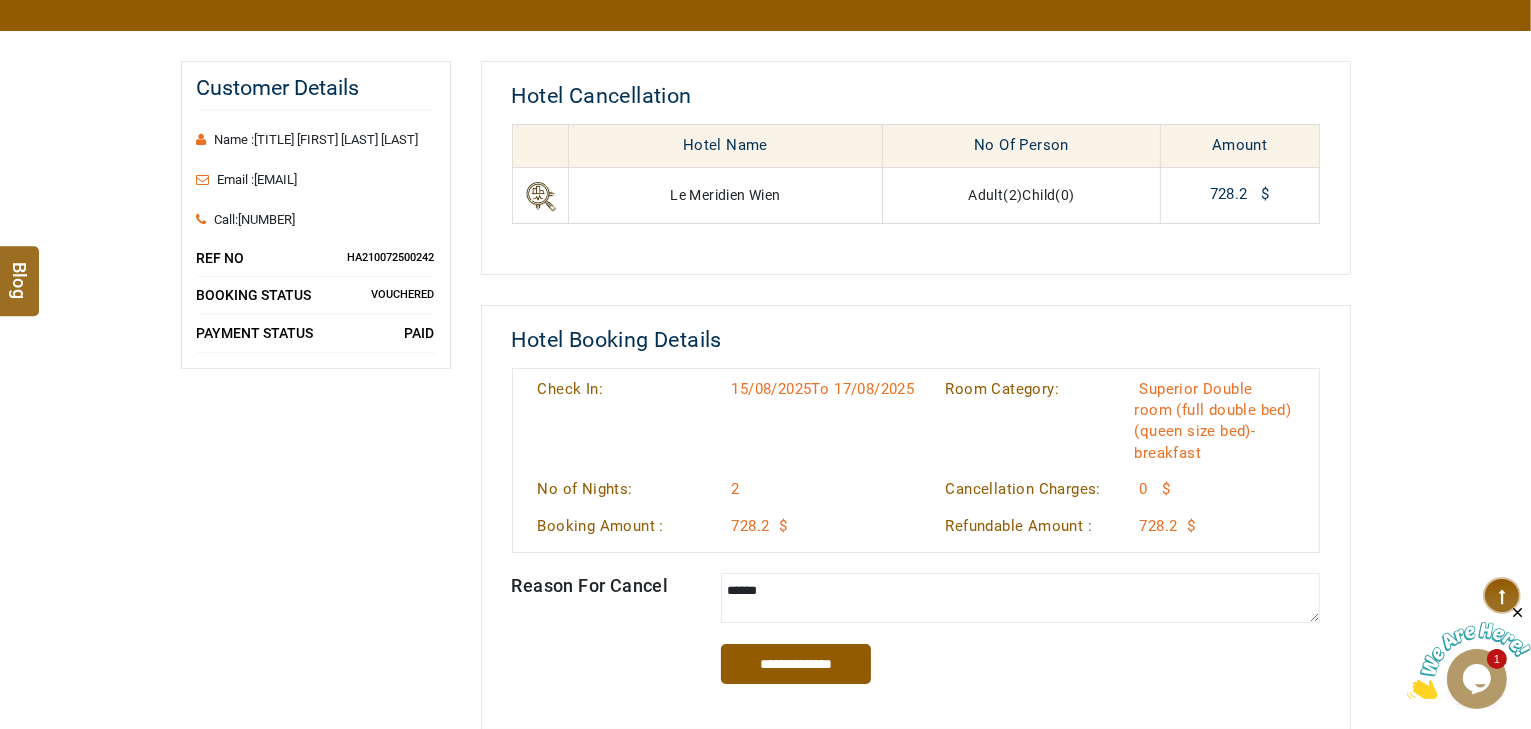 scroll, scrollTop: 0, scrollLeft: 0, axis: both 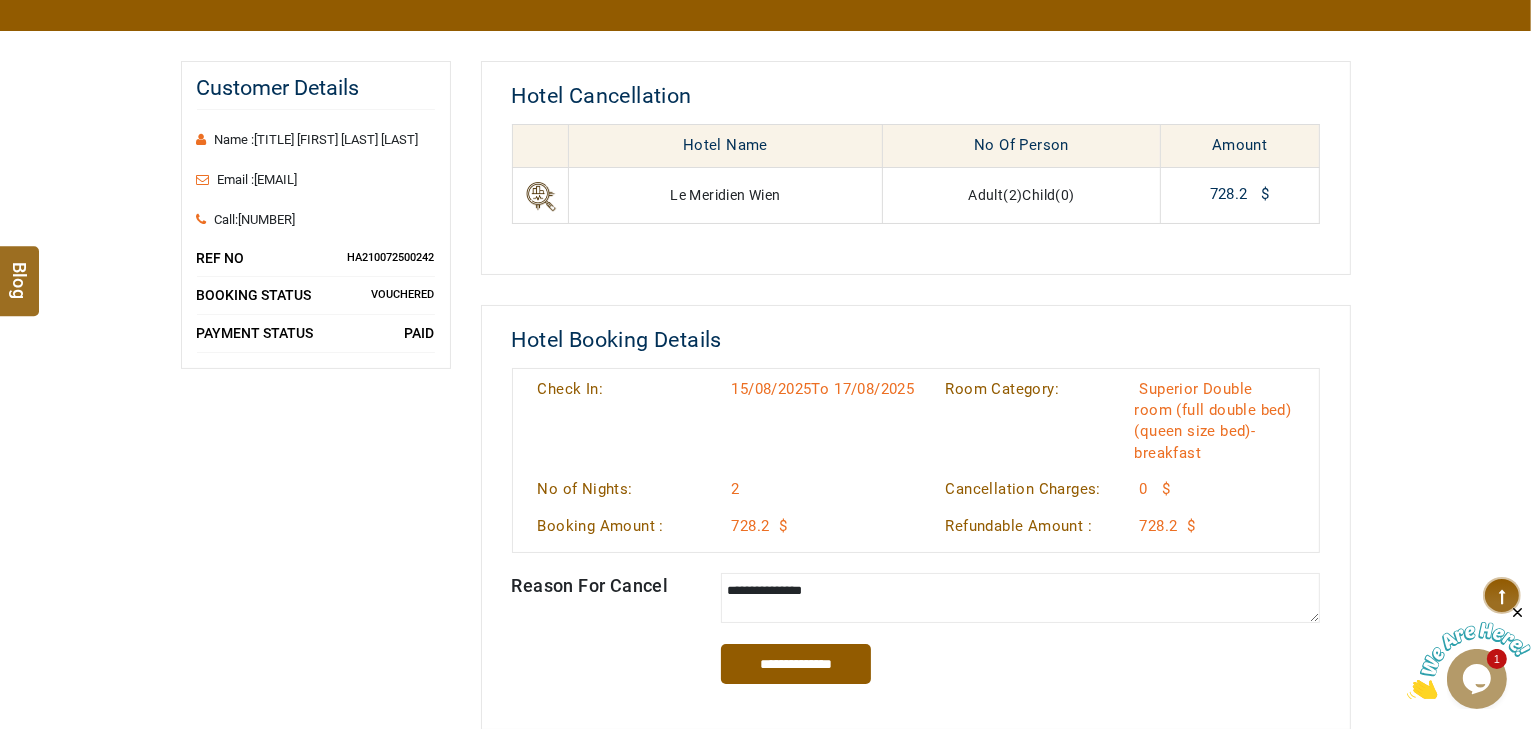 type on "**********" 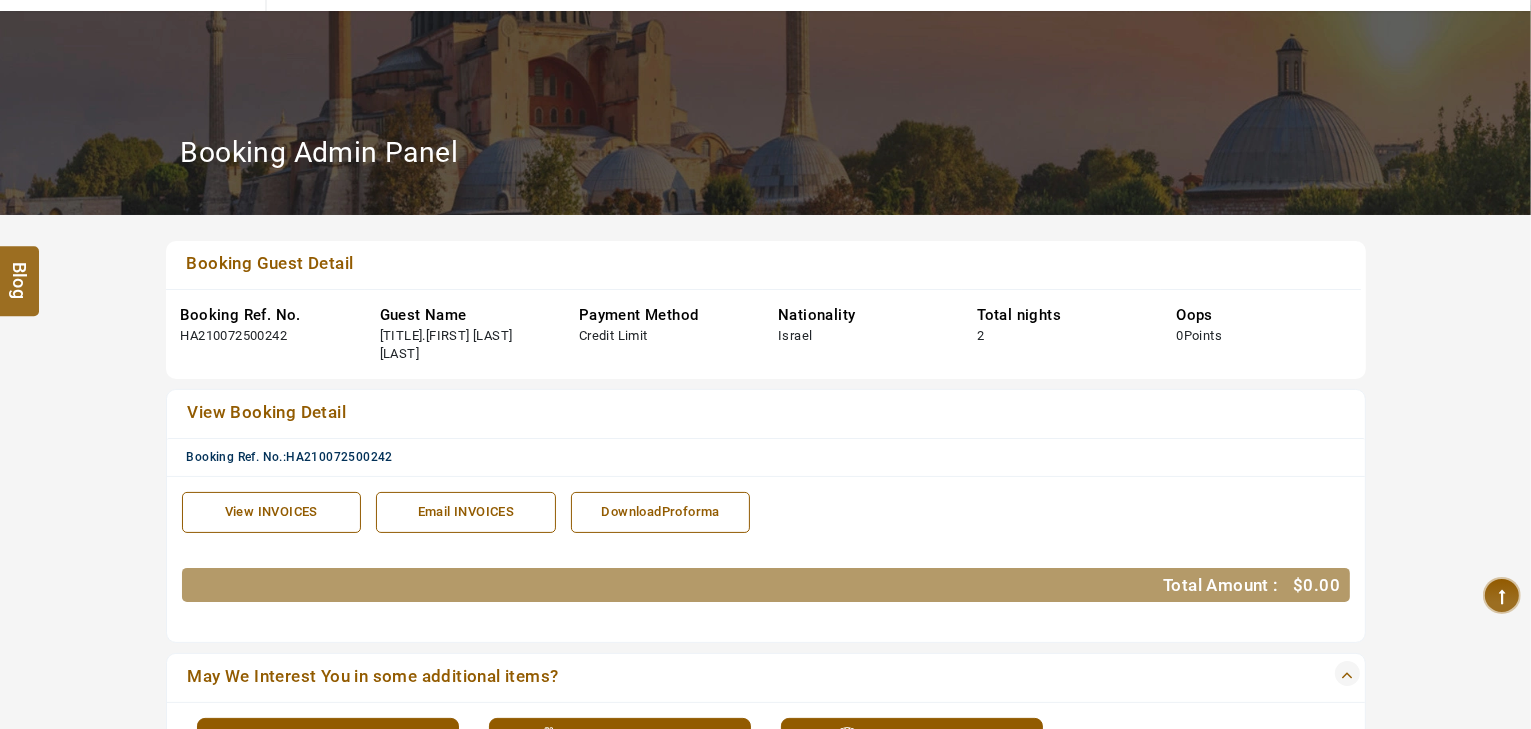 scroll, scrollTop: 80, scrollLeft: 0, axis: vertical 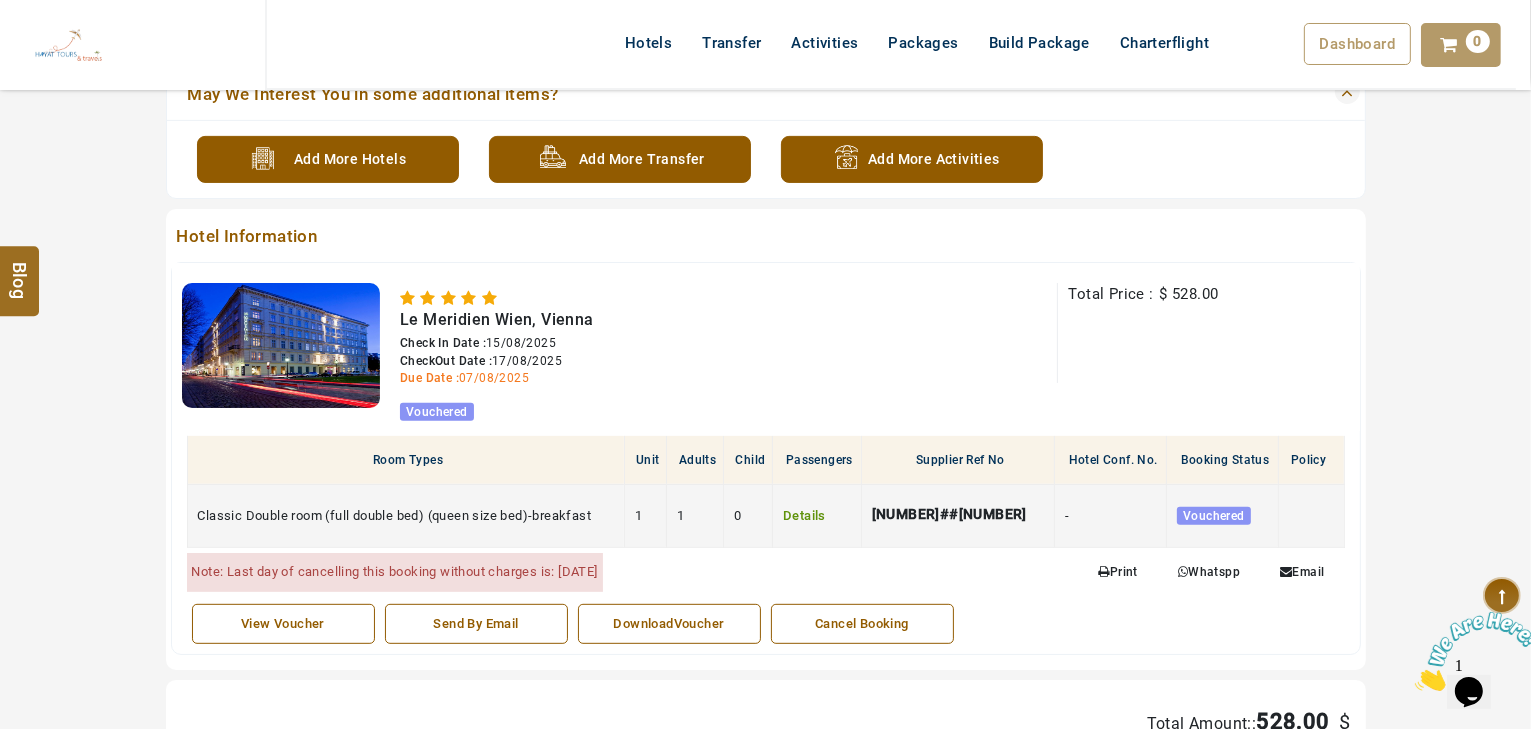 click on "Details" at bounding box center [804, 515] 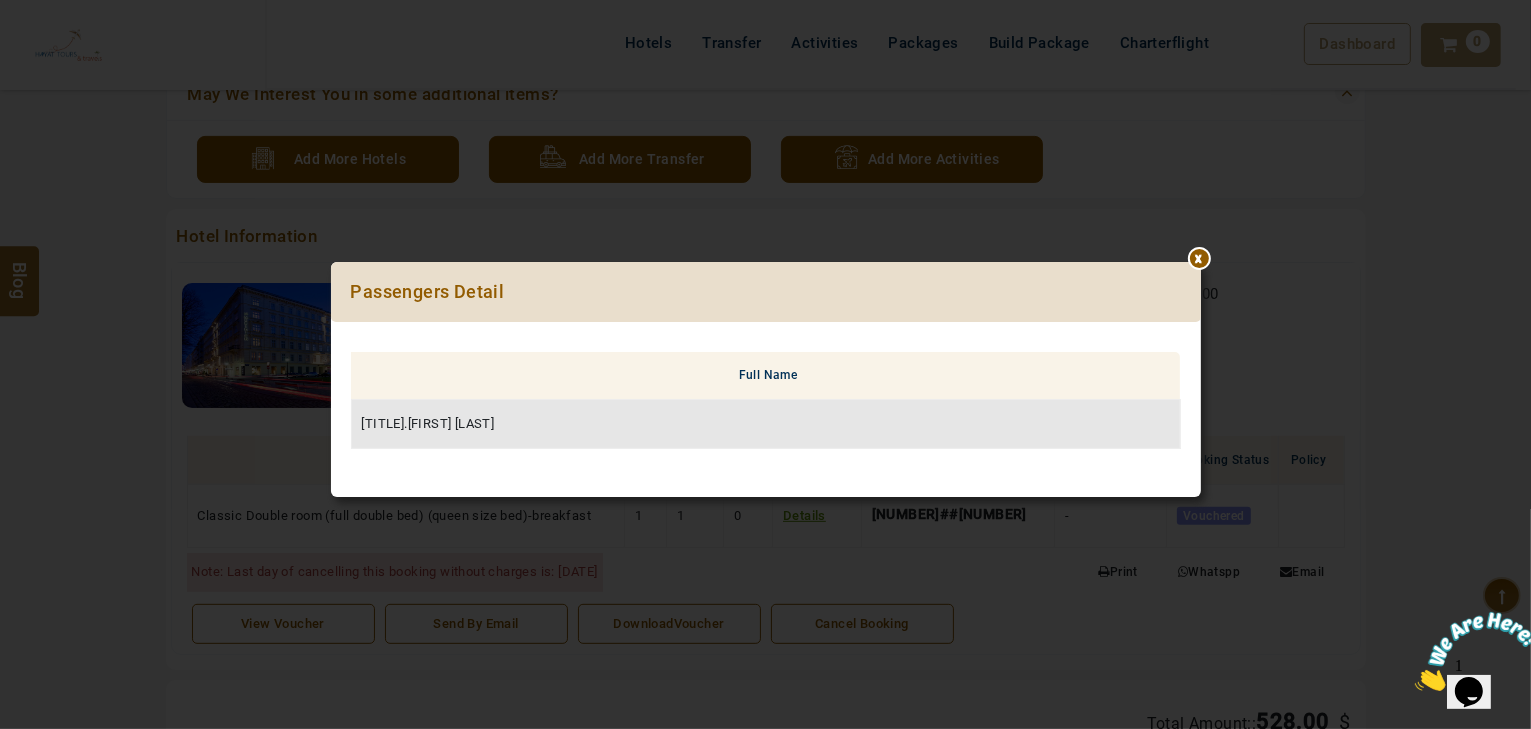 drag, startPoint x: 672, startPoint y: 434, endPoint x: 946, endPoint y: 384, distance: 278.5247 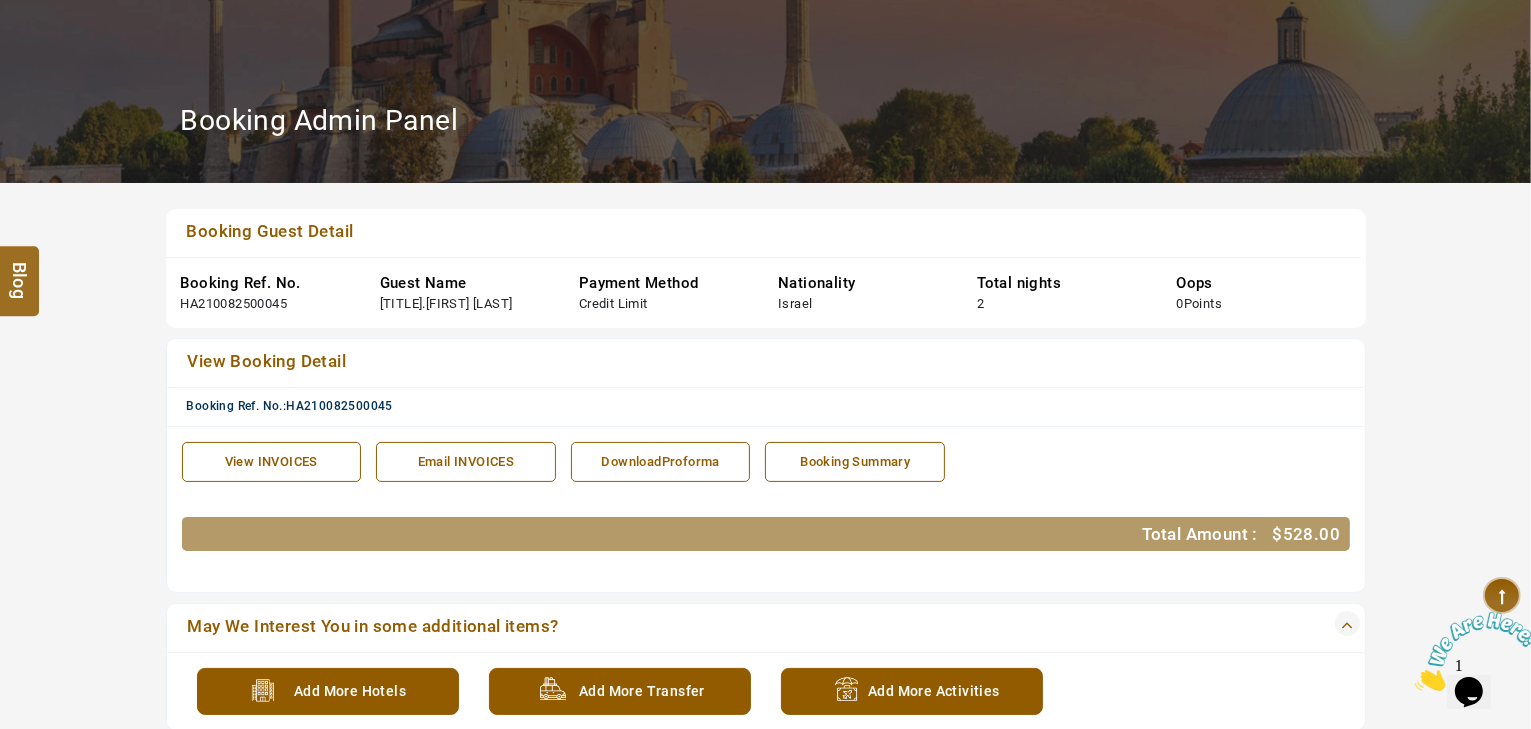 scroll, scrollTop: 160, scrollLeft: 0, axis: vertical 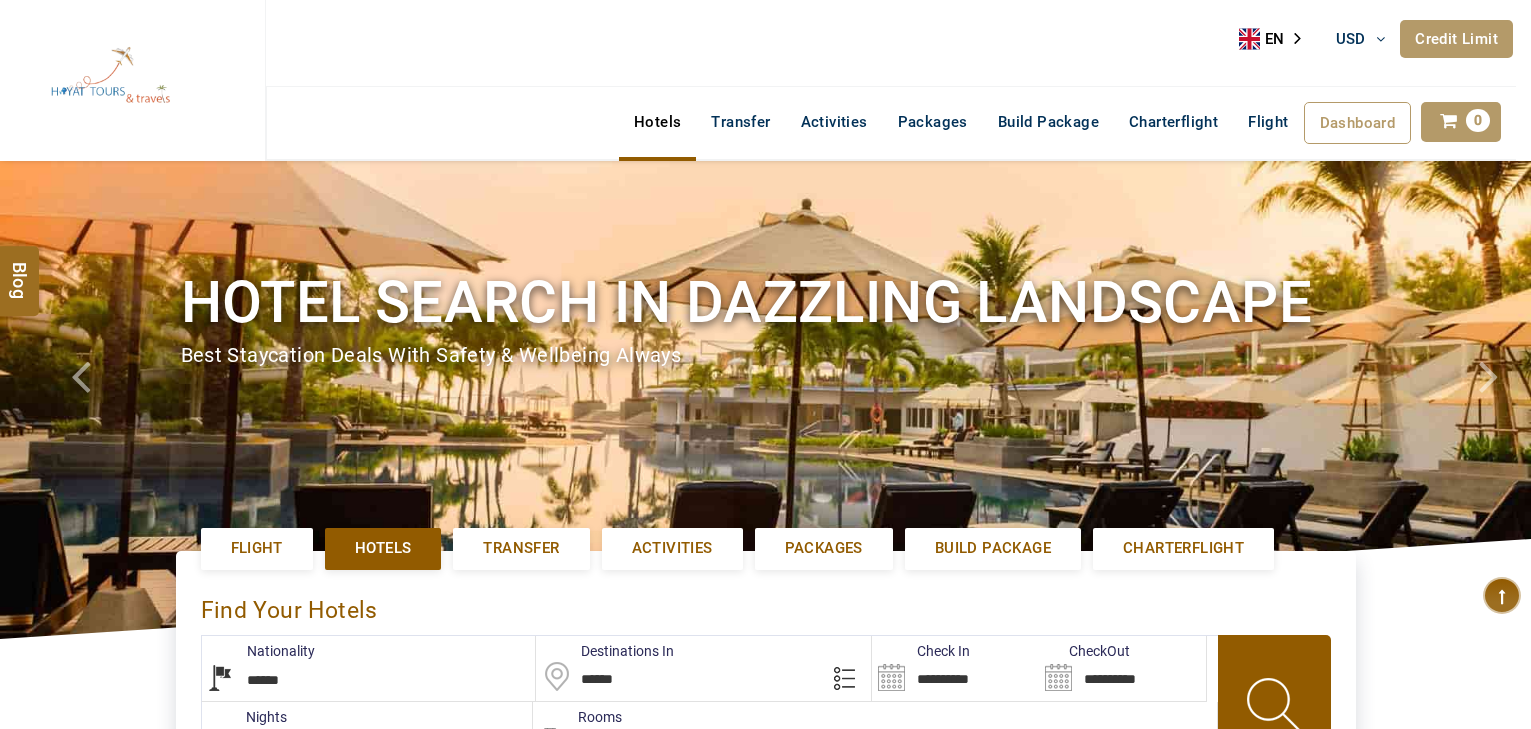 select on "******" 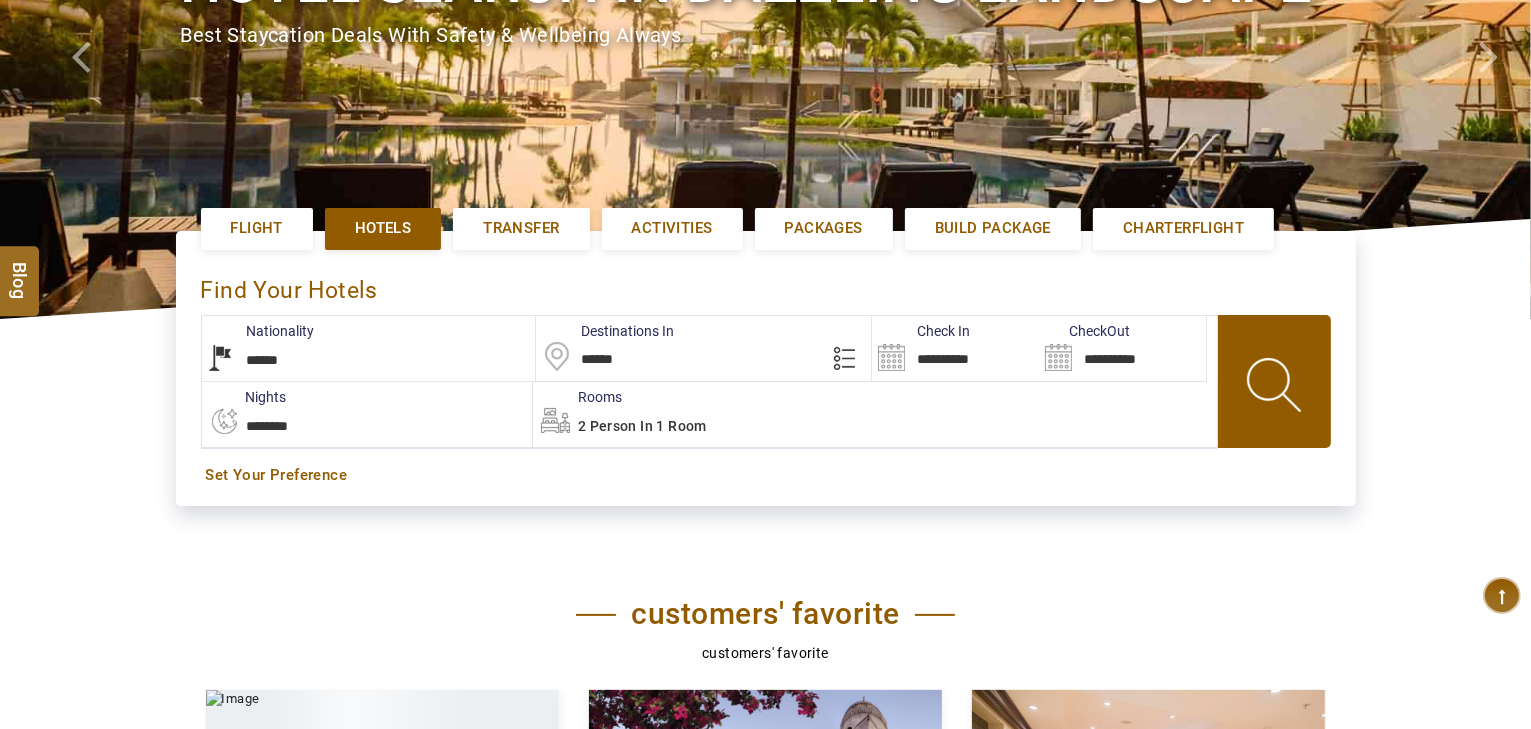 click on "******" at bounding box center [703, 348] 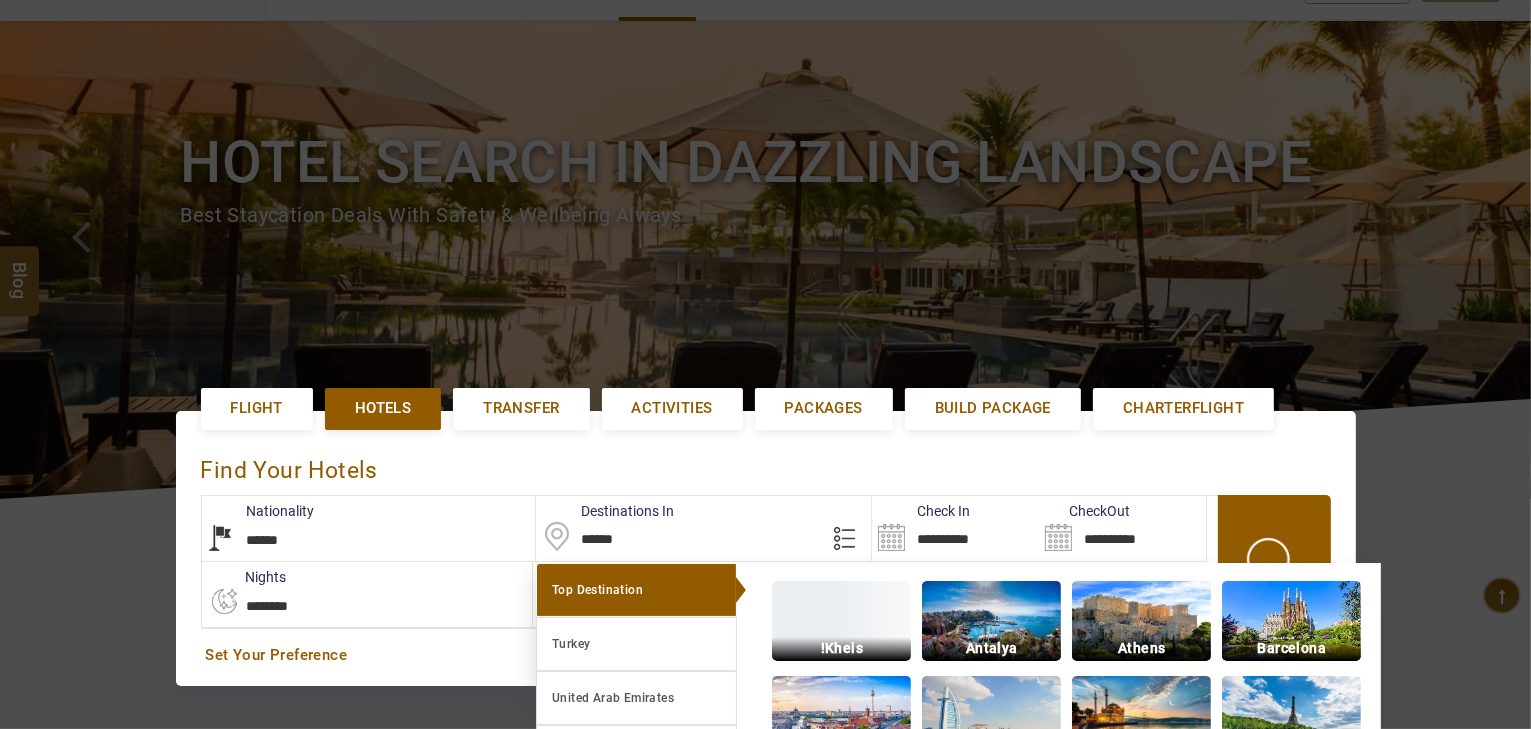 scroll, scrollTop: 0, scrollLeft: 0, axis: both 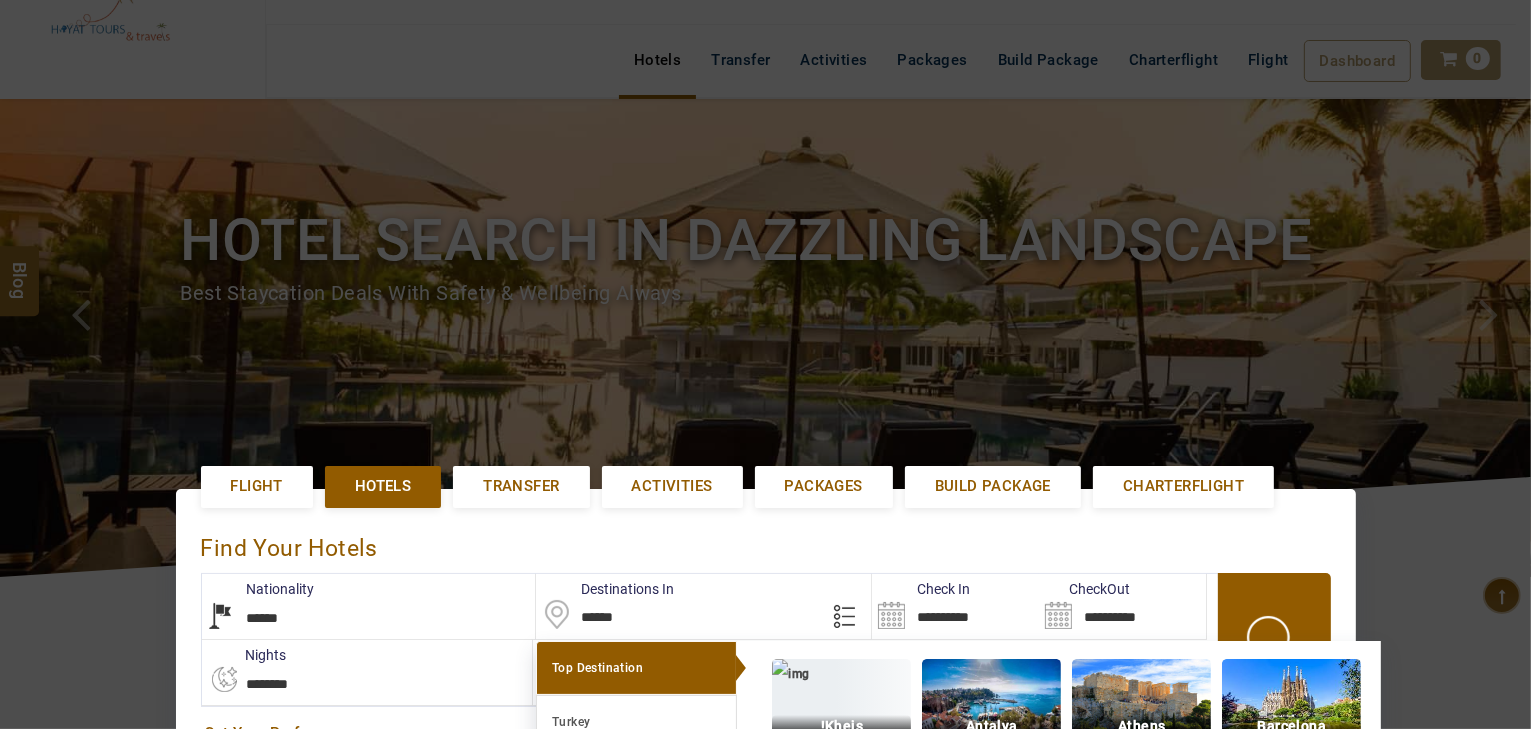 type on "**********" 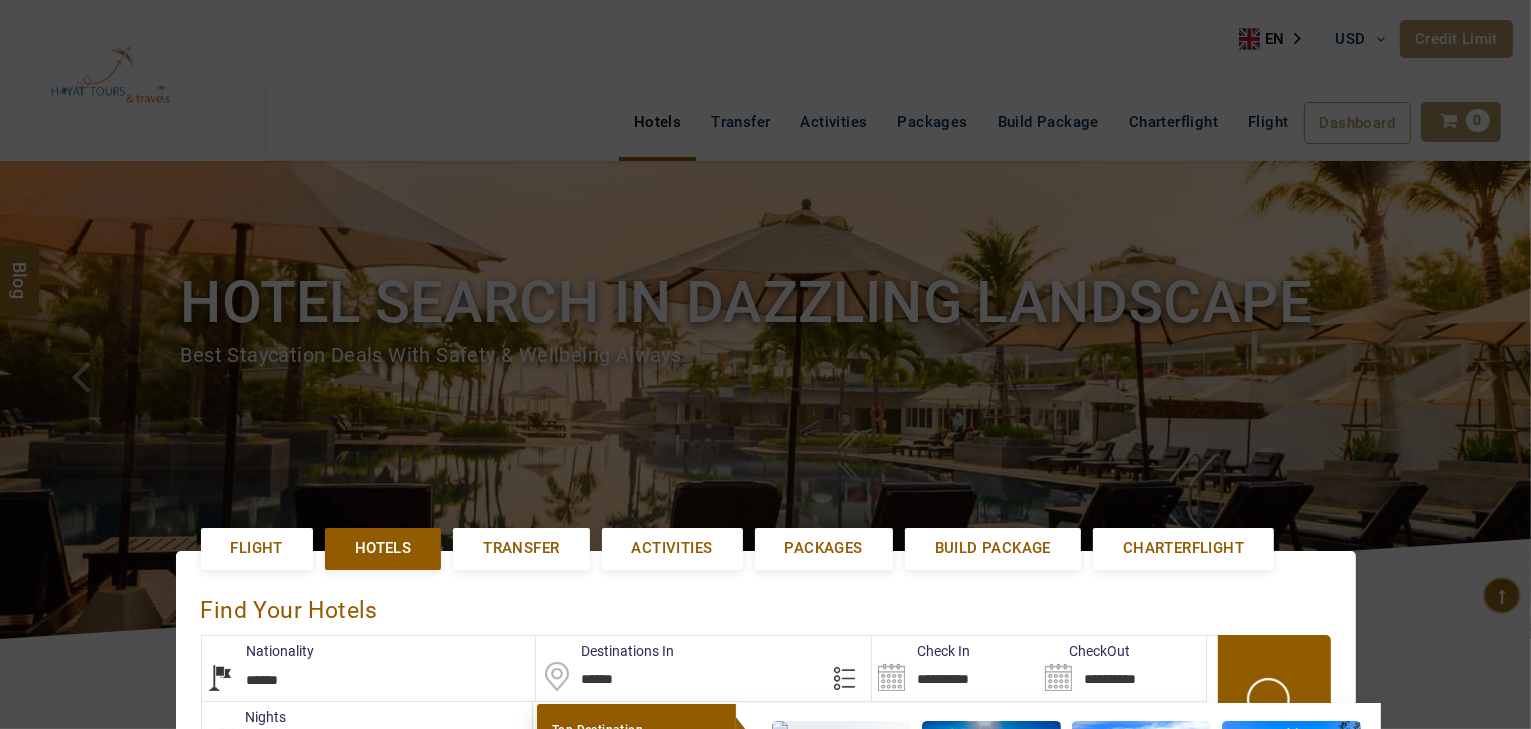 drag, startPoint x: 405, startPoint y: 71, endPoint x: 426, endPoint y: 69, distance: 21.095022 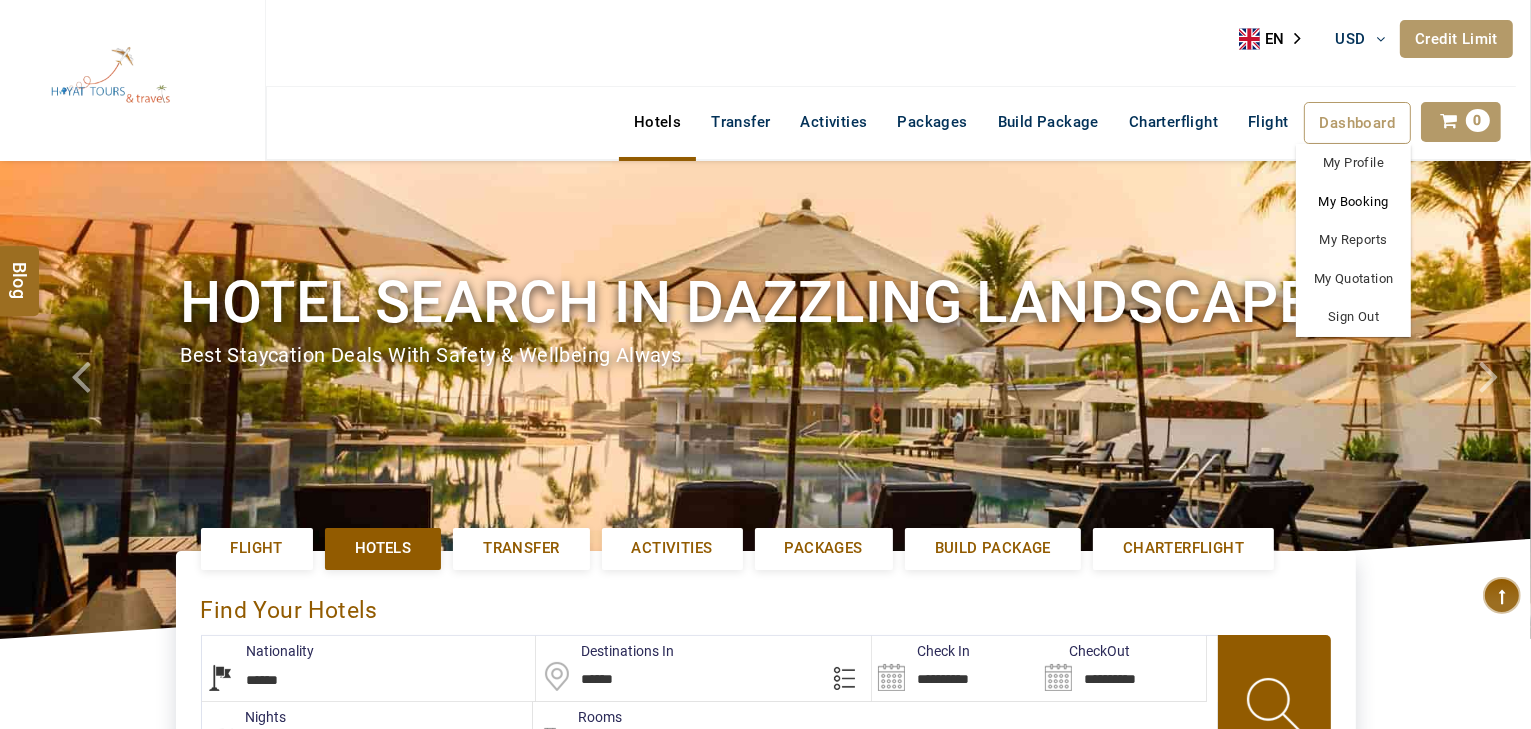 click on "My Booking" at bounding box center [1353, 202] 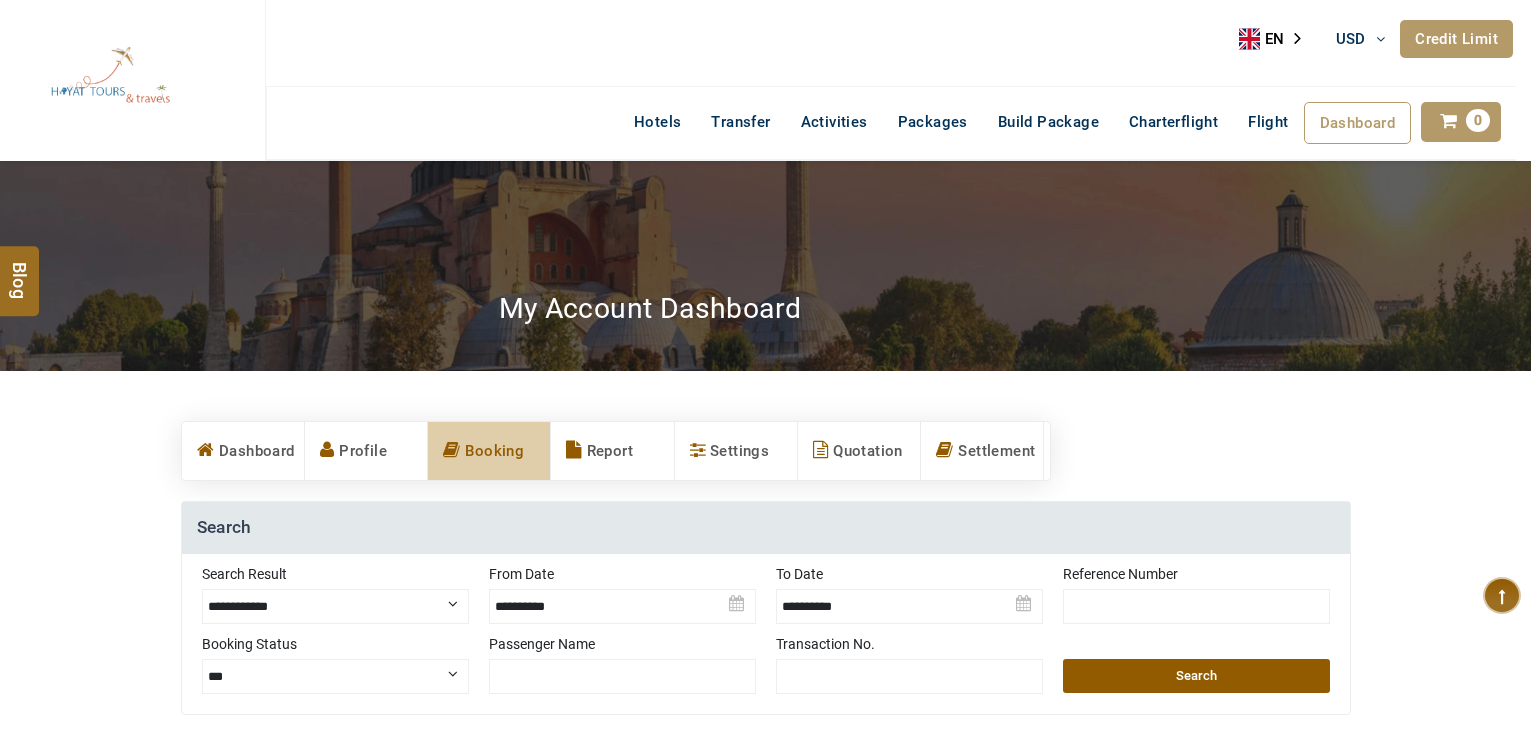 scroll, scrollTop: 80, scrollLeft: 0, axis: vertical 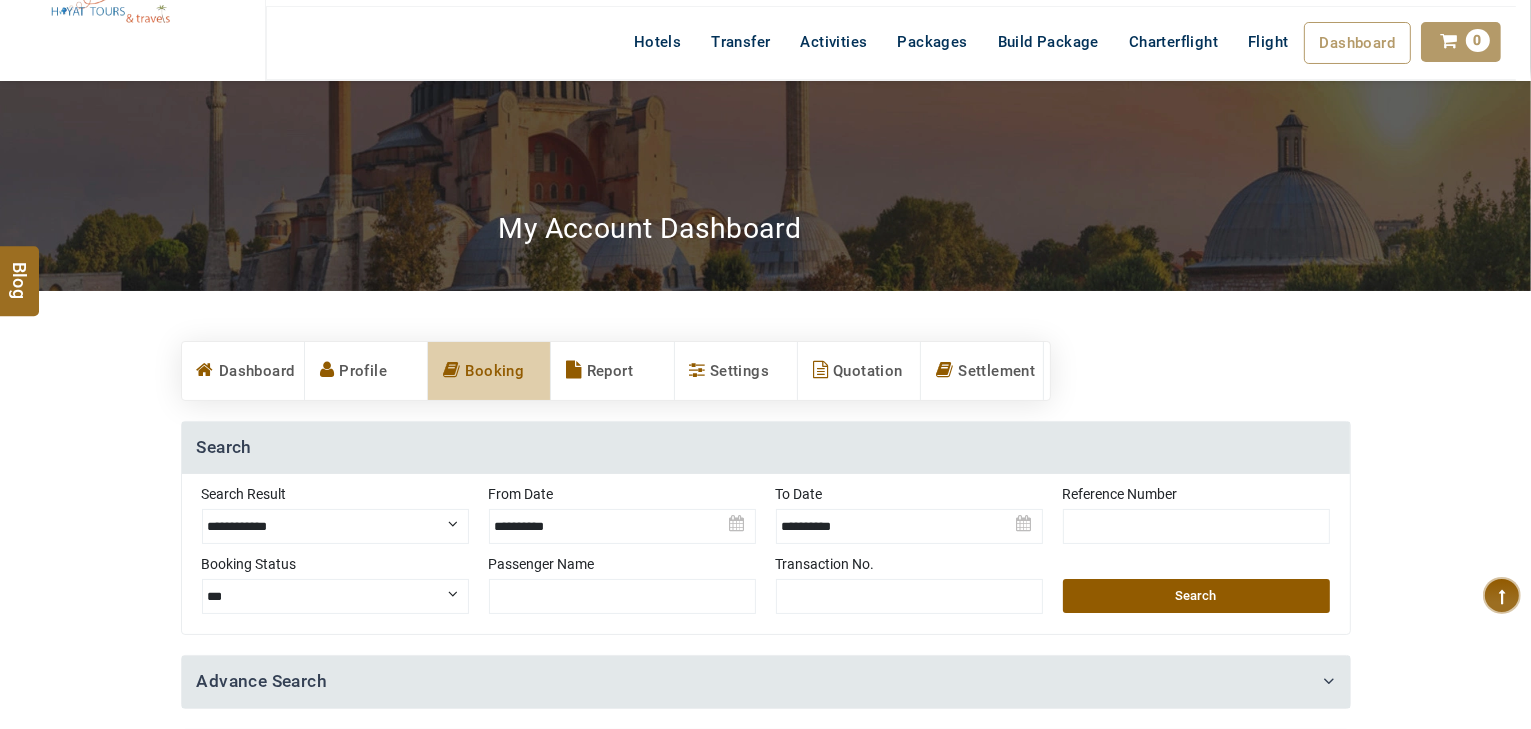 drag, startPoint x: 270, startPoint y: 520, endPoint x: 268, endPoint y: 541, distance: 21.095022 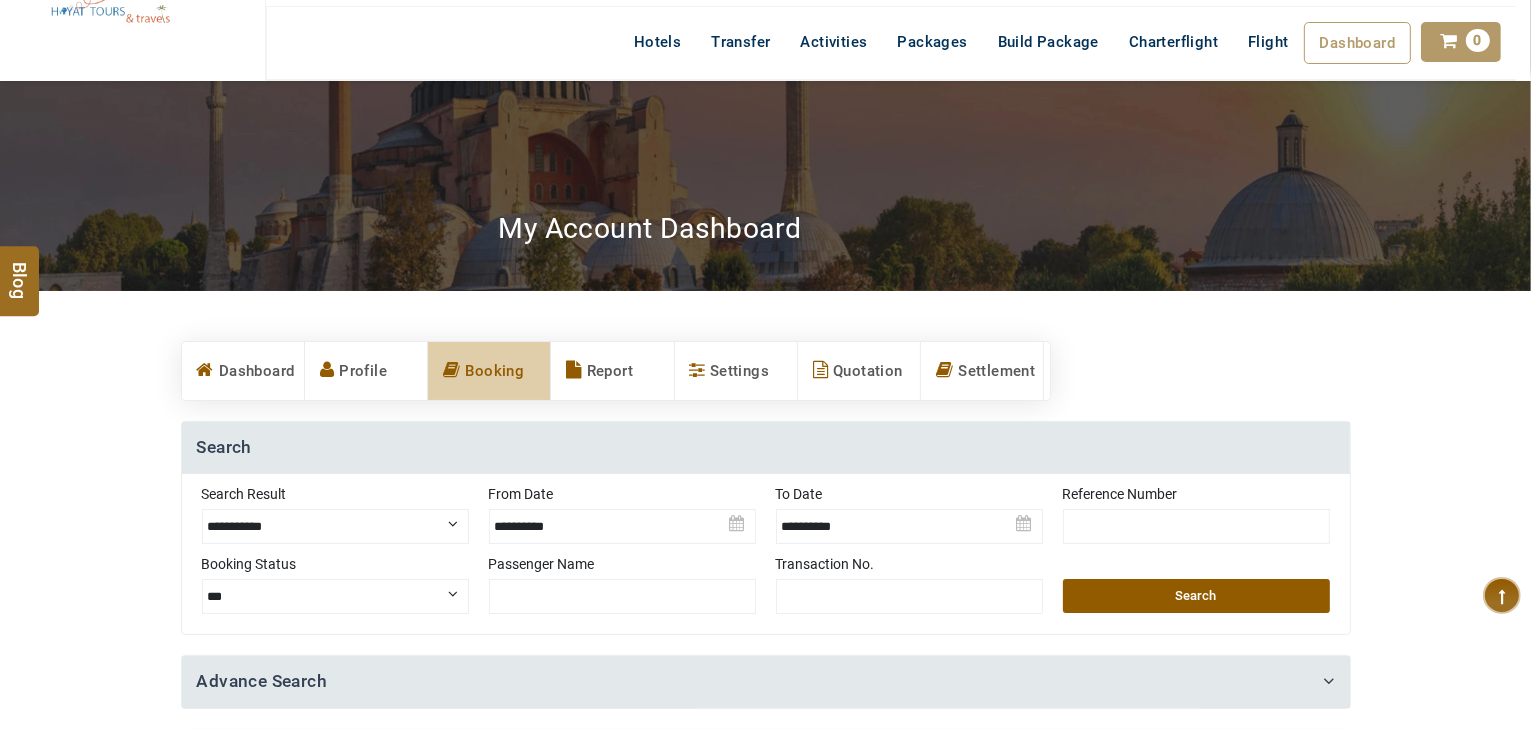 click on "**********" at bounding box center (335, 526) 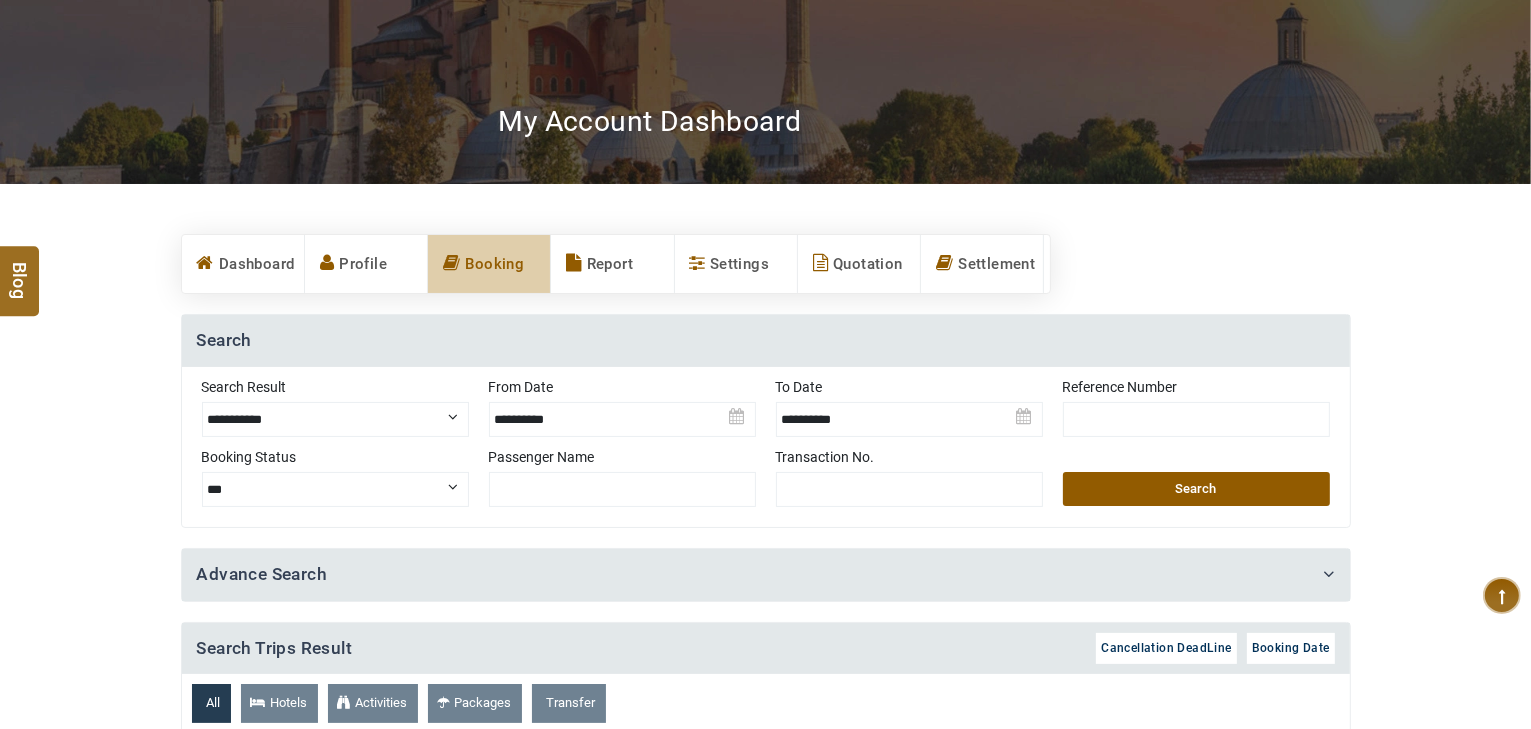 scroll, scrollTop: 320, scrollLeft: 0, axis: vertical 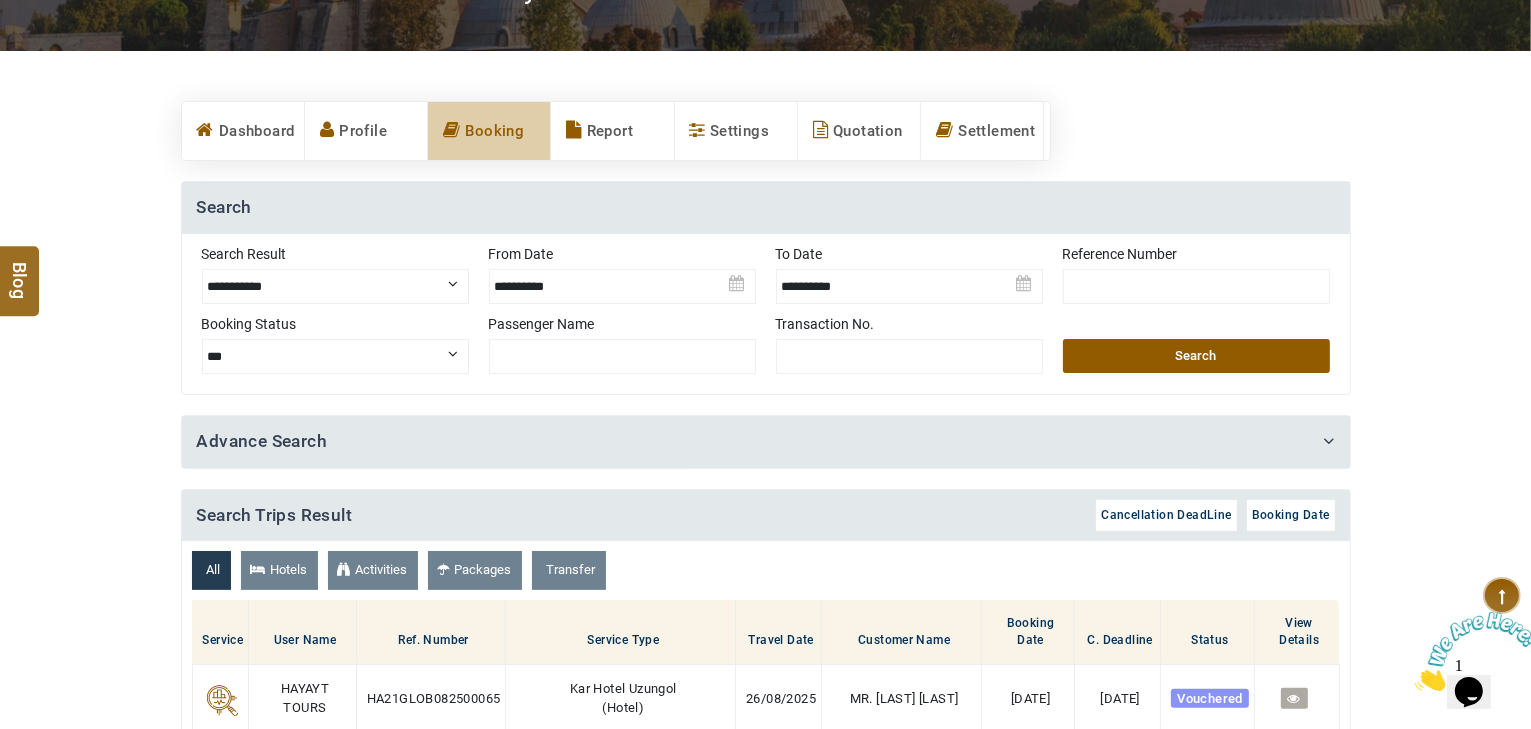 drag, startPoint x: 552, startPoint y: 301, endPoint x: 561, endPoint y: 294, distance: 11.401754 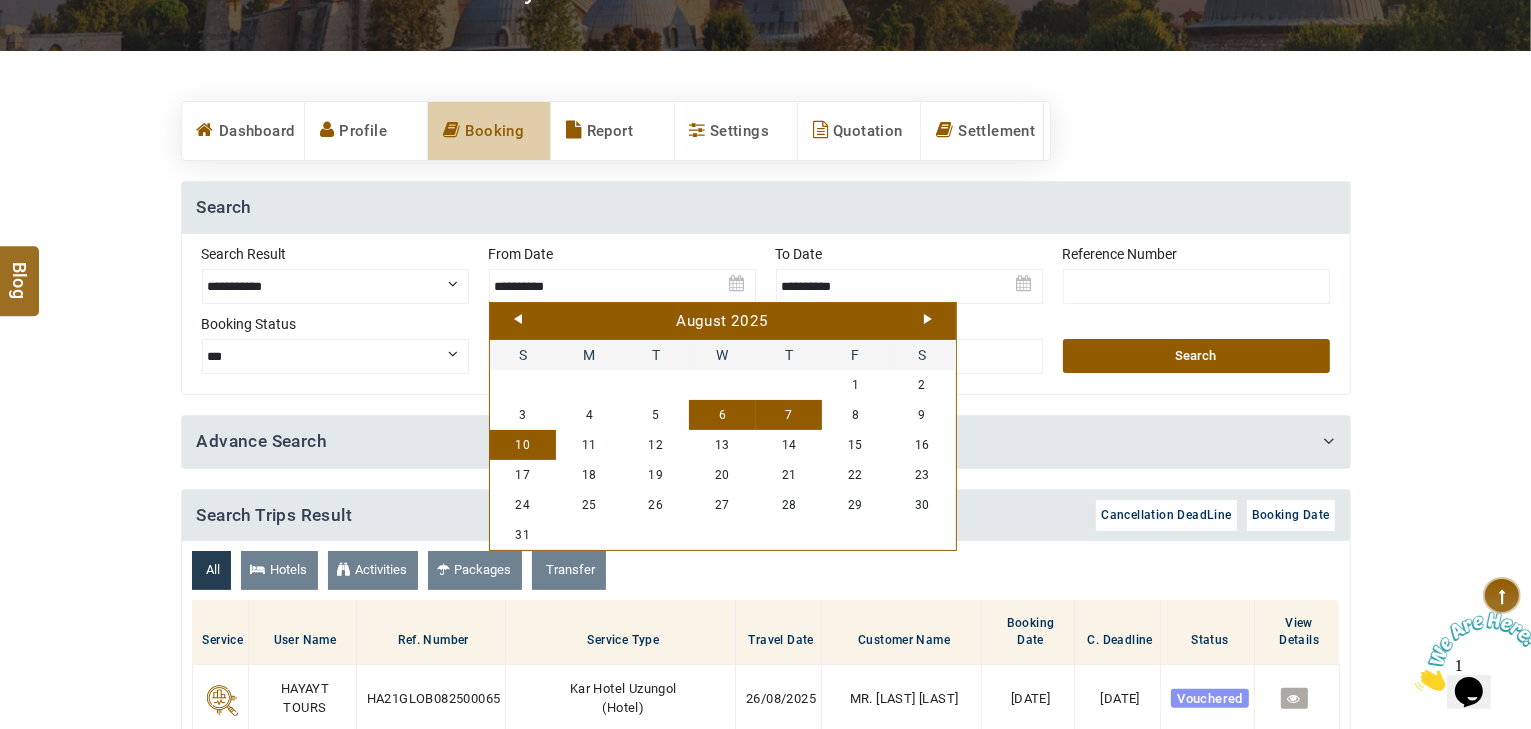 click on "10" at bounding box center [523, 445] 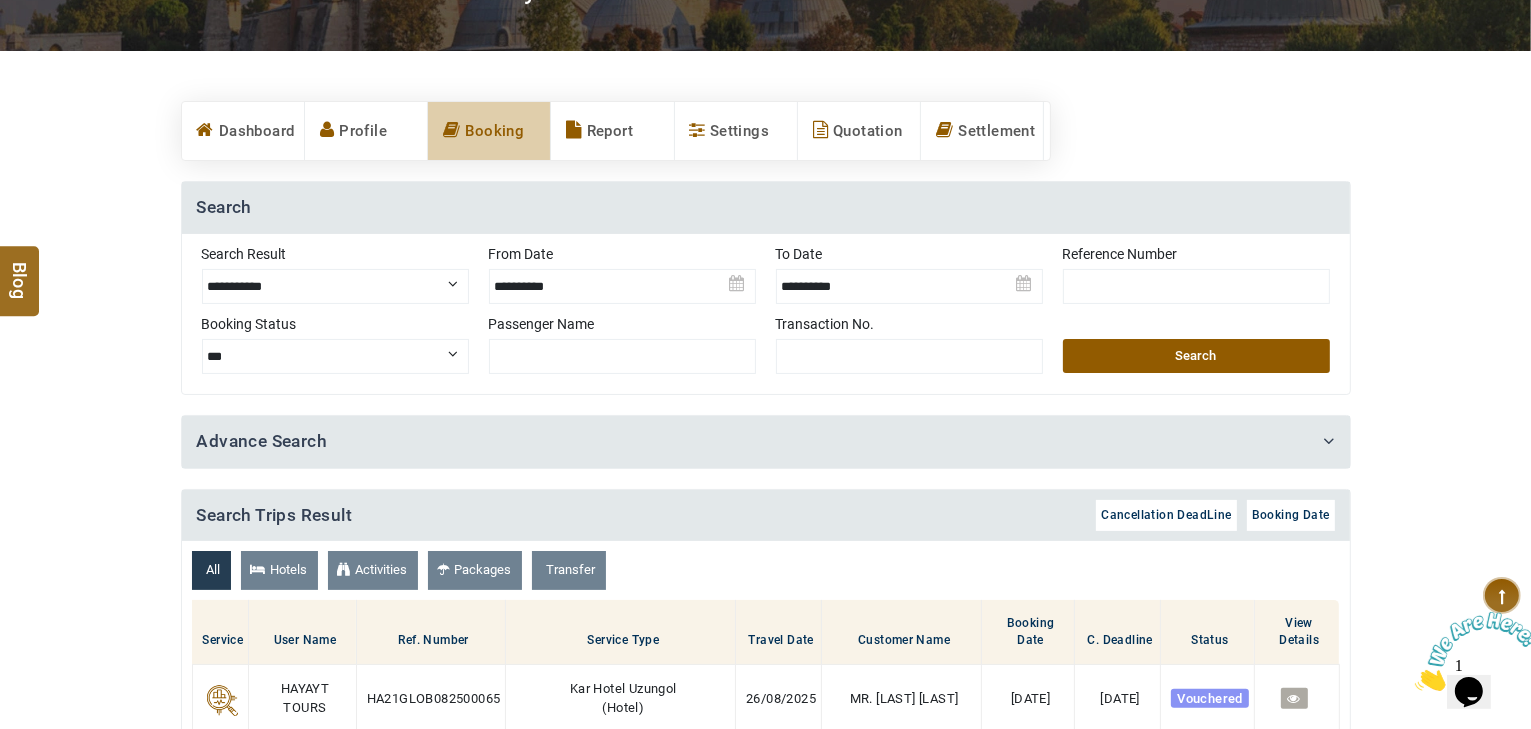 click at bounding box center [909, 279] 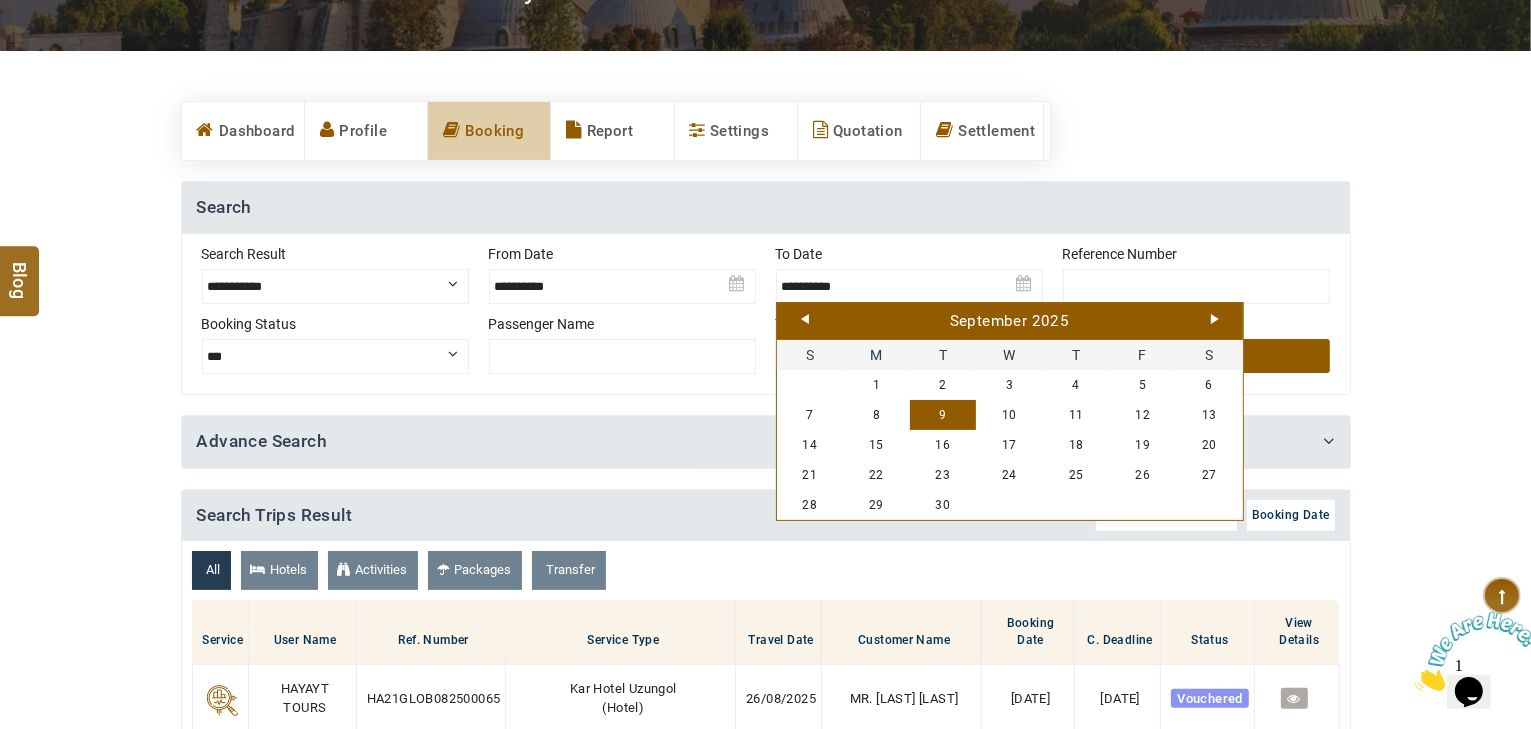 drag, startPoint x: 816, startPoint y: 322, endPoint x: 800, endPoint y: 325, distance: 16.27882 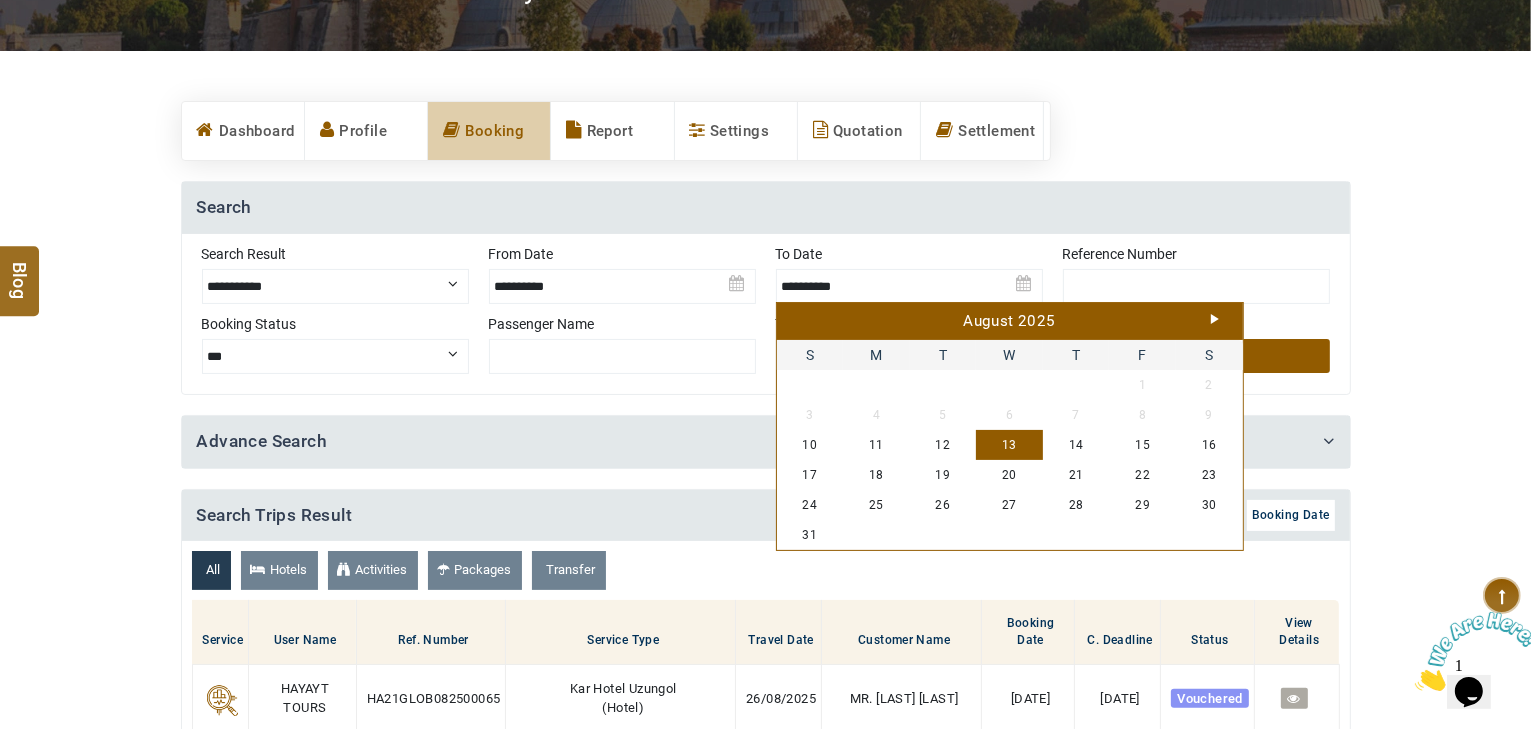 click on "13" at bounding box center (1009, 445) 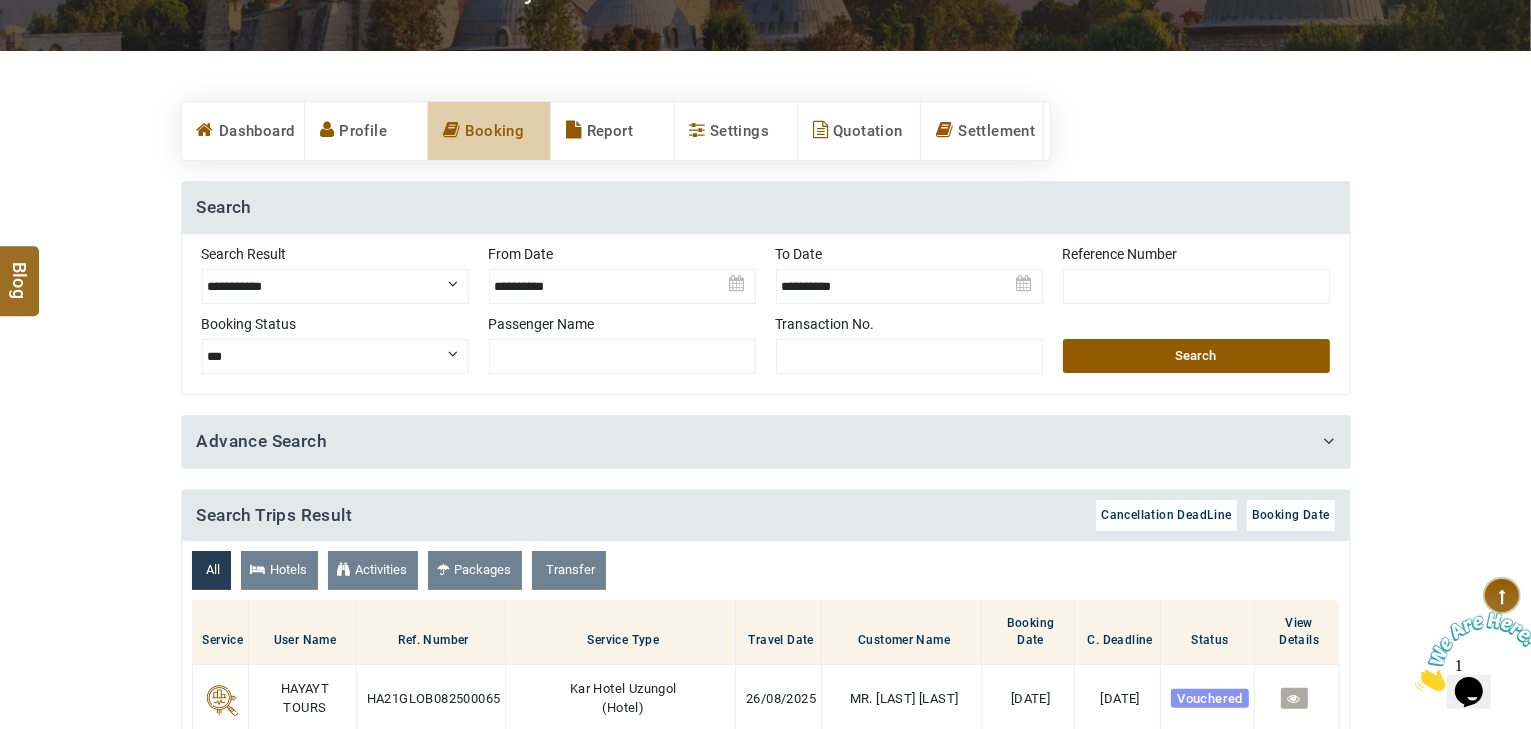 click on "Search" at bounding box center (1196, 356) 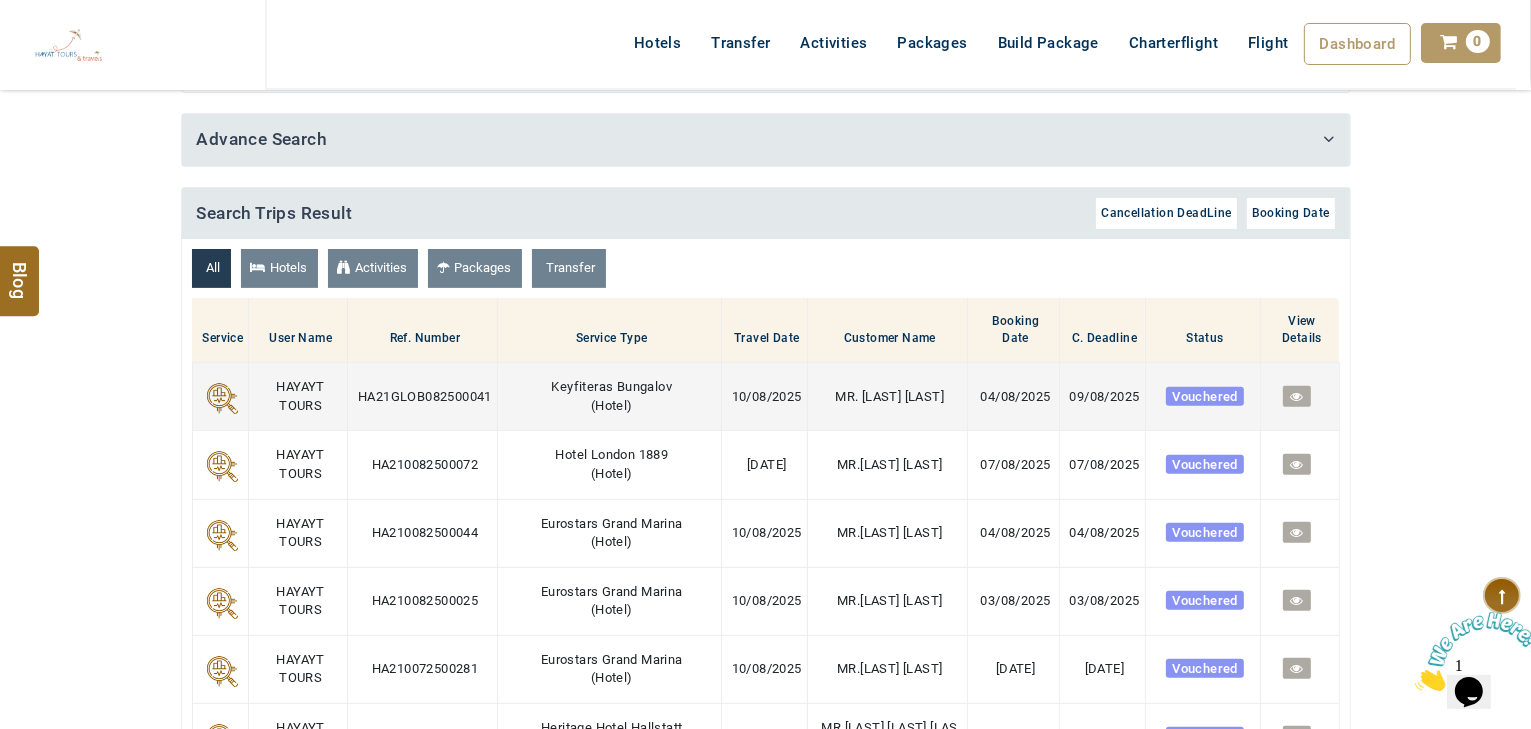scroll, scrollTop: 720, scrollLeft: 0, axis: vertical 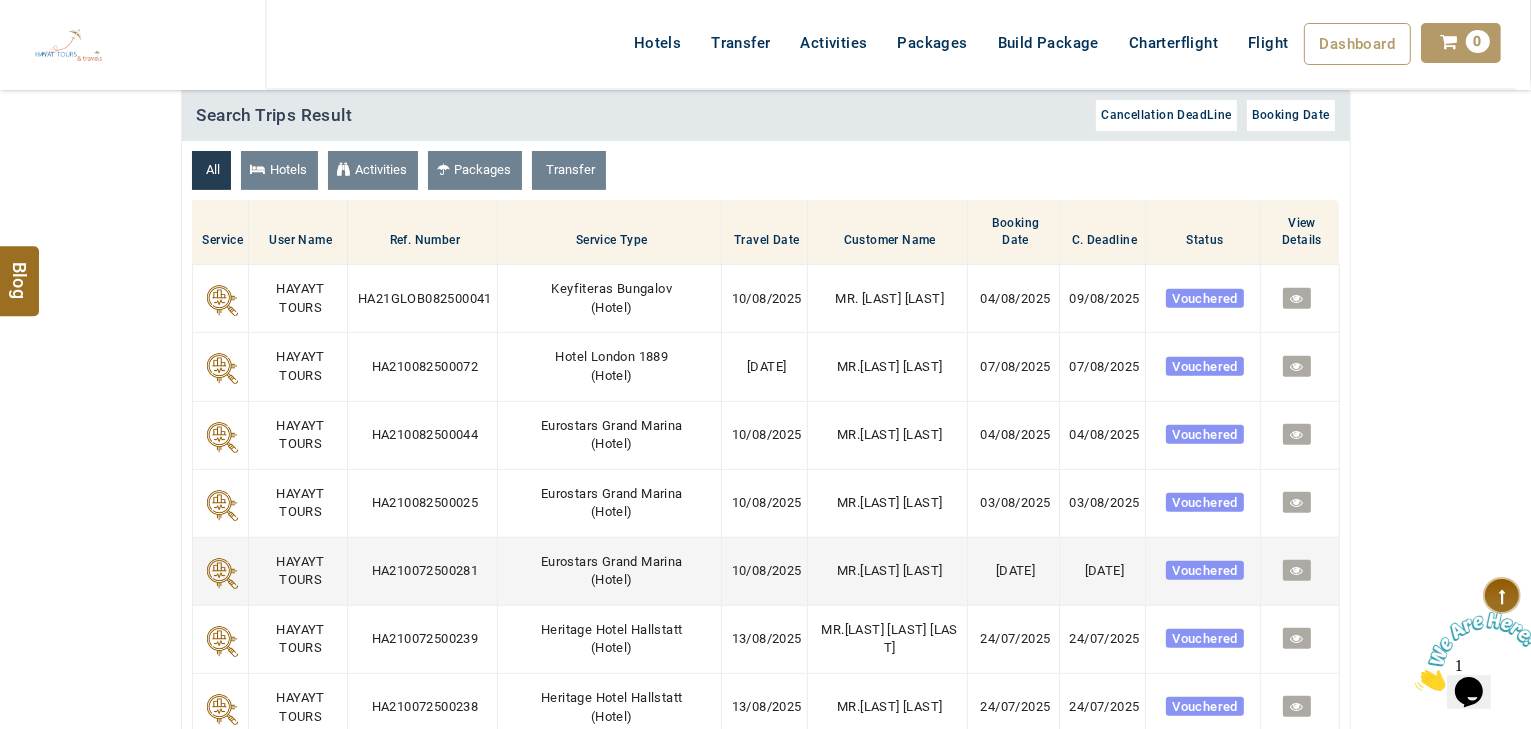 click at bounding box center [1296, 570] 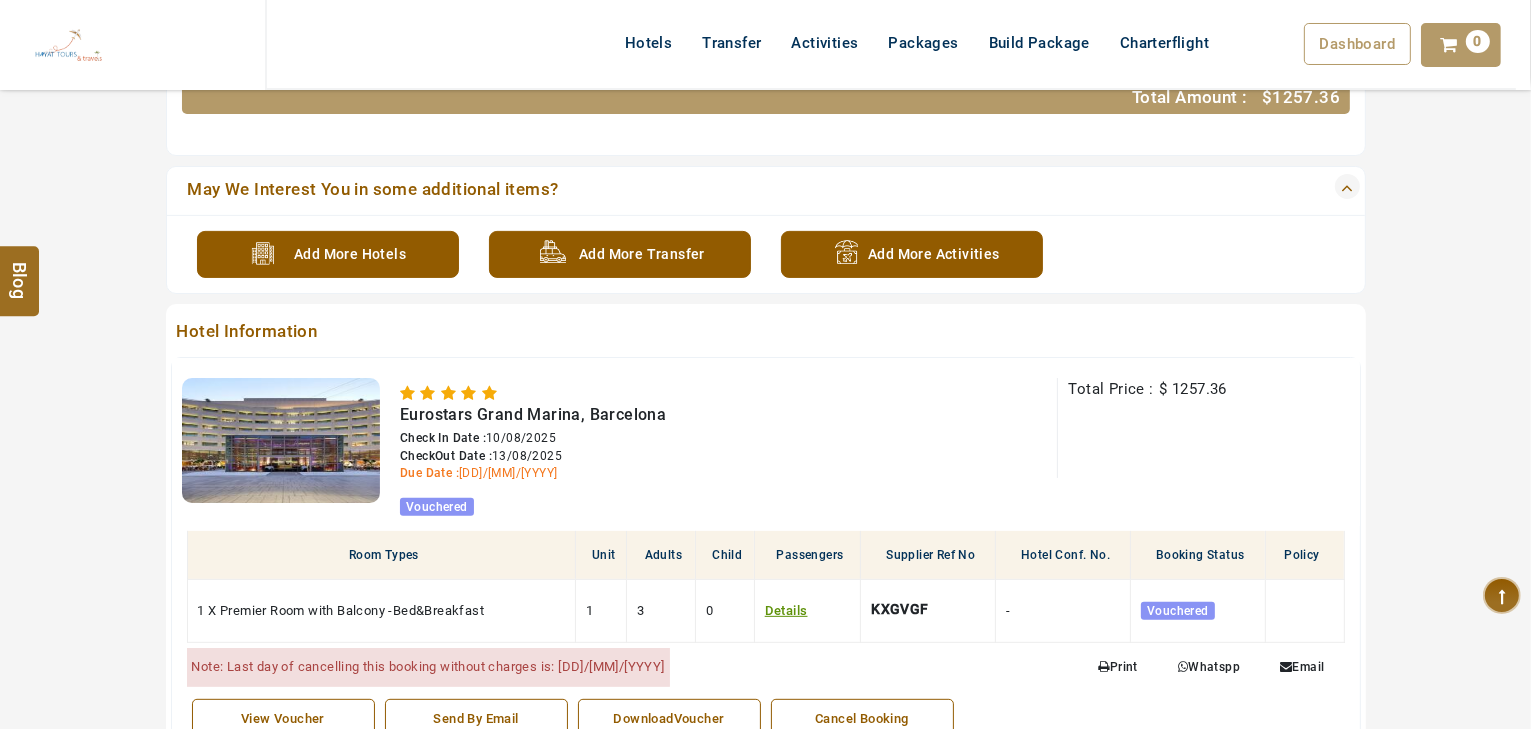 scroll, scrollTop: 640, scrollLeft: 0, axis: vertical 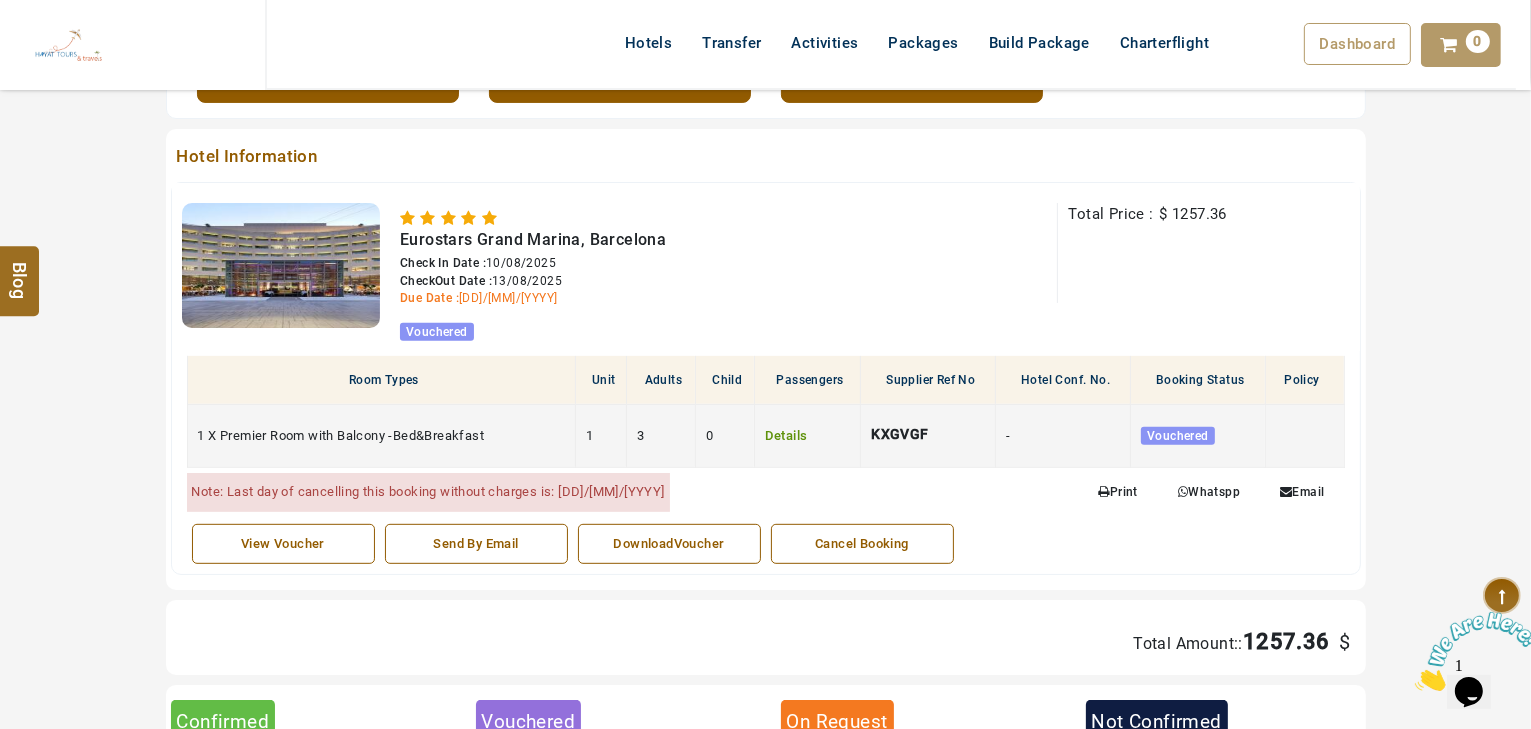 click on "Details" at bounding box center [786, 435] 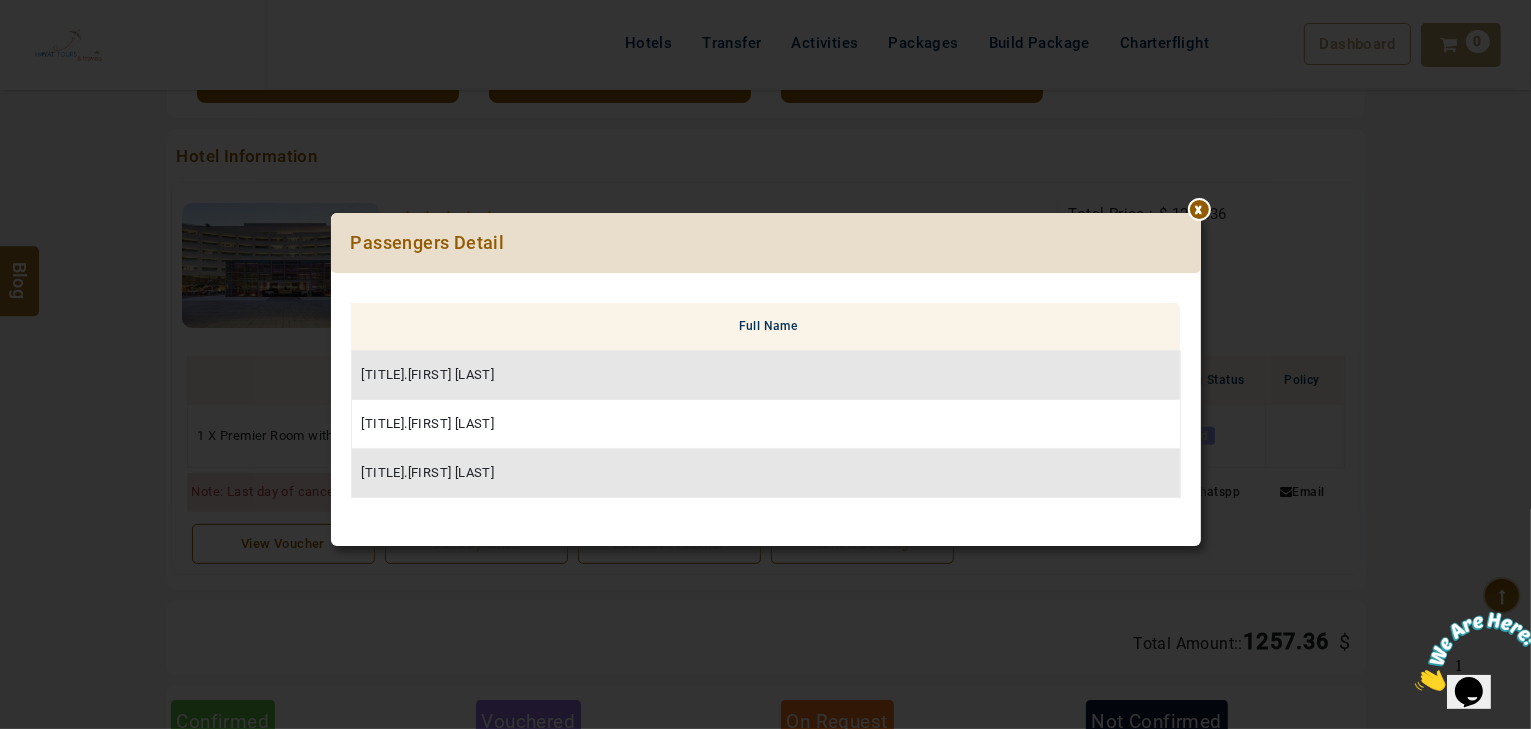 click at bounding box center (1201, 213) 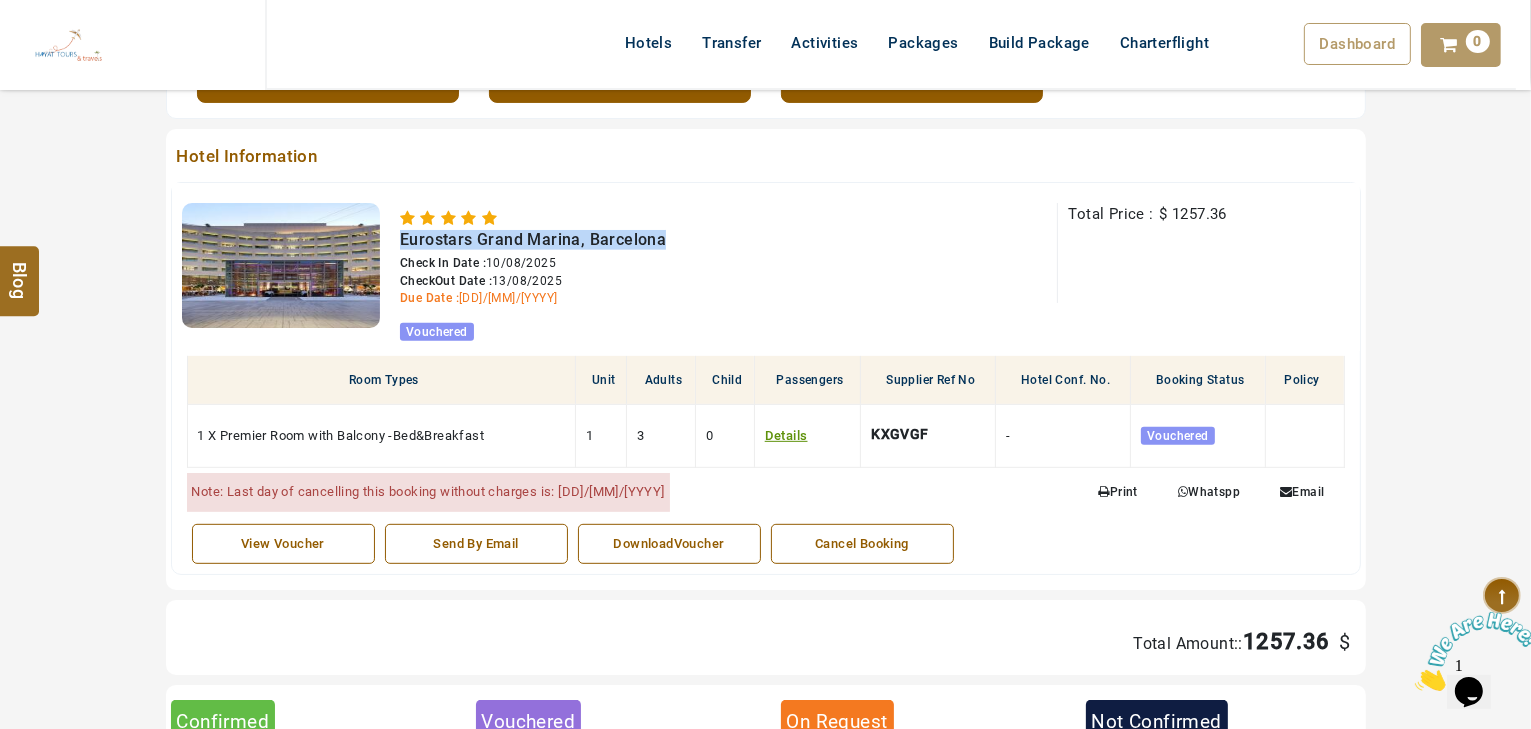 drag, startPoint x: 666, startPoint y: 234, endPoint x: 393, endPoint y: 232, distance: 273.00732 